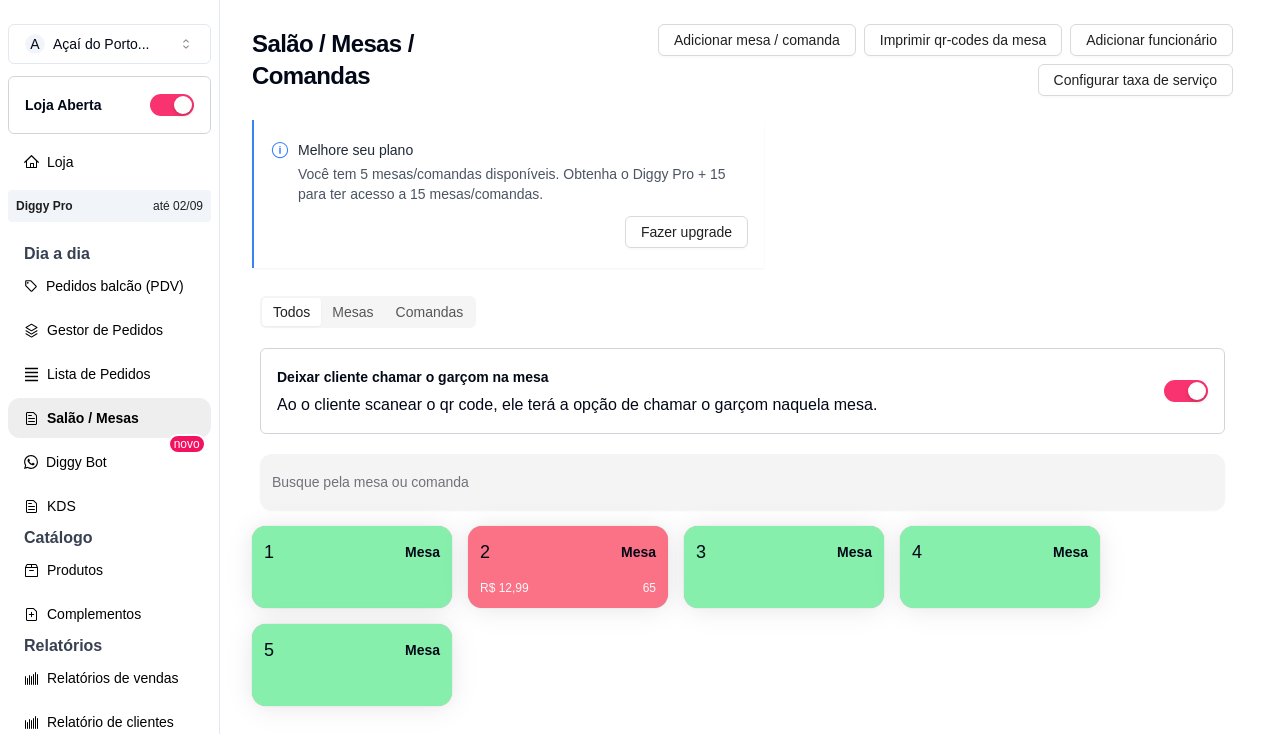 scroll, scrollTop: 0, scrollLeft: 0, axis: both 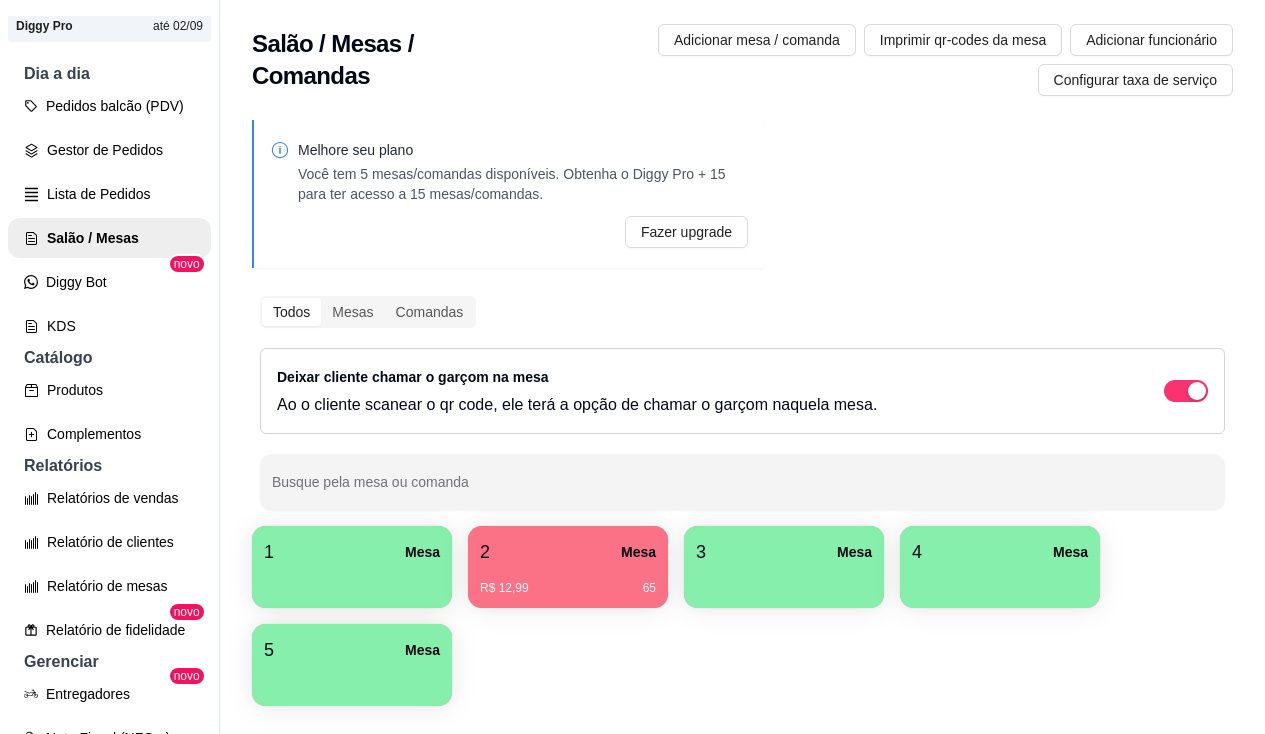 click on "2 Mesa" at bounding box center (568, 552) 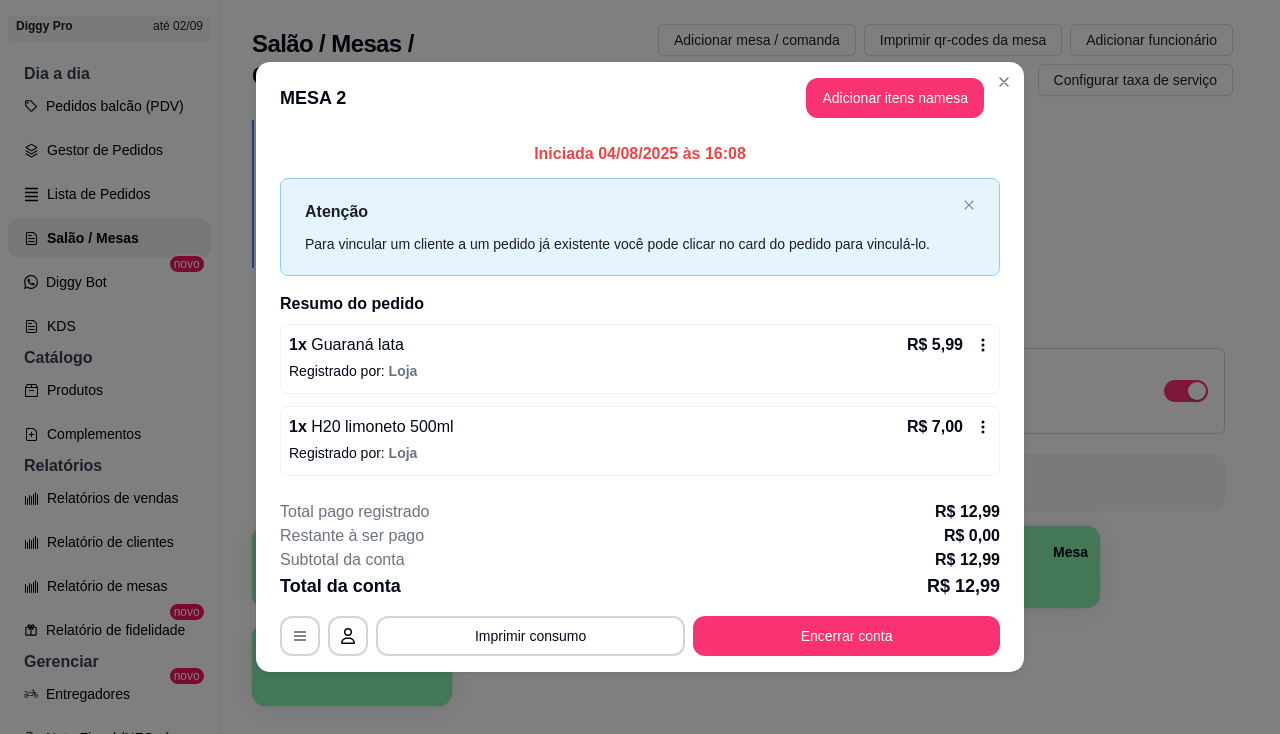 scroll, scrollTop: 2, scrollLeft: 0, axis: vertical 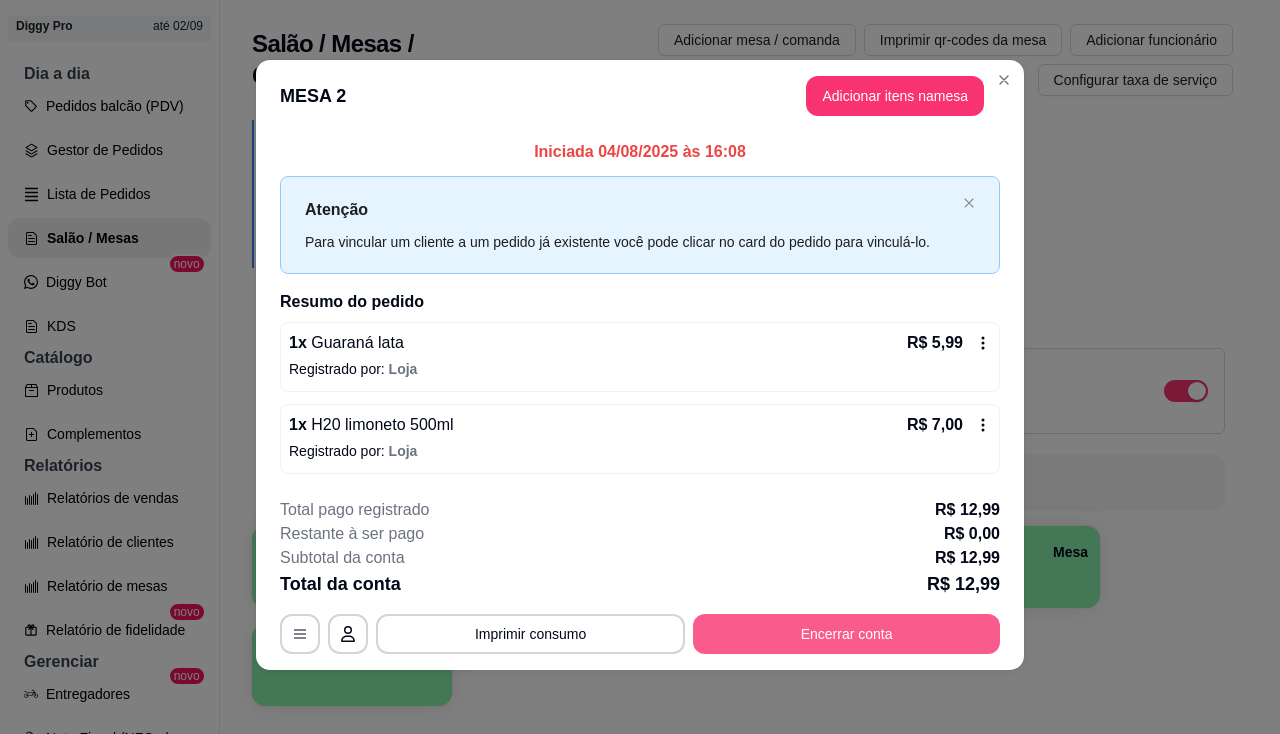 click on "Encerrar conta" at bounding box center [846, 634] 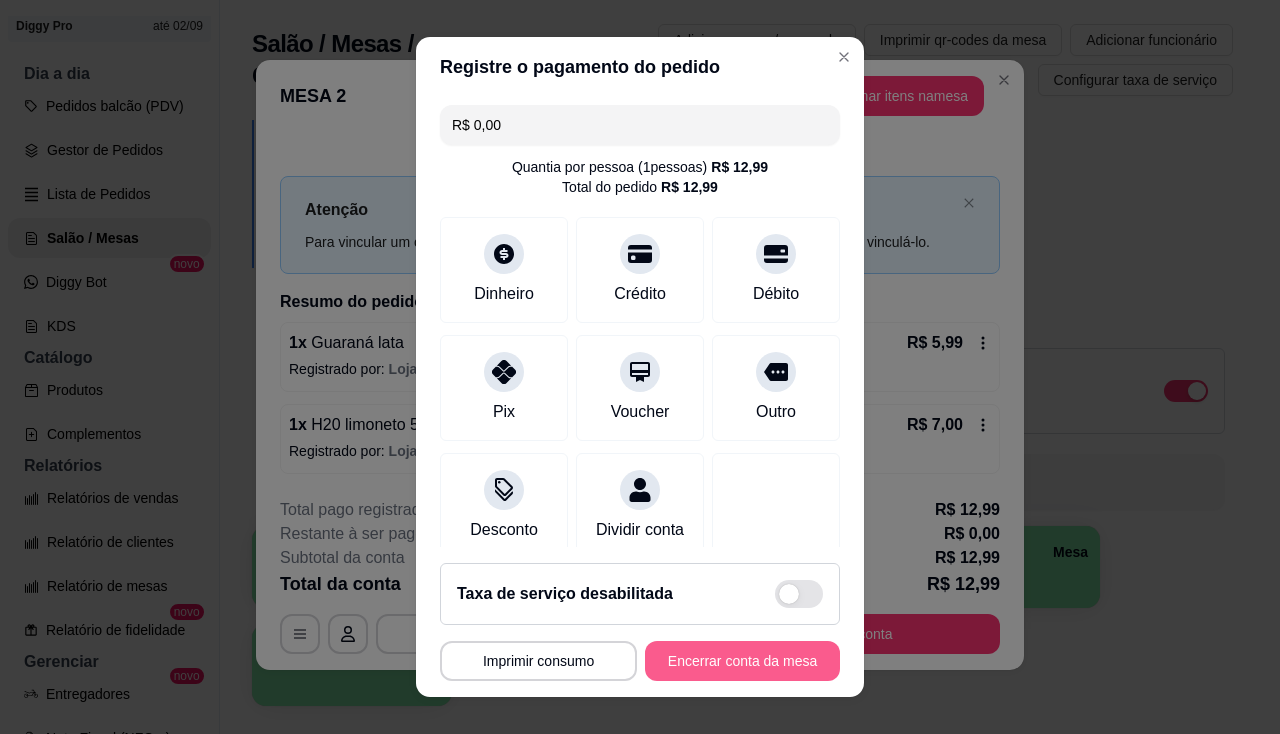 click on "**********" at bounding box center (640, 661) 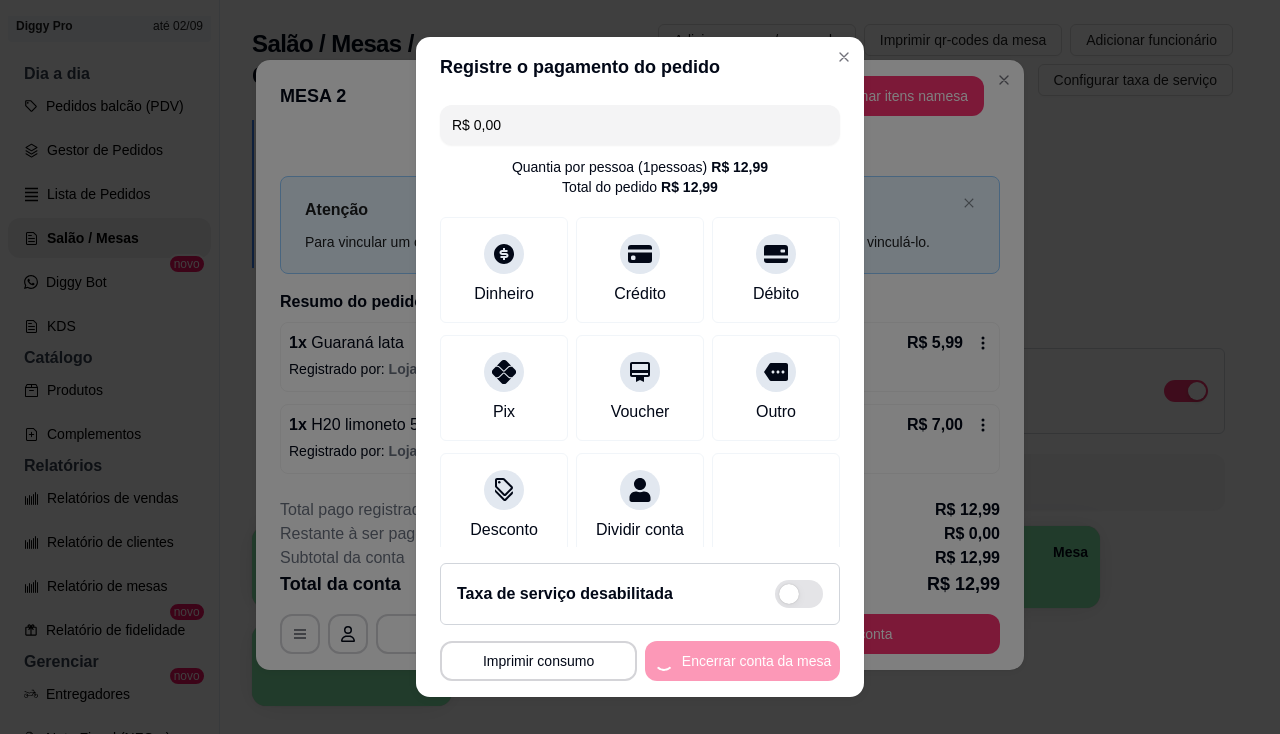 scroll, scrollTop: 0, scrollLeft: 0, axis: both 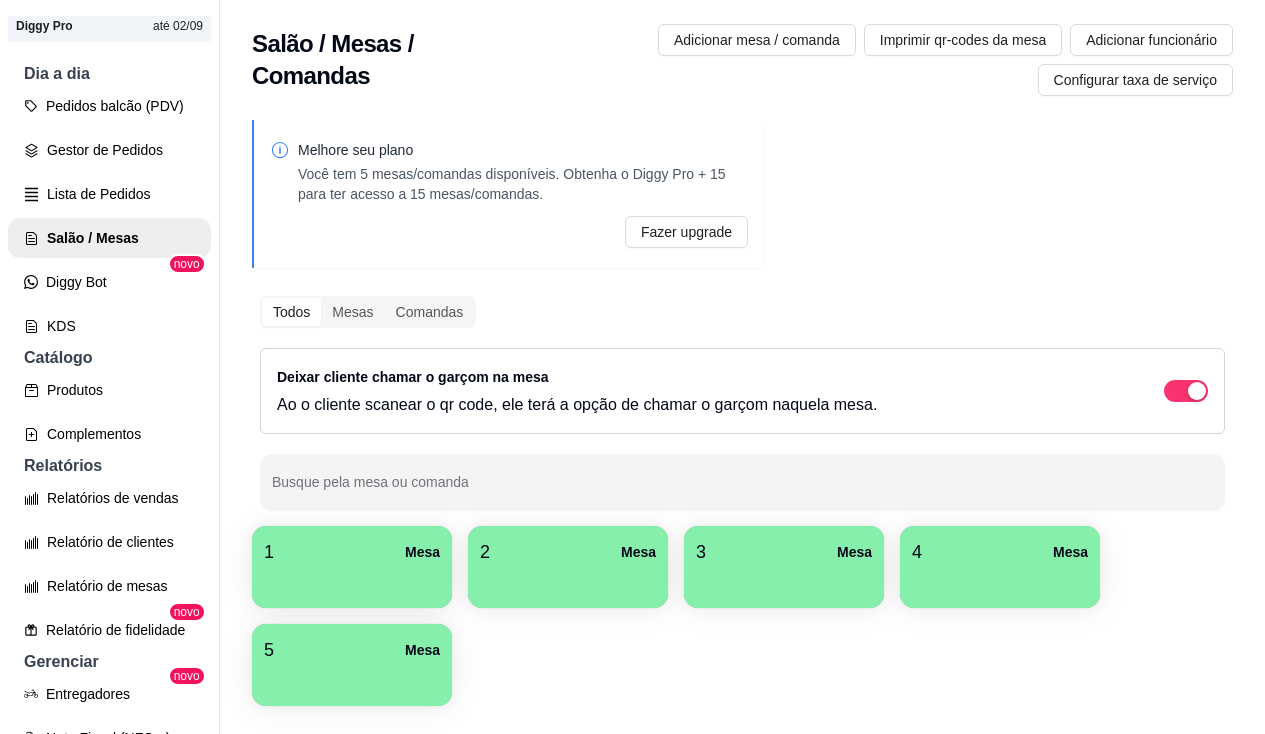 click at bounding box center (1000, 581) 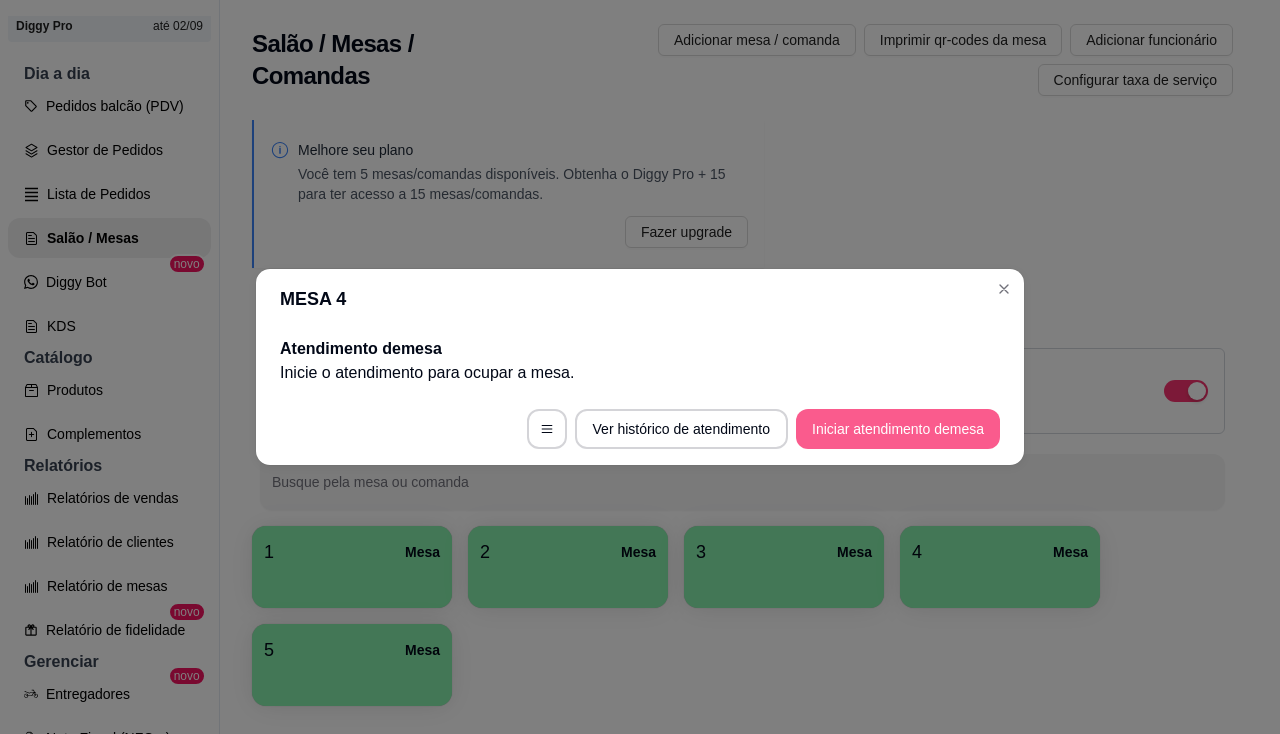 click on "Iniciar atendimento de  mesa" at bounding box center (898, 429) 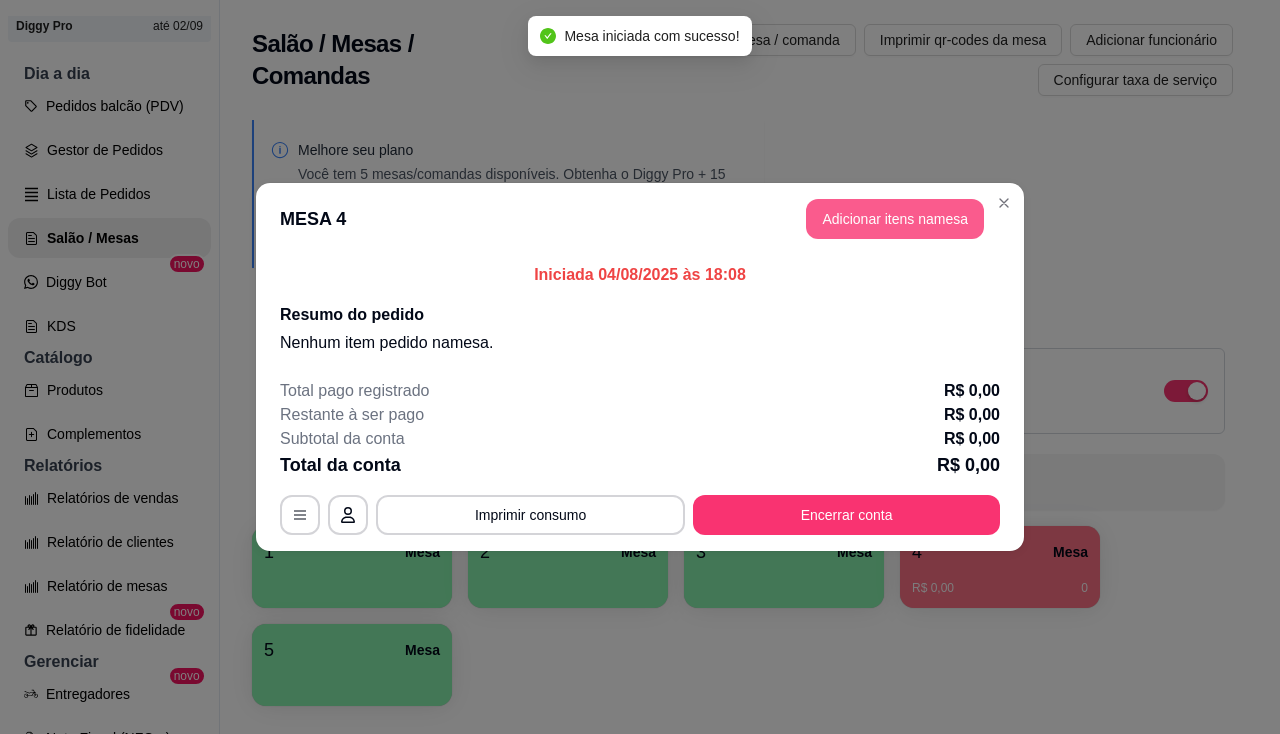 click on "Adicionar itens na  mesa" at bounding box center (895, 219) 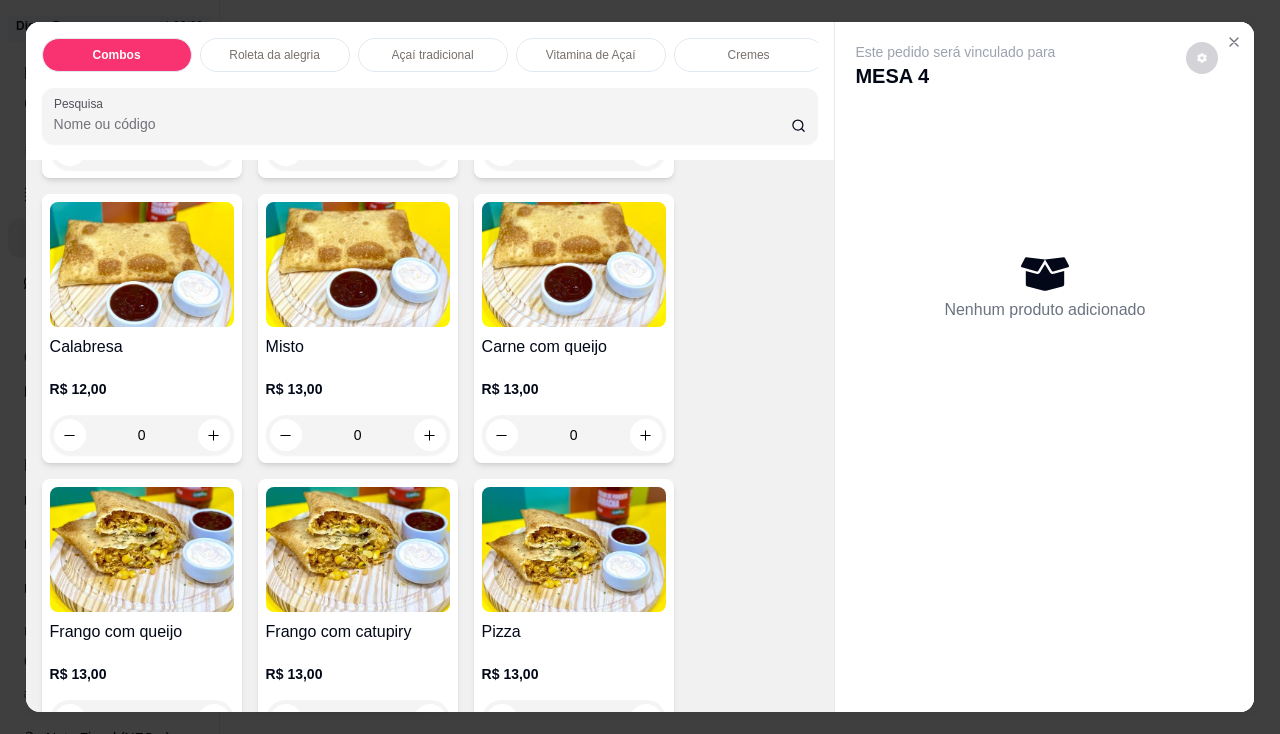 scroll, scrollTop: 2800, scrollLeft: 0, axis: vertical 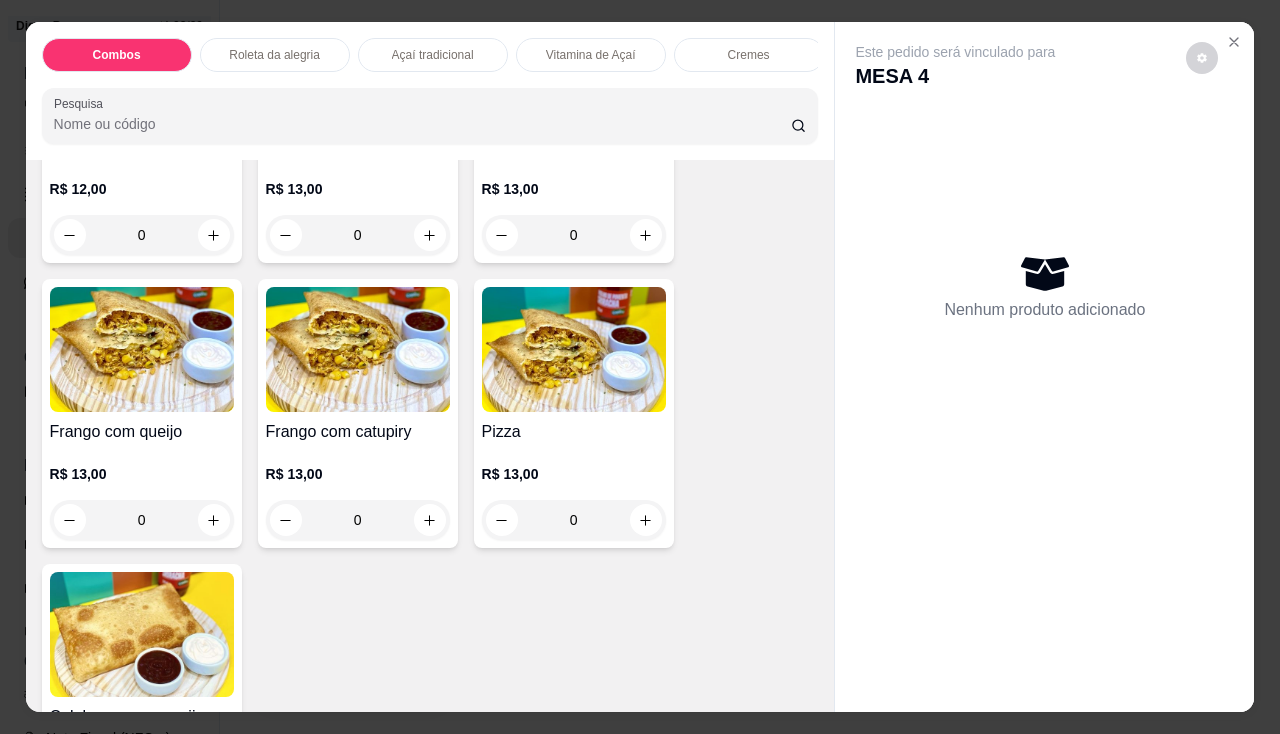 click on "R$ 13,00 0" at bounding box center [358, 492] 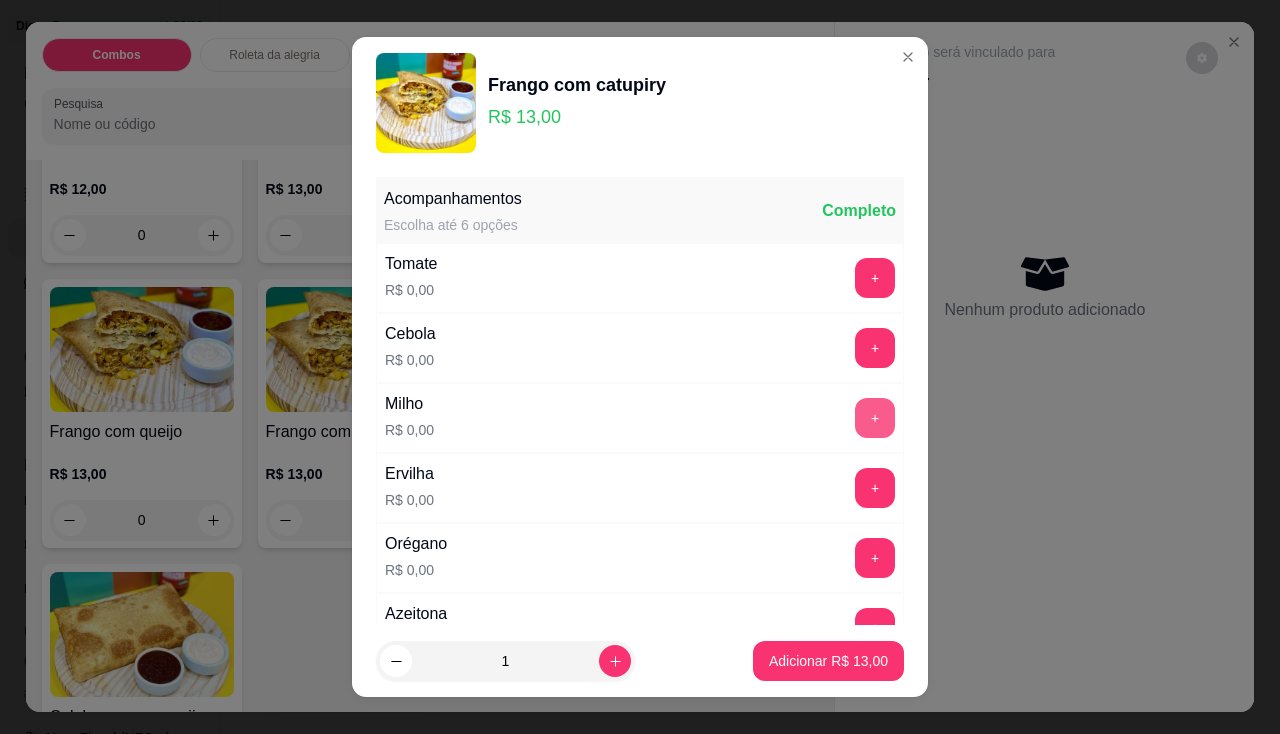 click on "+" at bounding box center (875, 418) 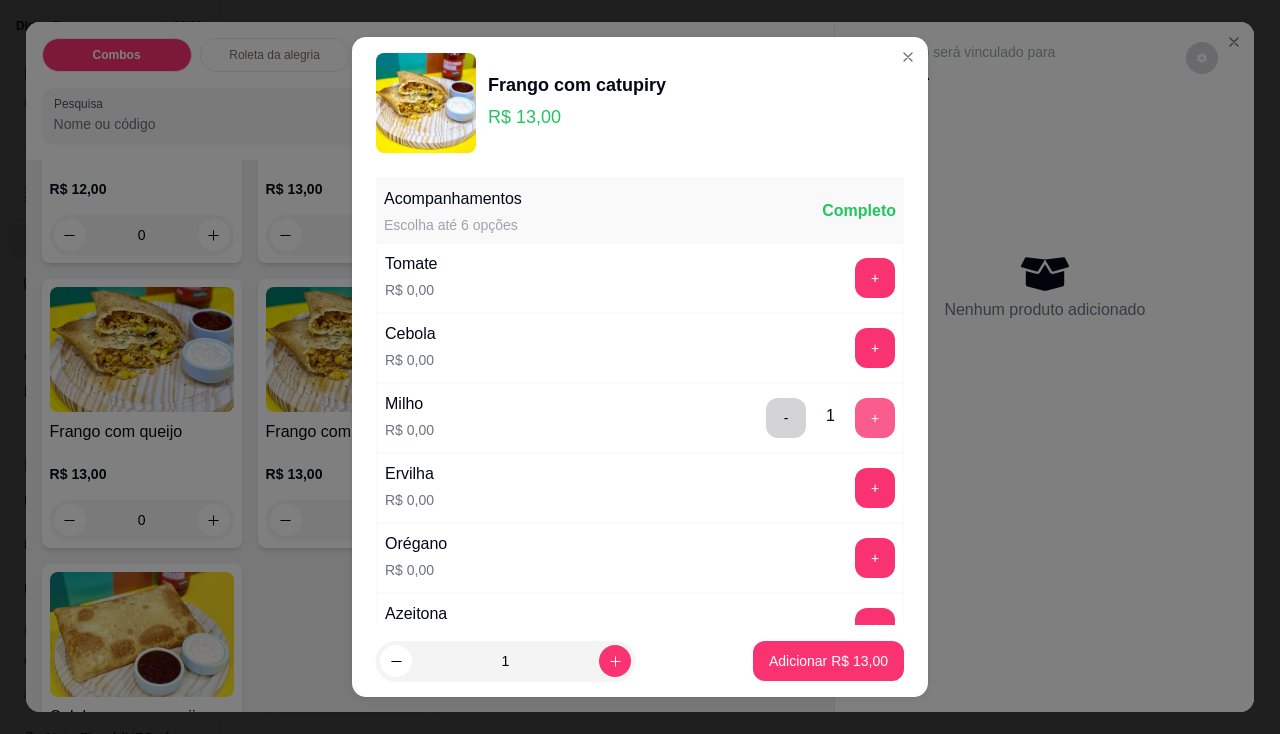 scroll, scrollTop: 100, scrollLeft: 0, axis: vertical 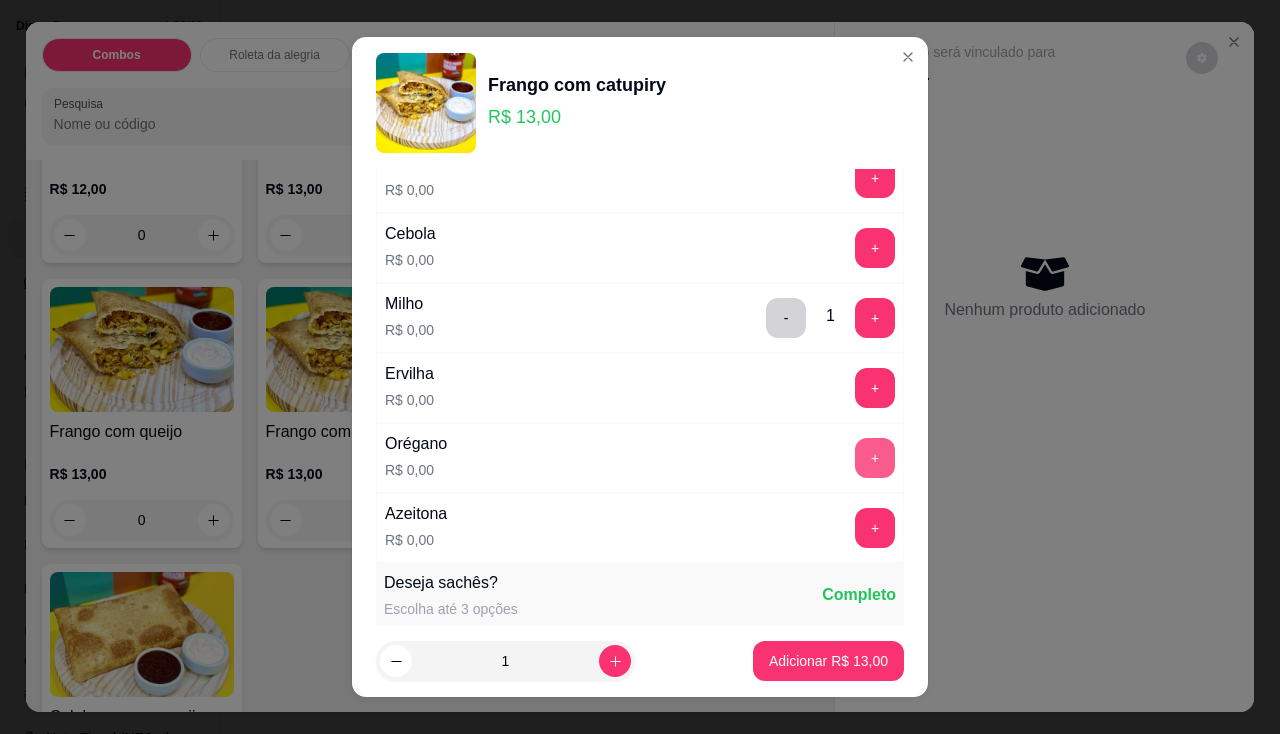 click on "+" at bounding box center (875, 458) 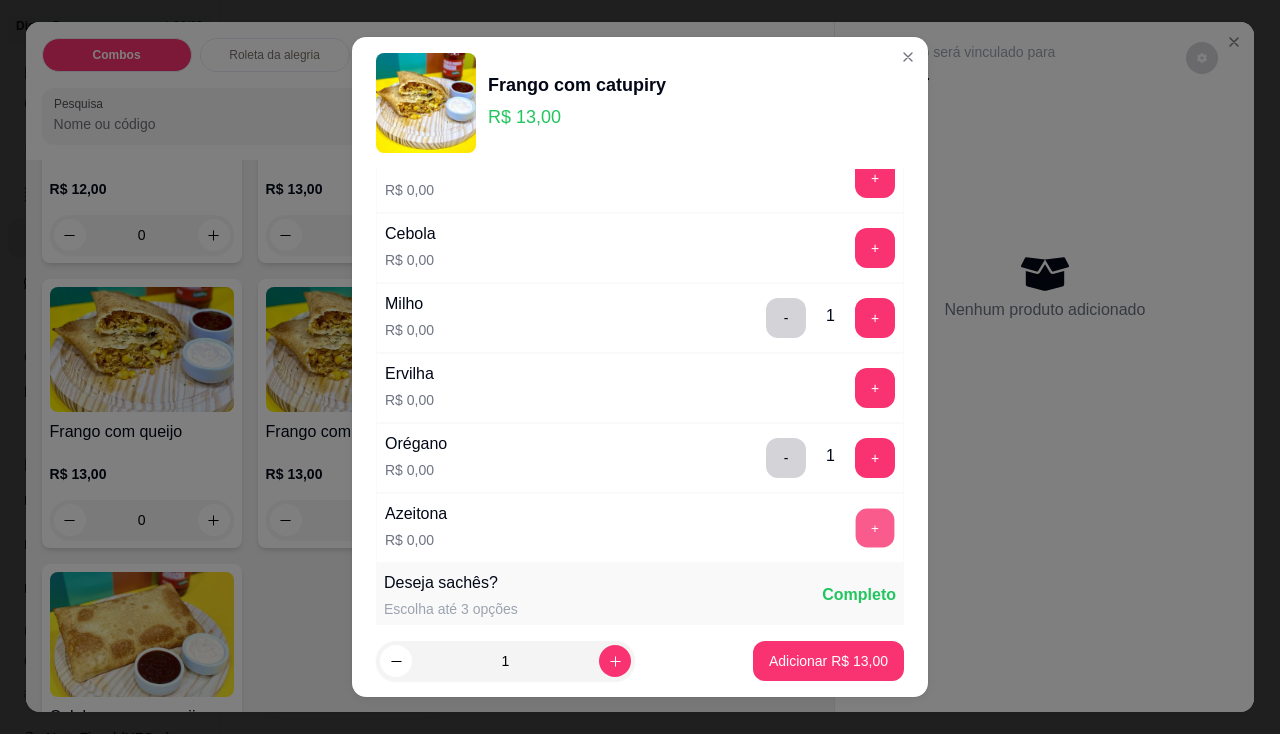 click on "+" at bounding box center (875, 527) 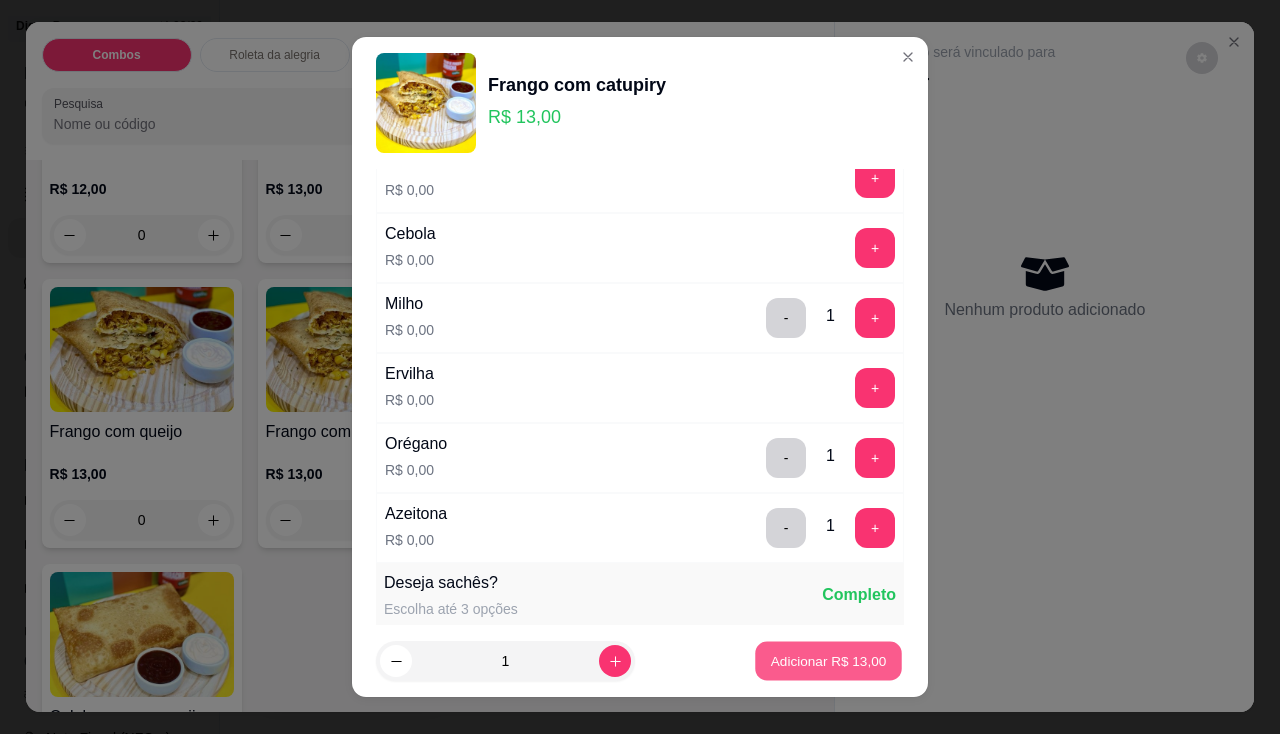 click on "Adicionar   R$ 13,00" at bounding box center [829, 661] 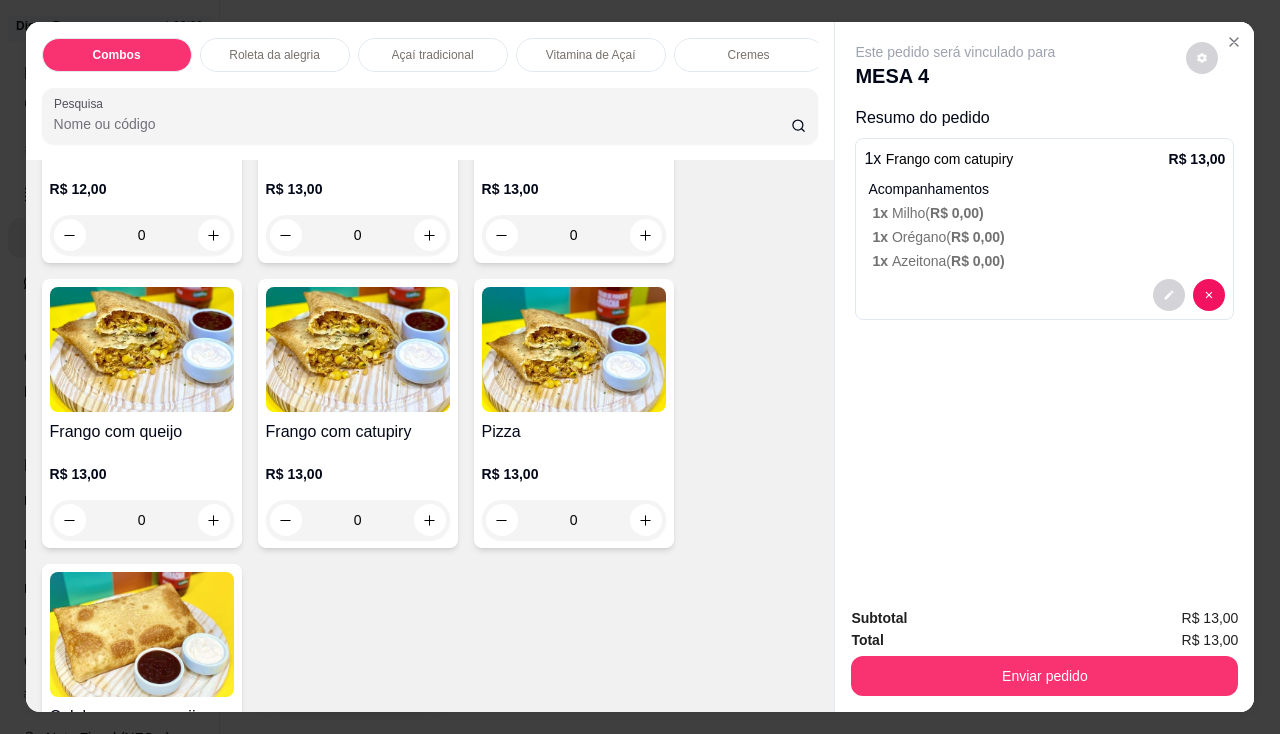 click on "Frango com queijo   R$ 13,00 0" at bounding box center [142, 413] 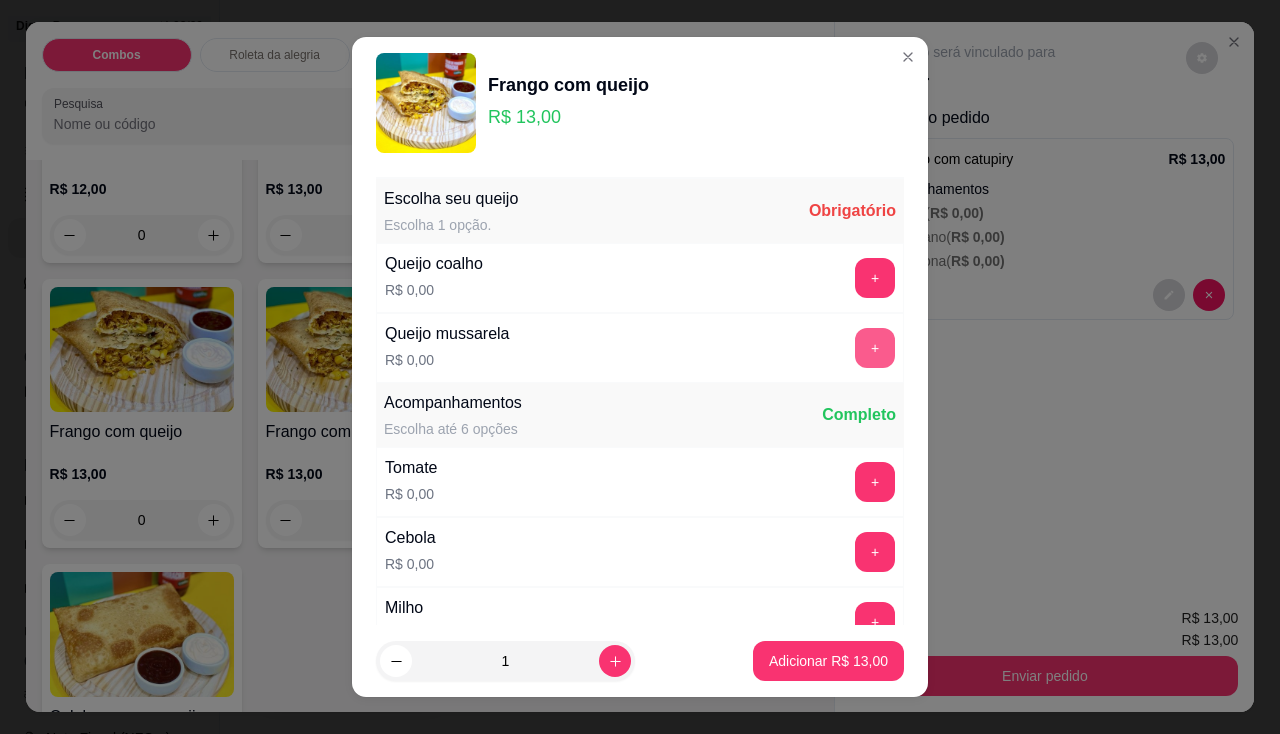 click on "+" at bounding box center (875, 348) 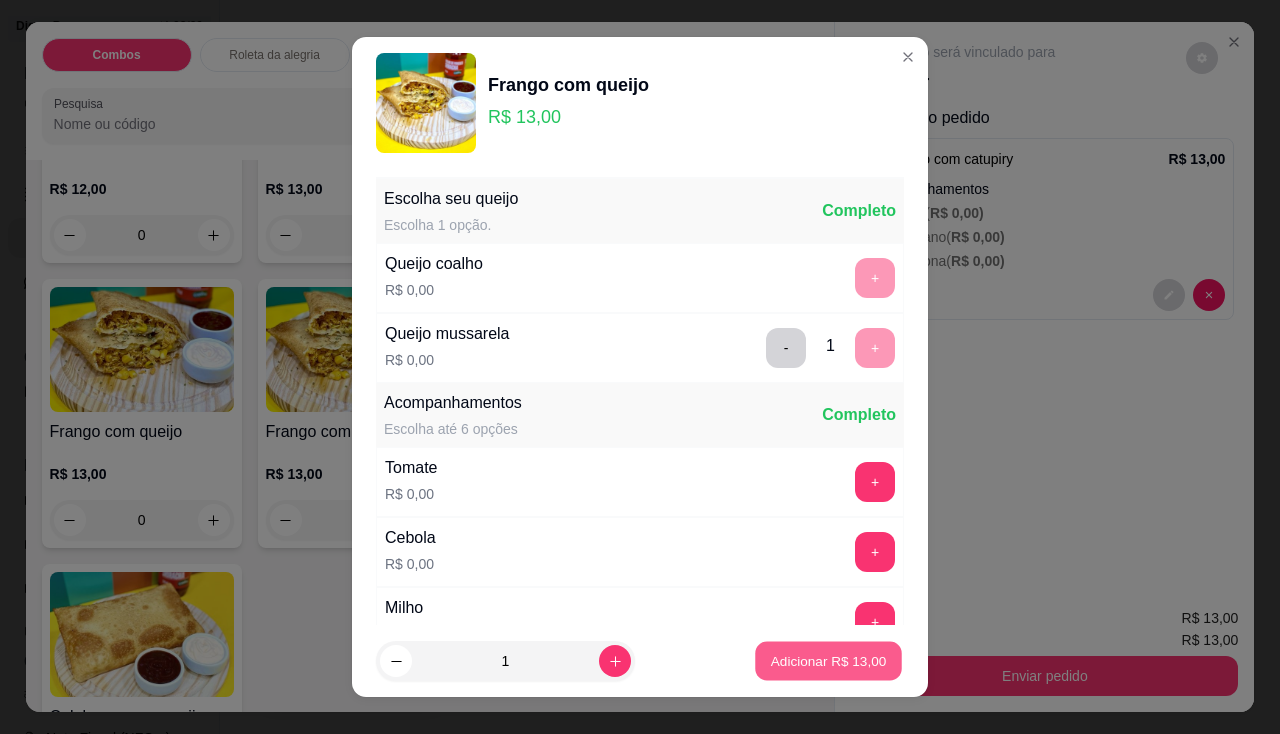 click on "Adicionar   R$ 13,00" at bounding box center [828, 661] 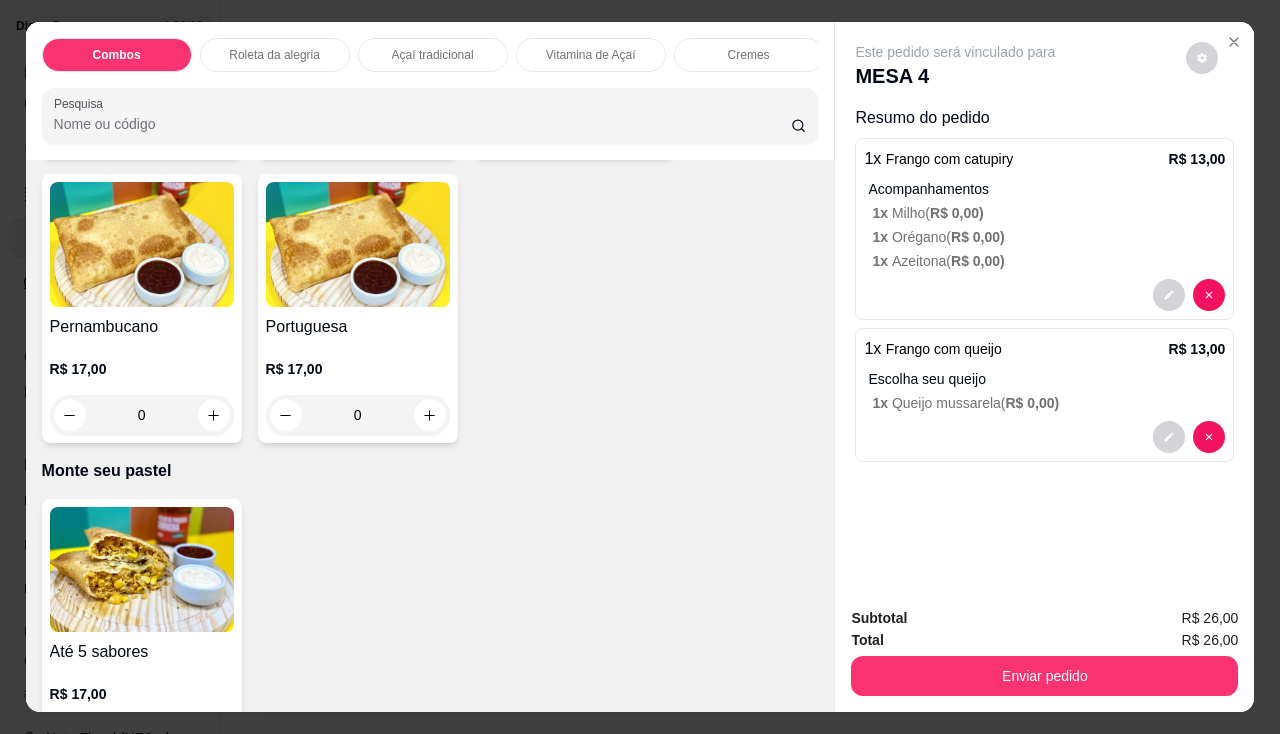 scroll, scrollTop: 4000, scrollLeft: 0, axis: vertical 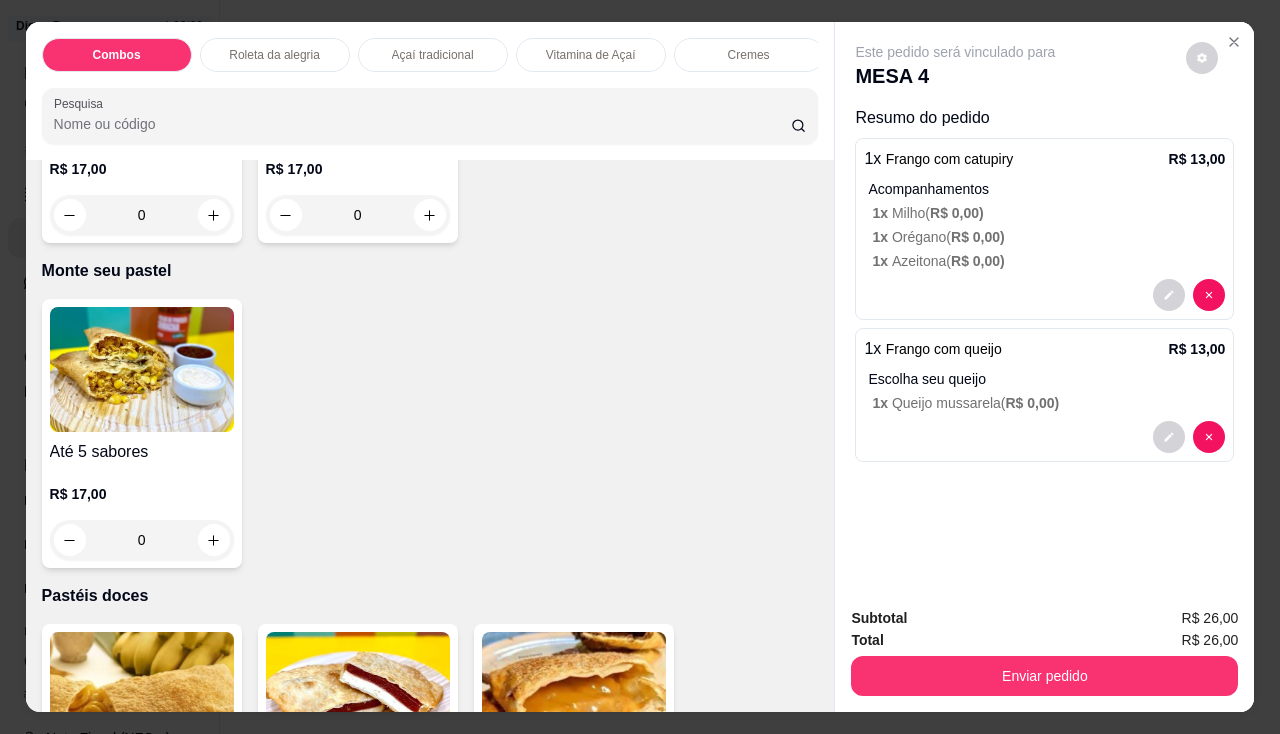 click on "Até 5 sabores   R$ 17,00 0" at bounding box center (142, 433) 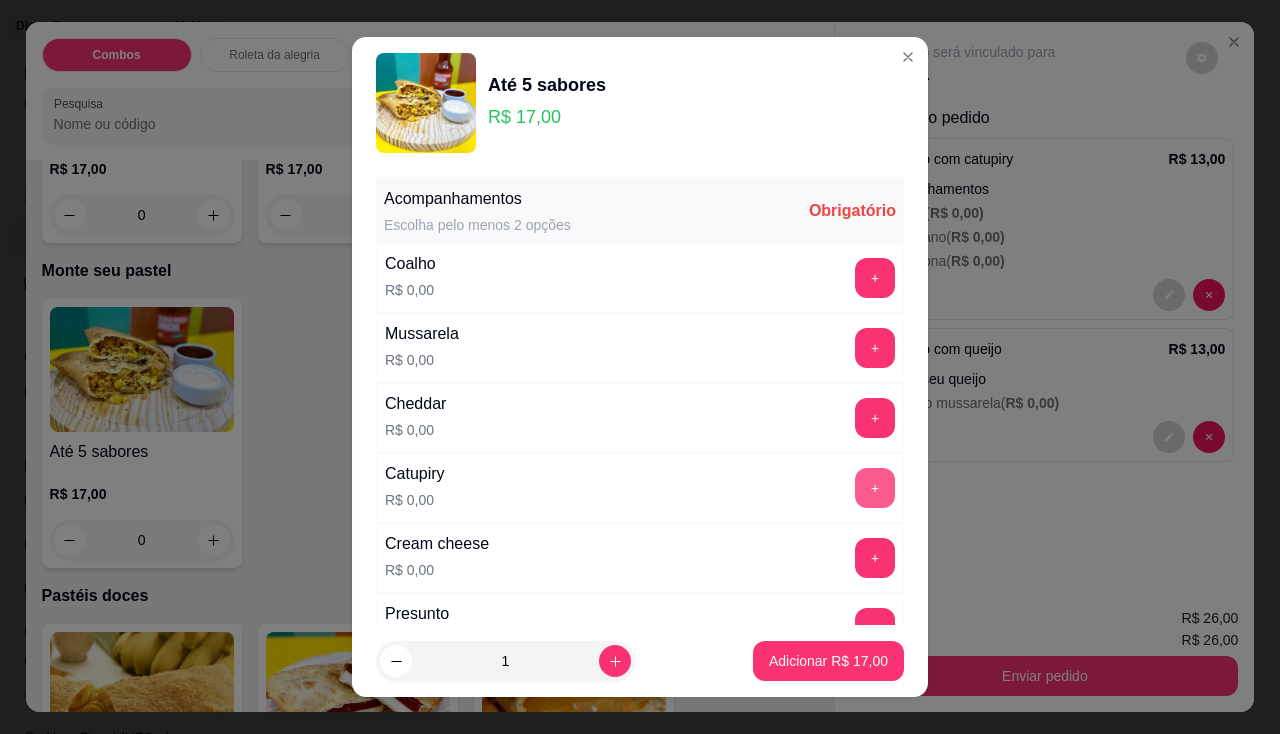 click on "+" at bounding box center [875, 488] 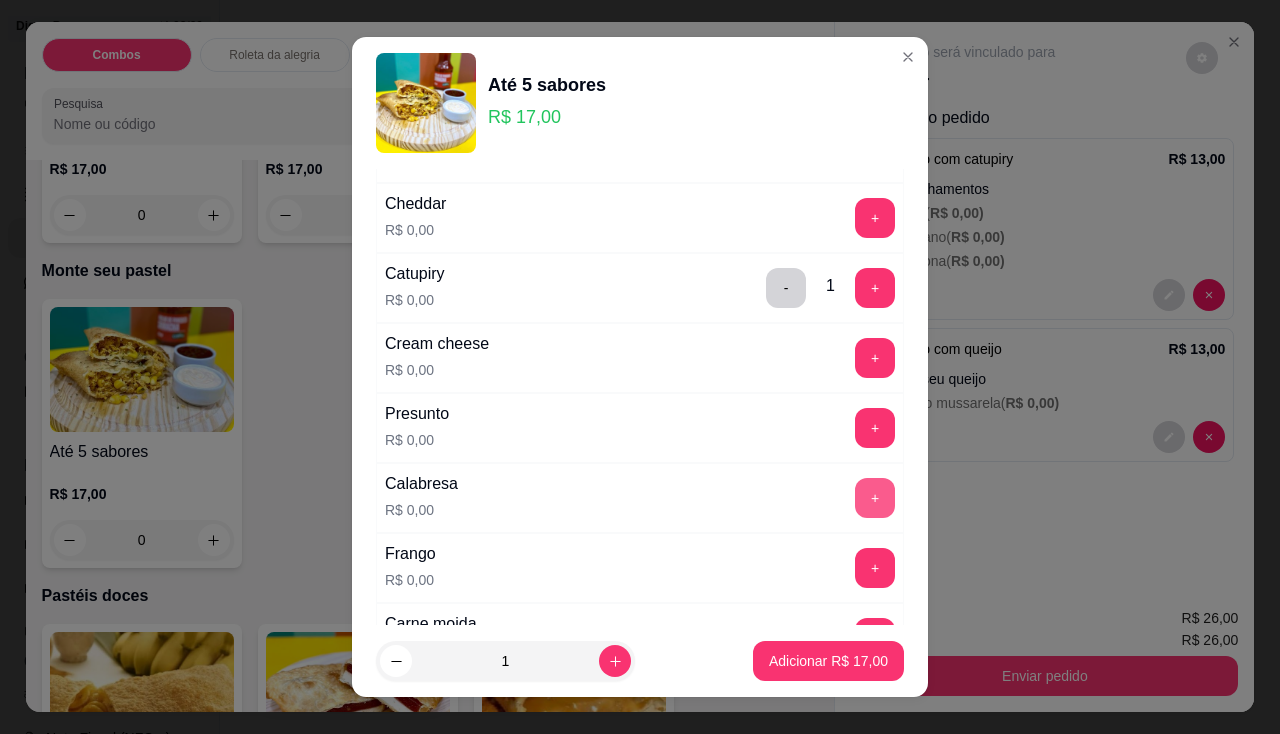 scroll, scrollTop: 300, scrollLeft: 0, axis: vertical 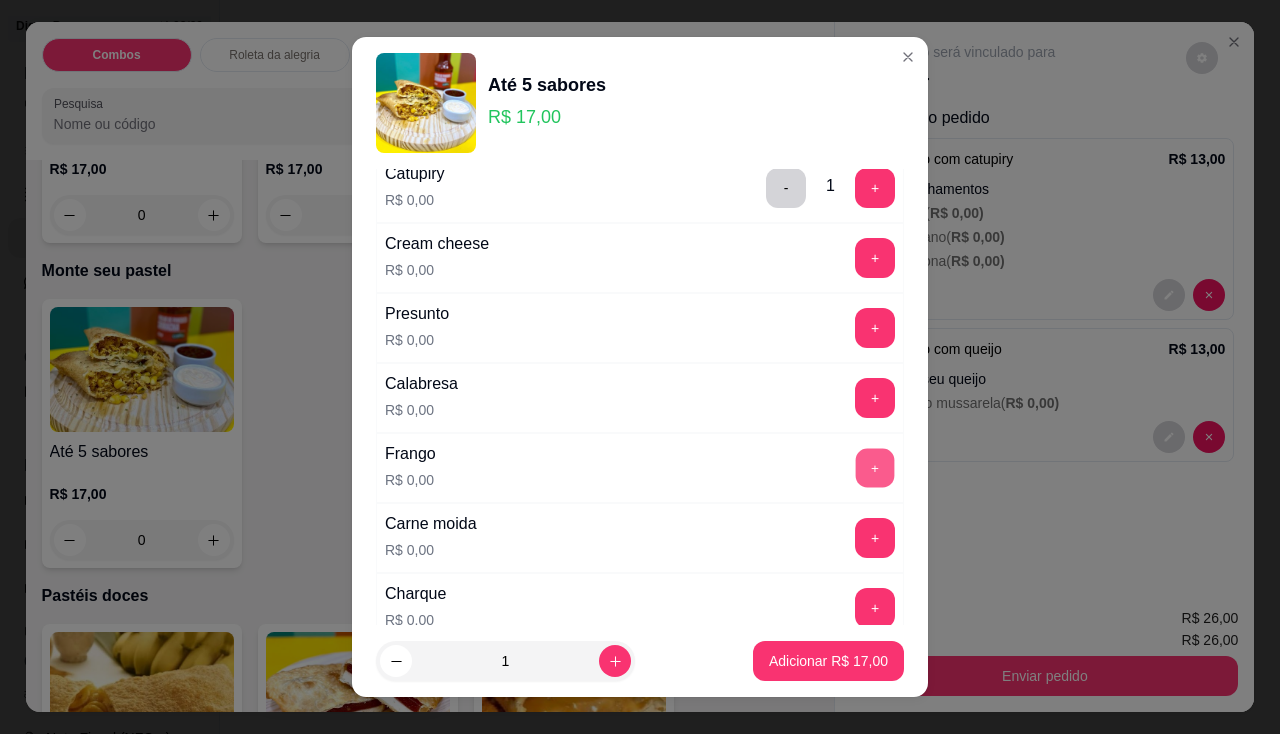 click on "+" at bounding box center [875, 467] 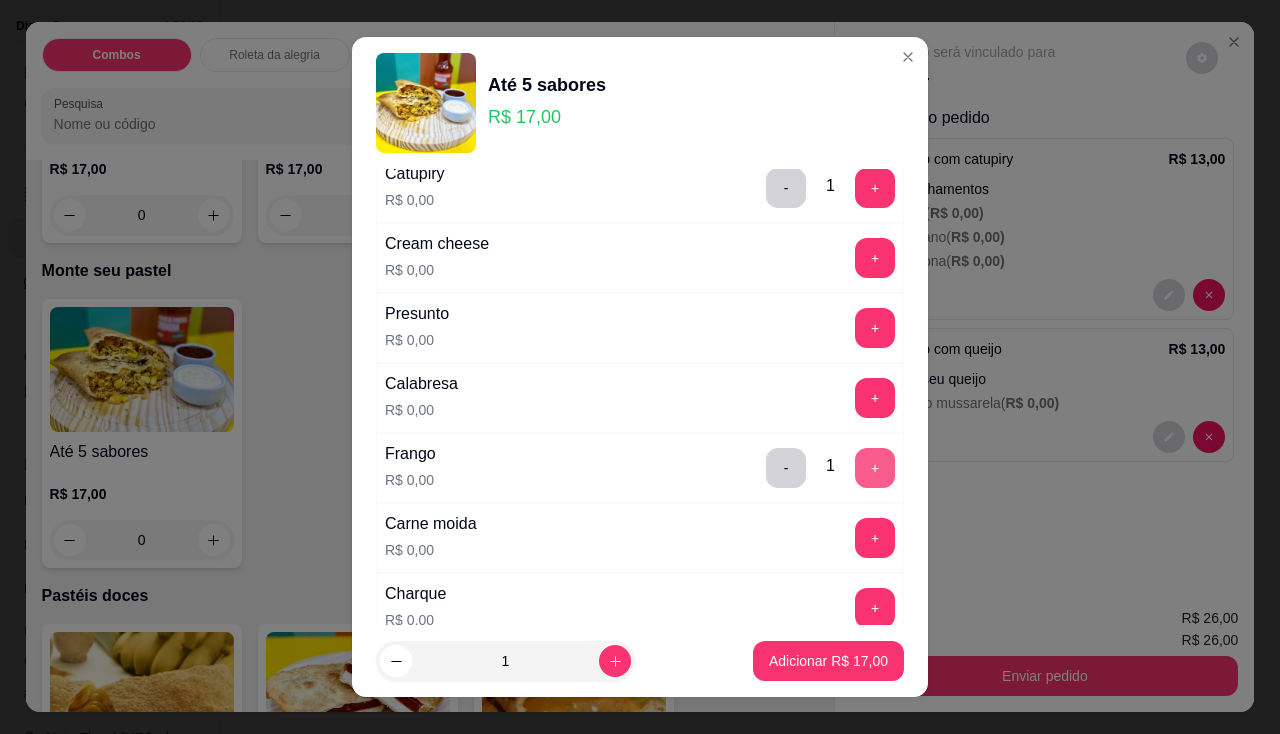 scroll, scrollTop: 400, scrollLeft: 0, axis: vertical 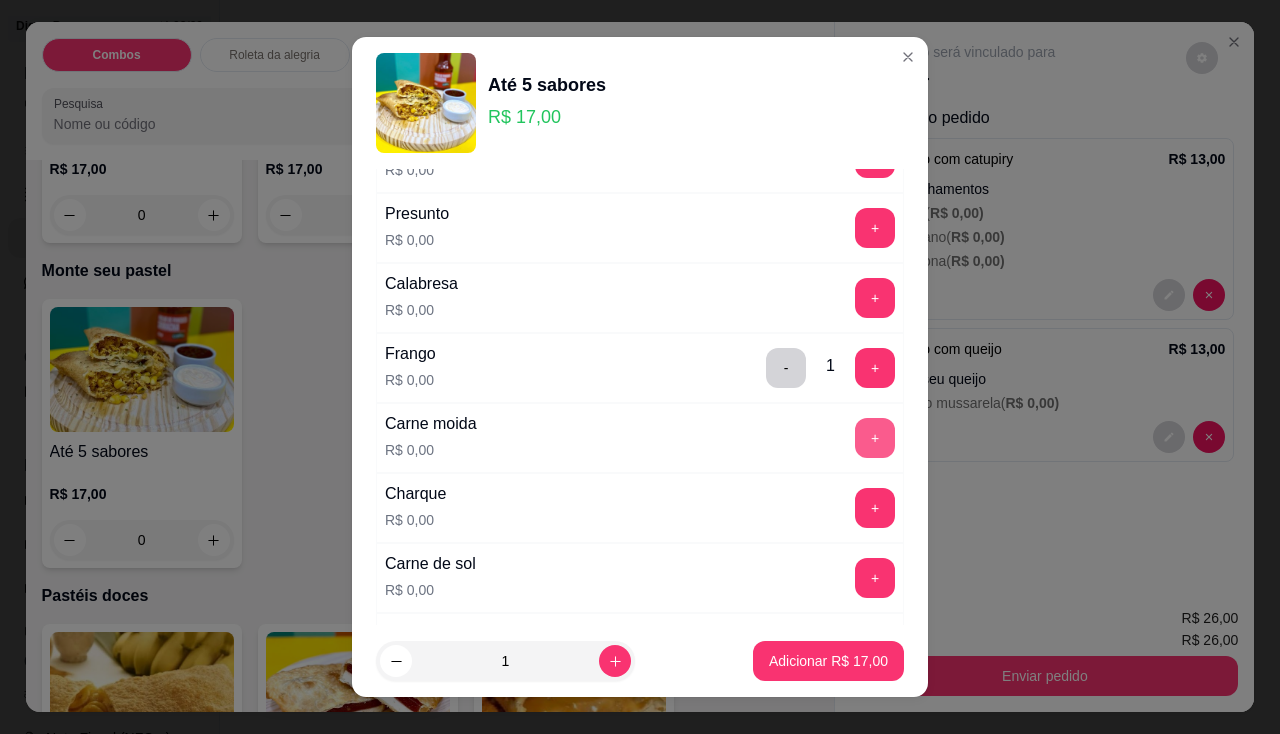 click on "+" at bounding box center (875, 438) 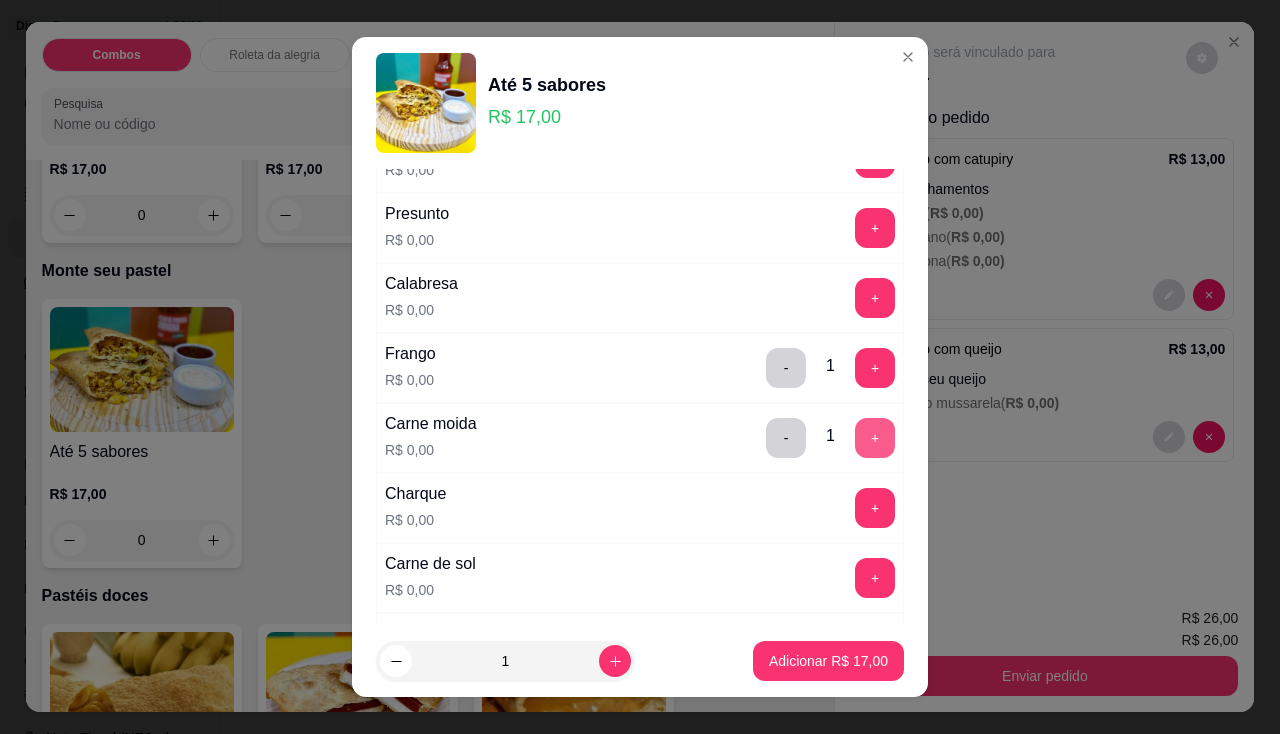 scroll, scrollTop: 500, scrollLeft: 0, axis: vertical 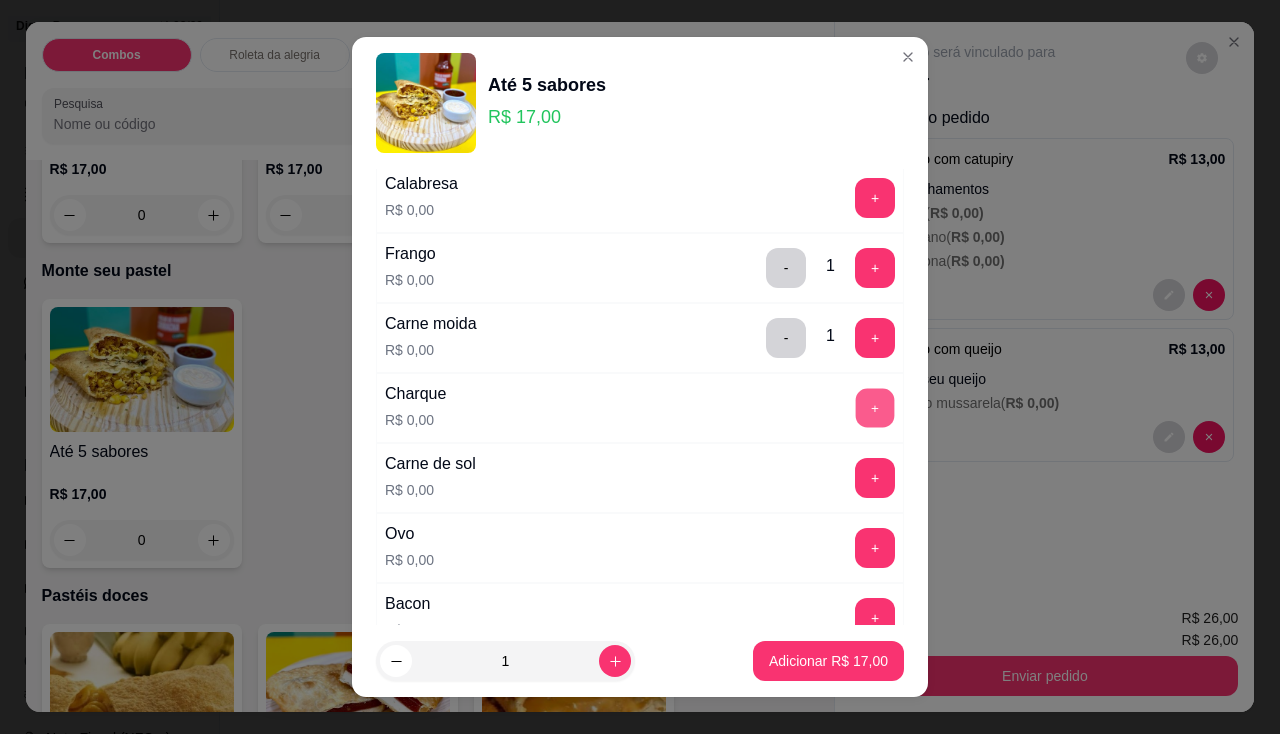 click on "+" at bounding box center [875, 407] 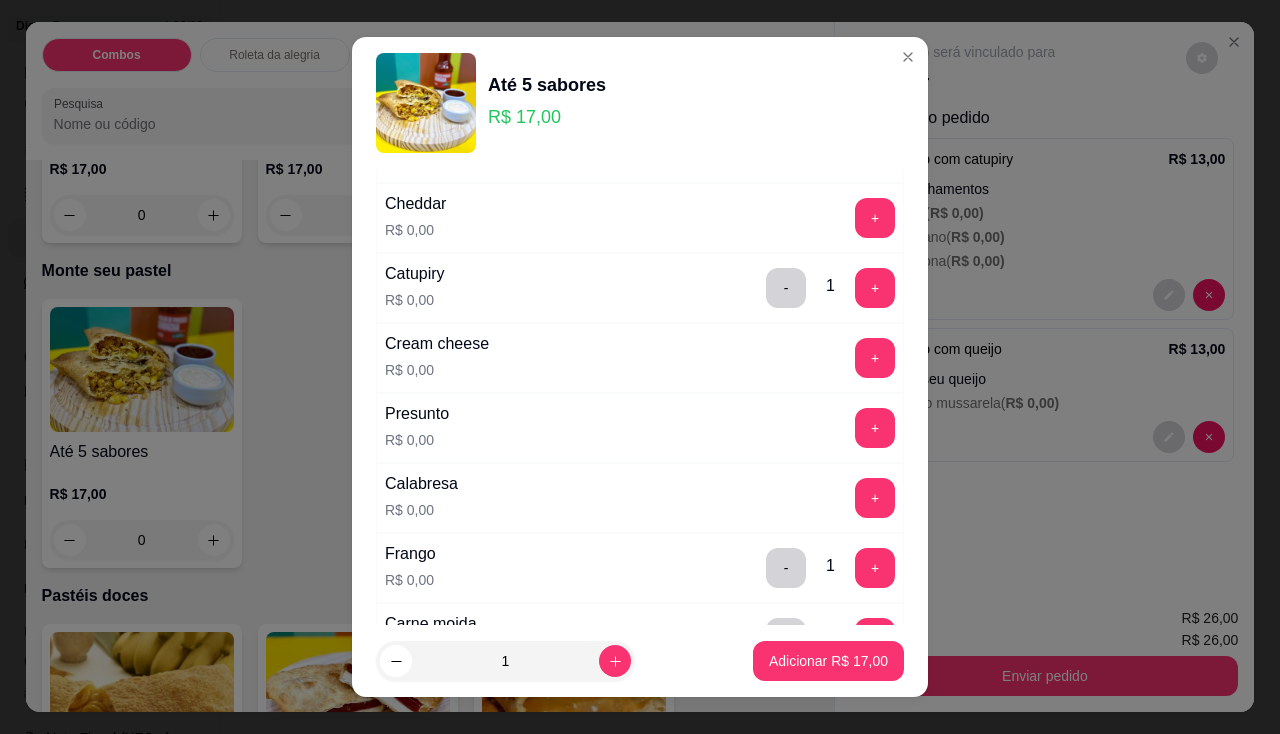 scroll, scrollTop: 0, scrollLeft: 0, axis: both 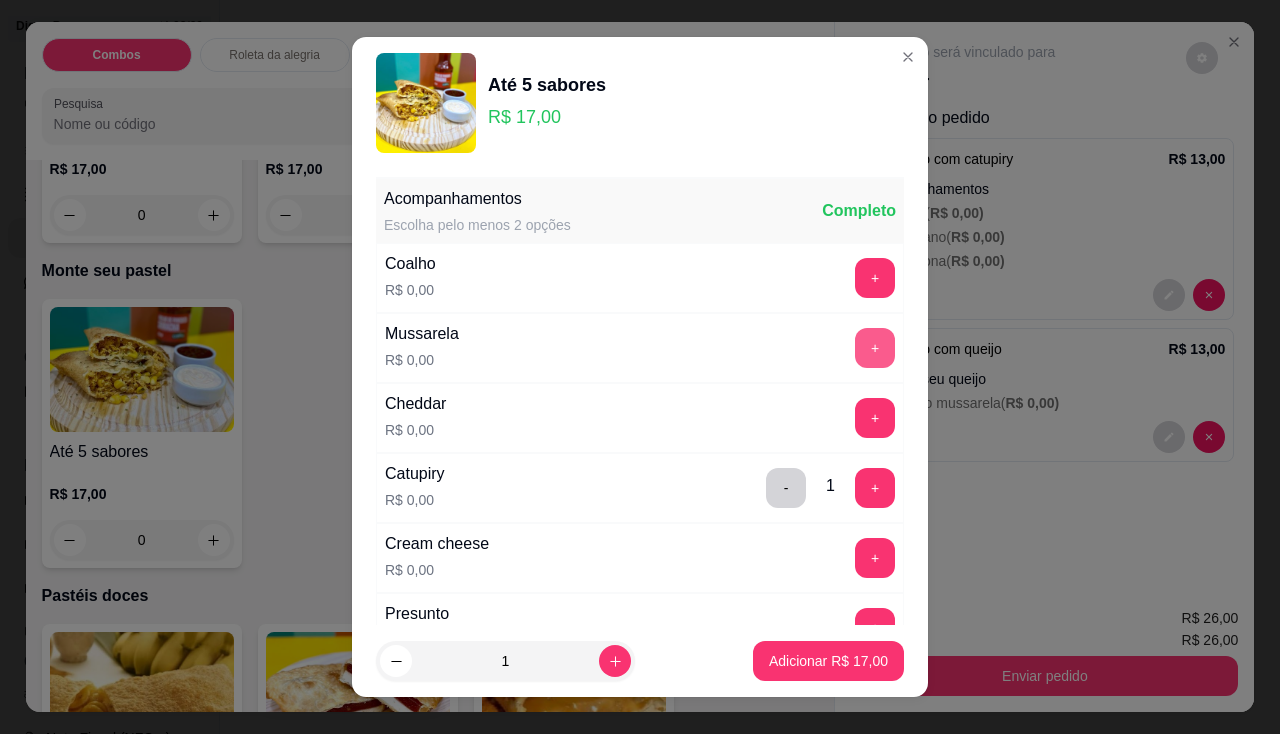 click on "+" at bounding box center [875, 348] 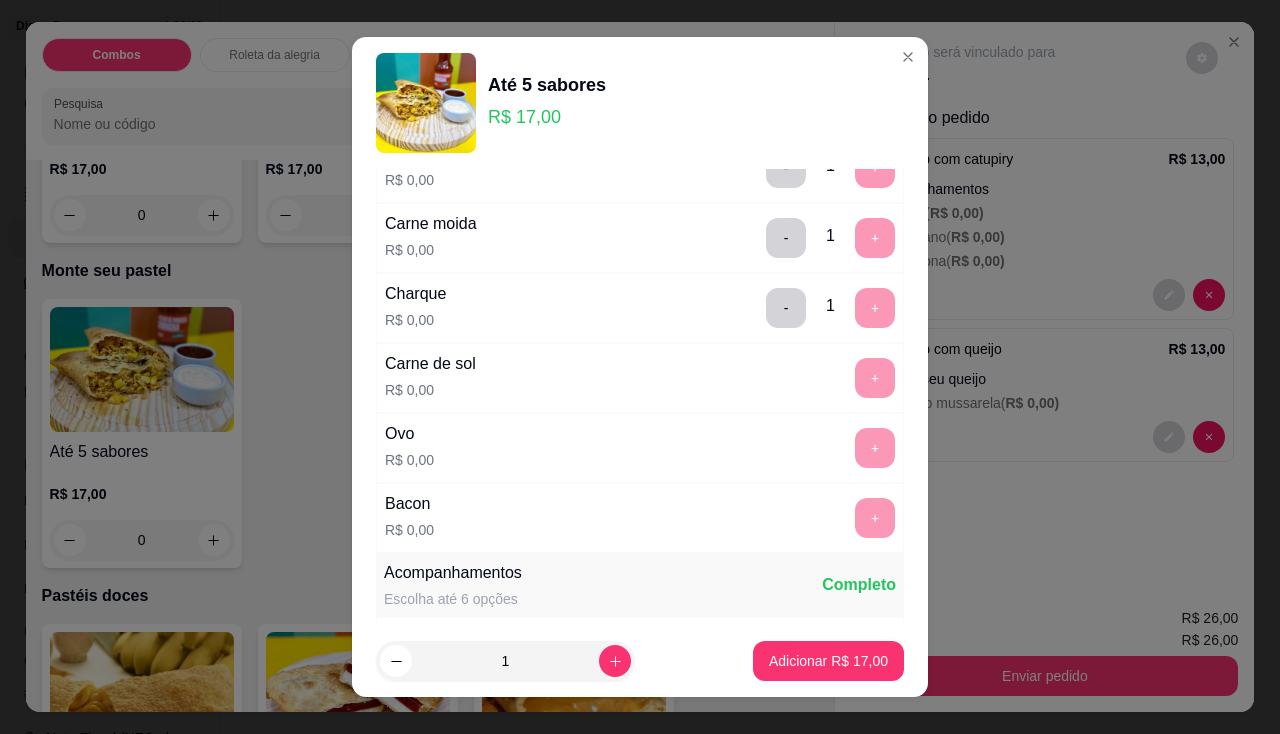 scroll, scrollTop: 800, scrollLeft: 0, axis: vertical 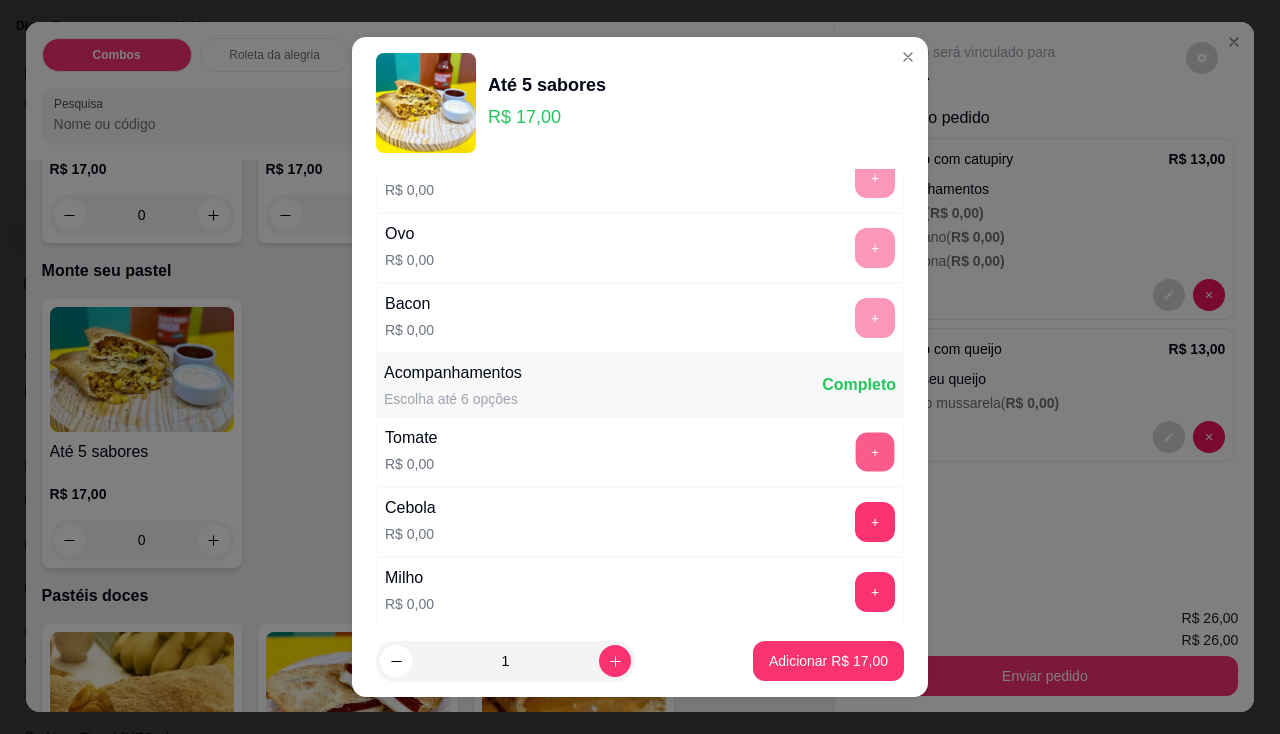 click on "+" at bounding box center (875, 451) 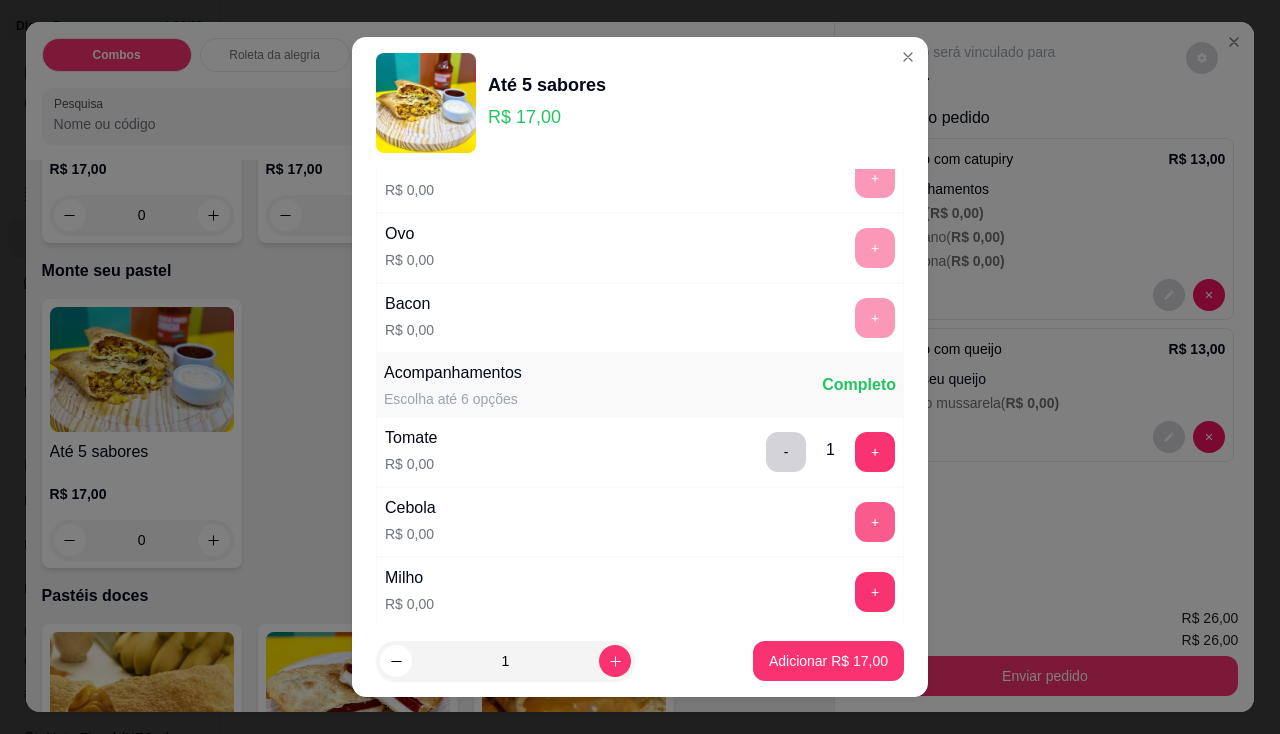 click on "+" at bounding box center (875, 522) 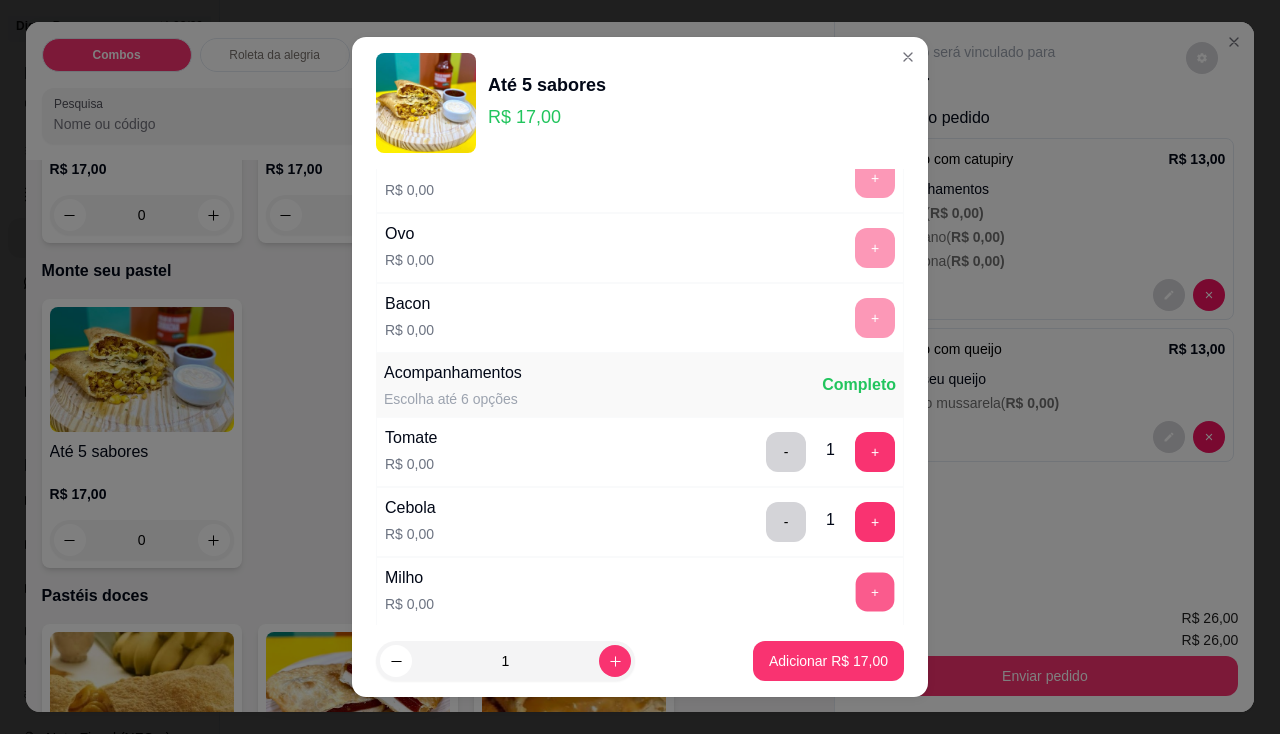 click on "+" at bounding box center (875, 591) 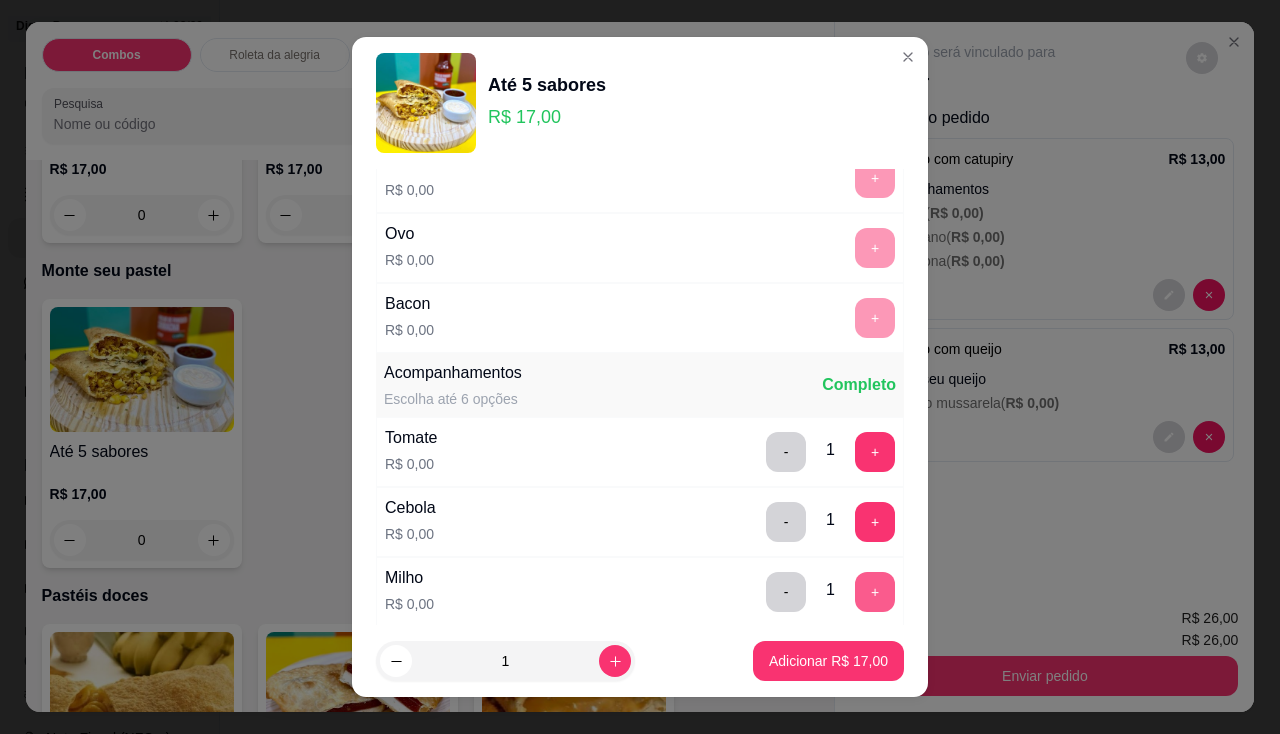 scroll, scrollTop: 1000, scrollLeft: 0, axis: vertical 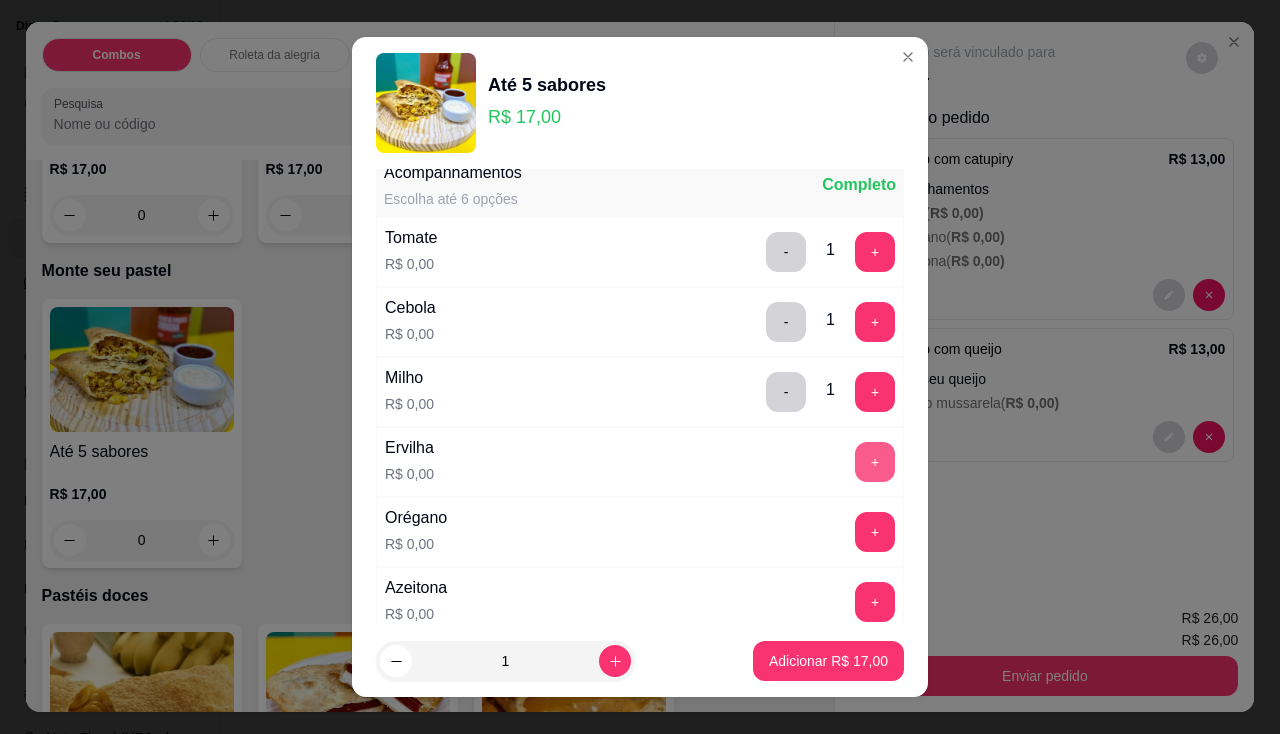 click on "+" at bounding box center (875, 462) 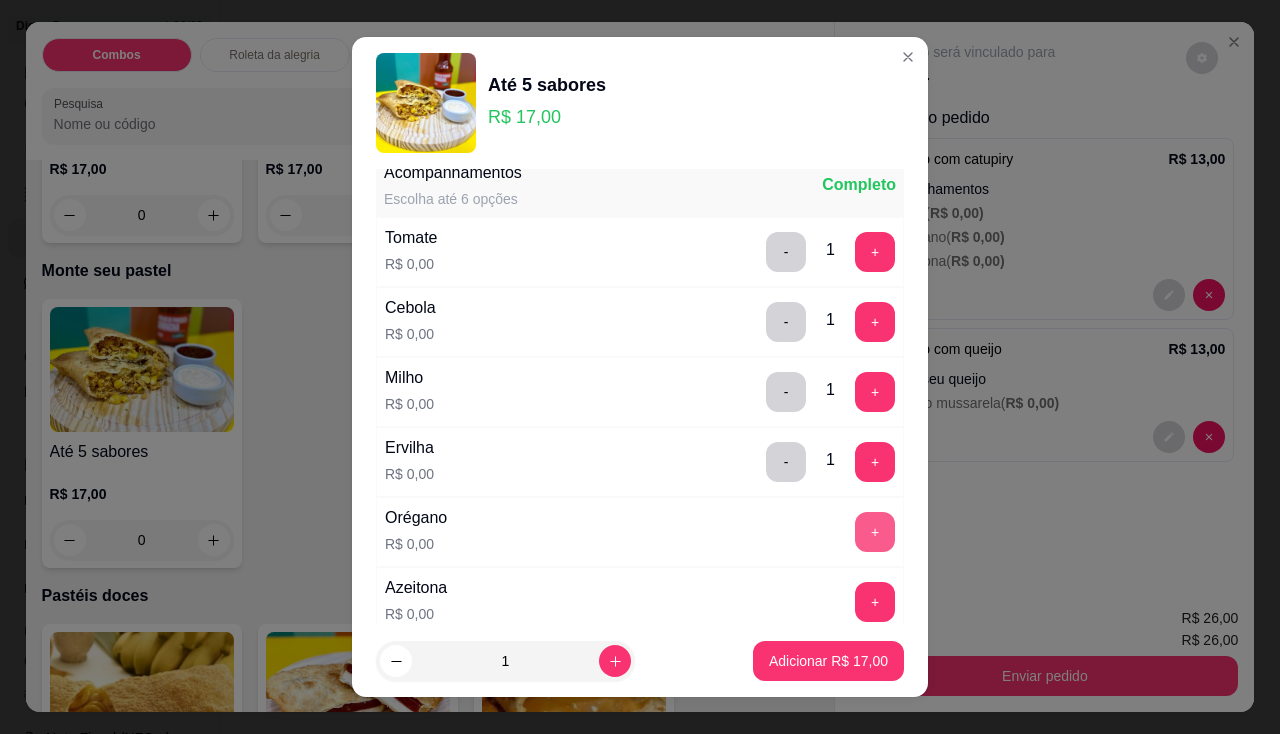click on "+" at bounding box center [875, 532] 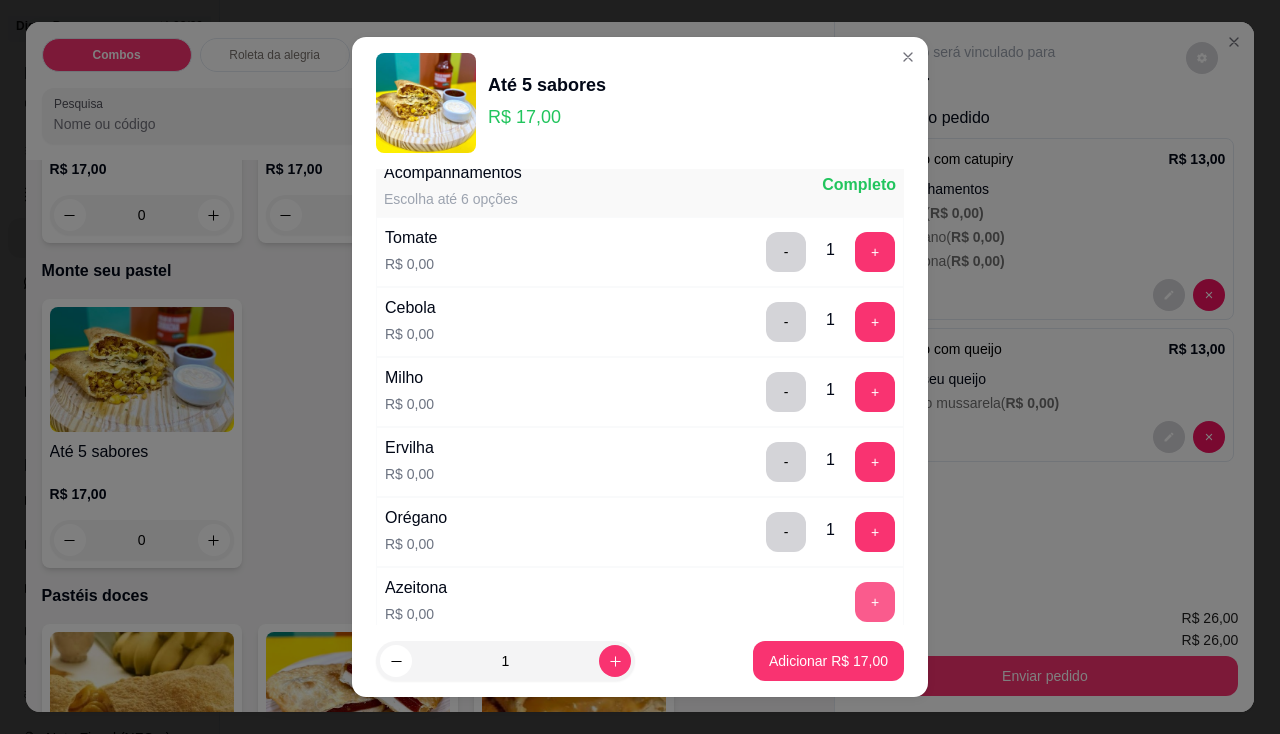 click on "+" at bounding box center (875, 602) 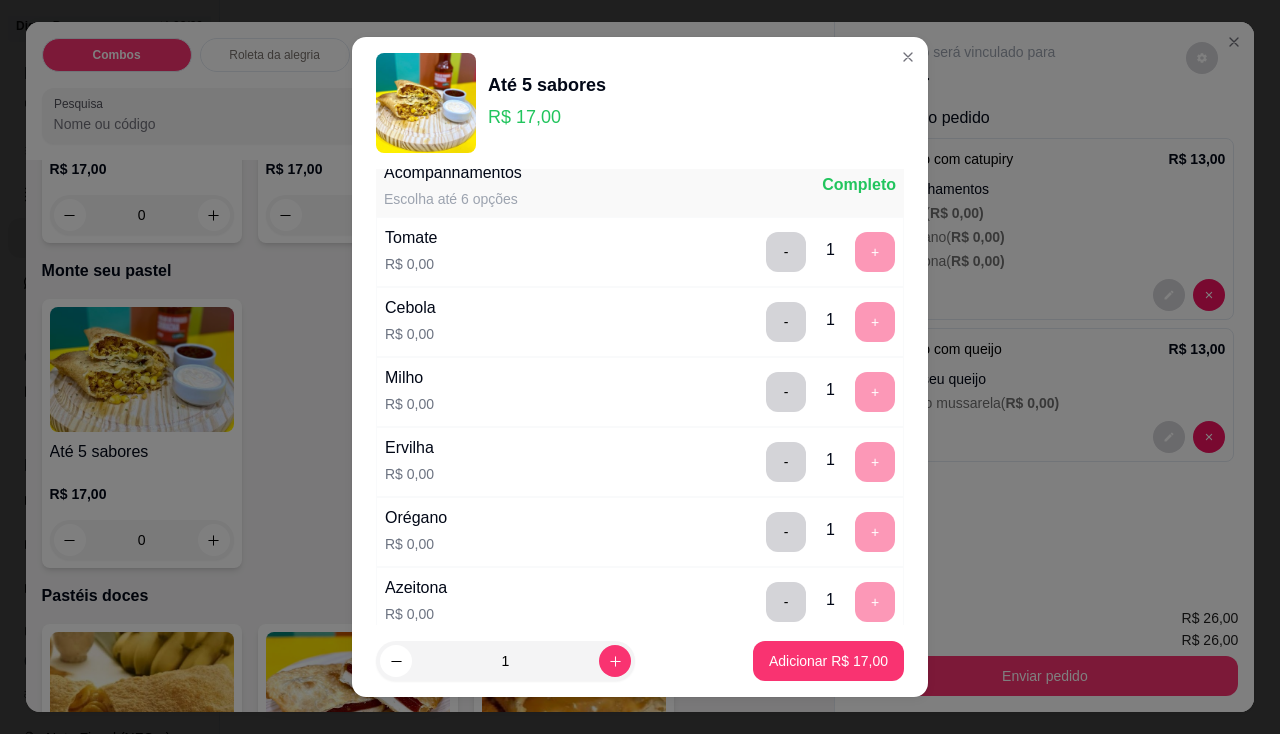 scroll, scrollTop: 1200, scrollLeft: 0, axis: vertical 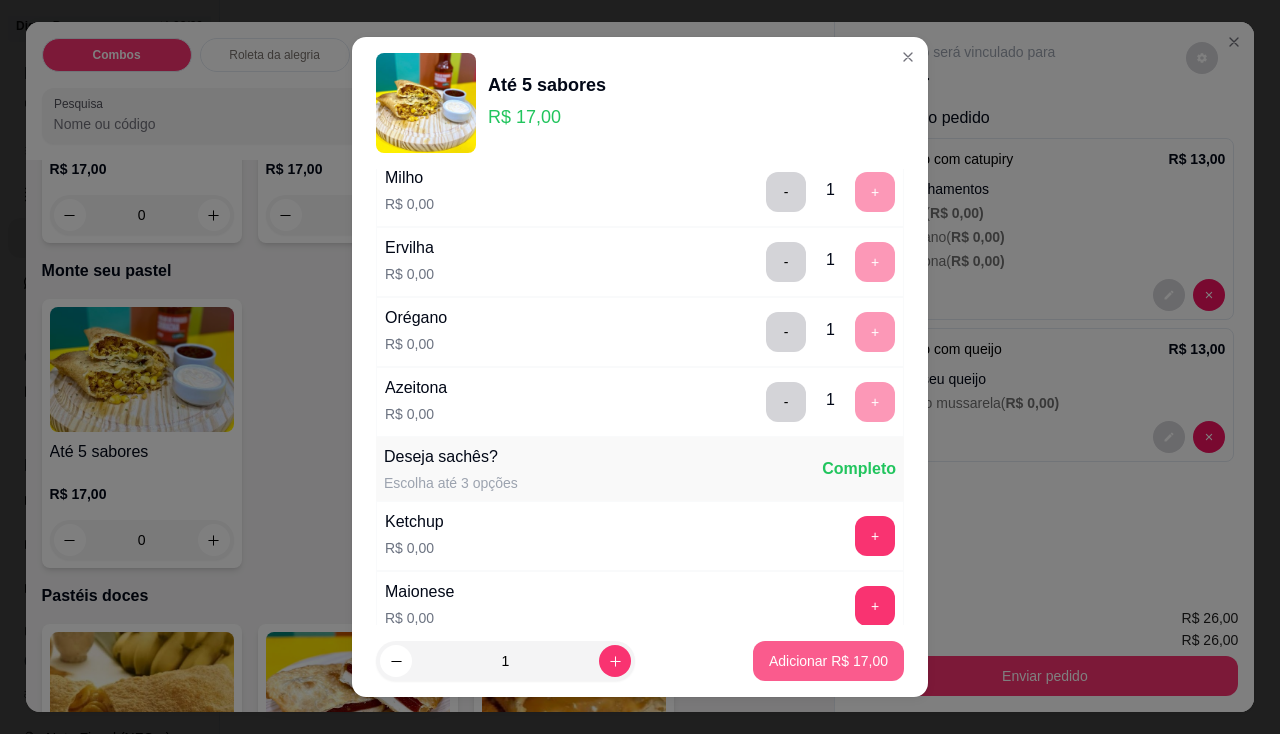 click on "Adicionar   R$ 17,00" at bounding box center (828, 661) 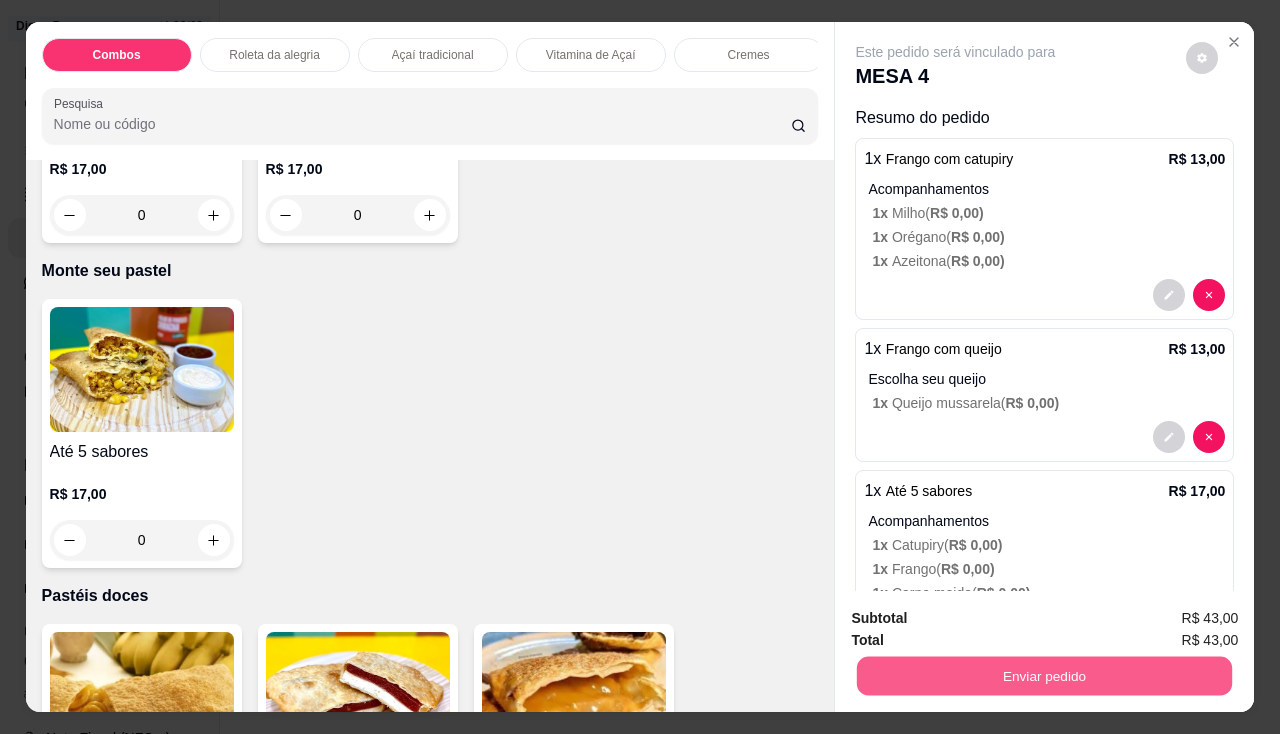 click on "Enviar pedido" at bounding box center [1044, 676] 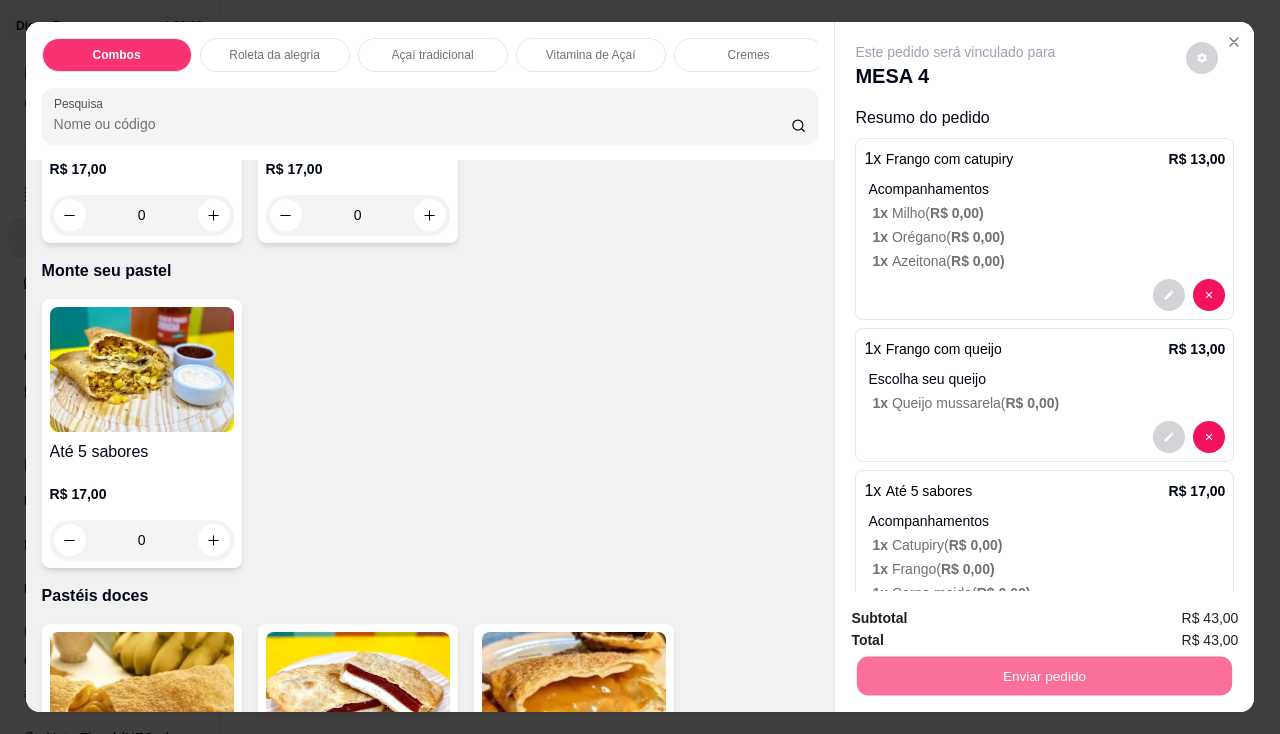 click on "Não registrar e enviar pedido" at bounding box center (979, 620) 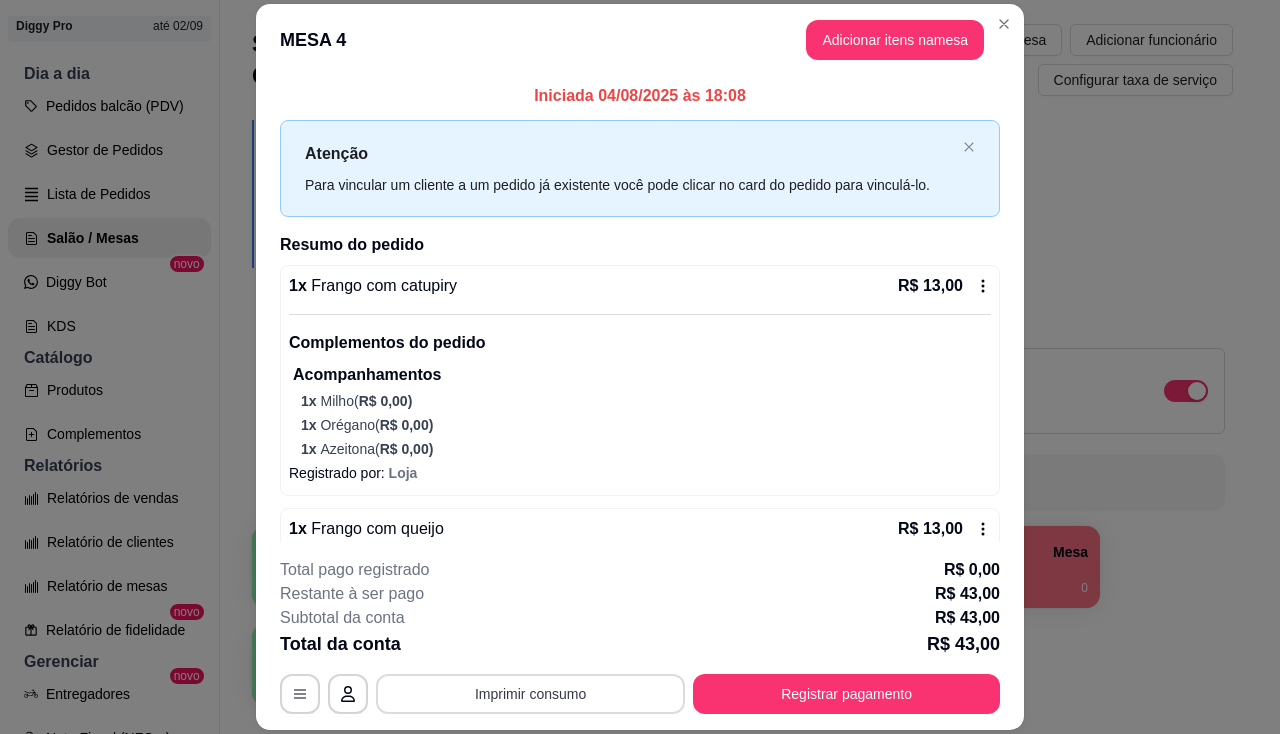 click on "Imprimir consumo" at bounding box center (530, 694) 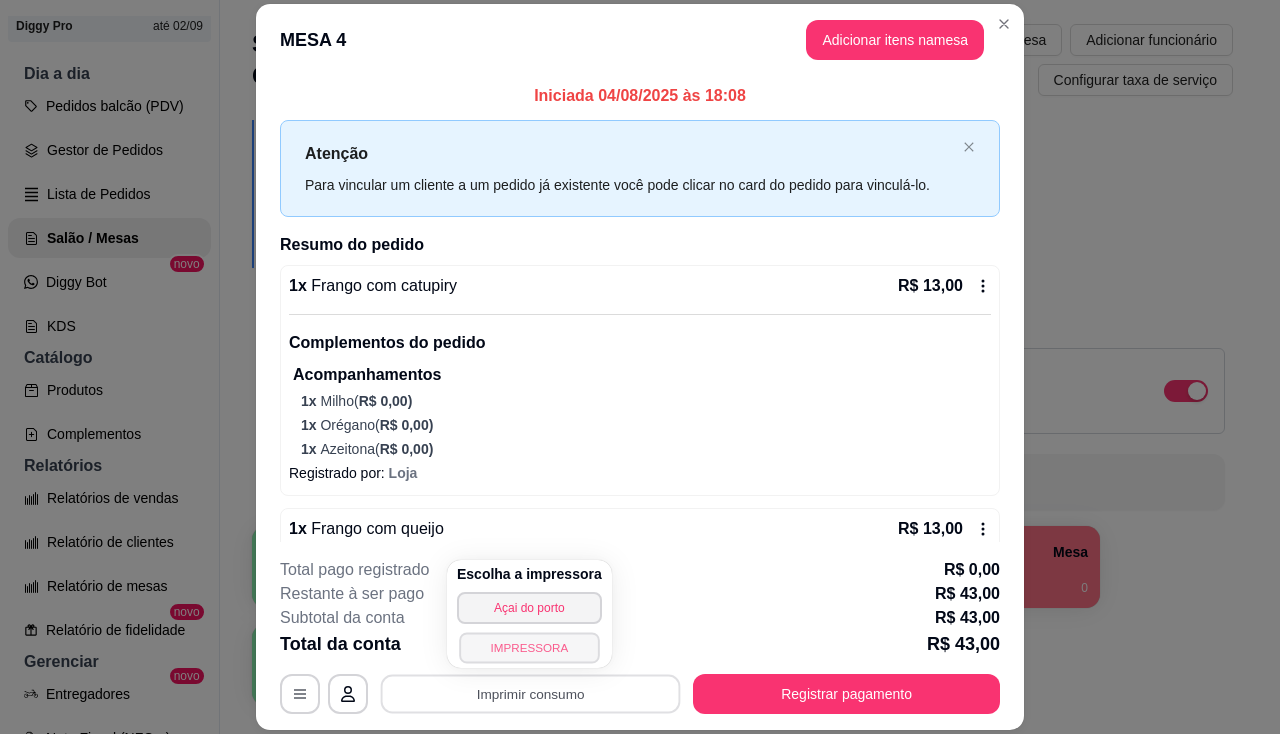click on "IMPRESSORA" at bounding box center (529, 647) 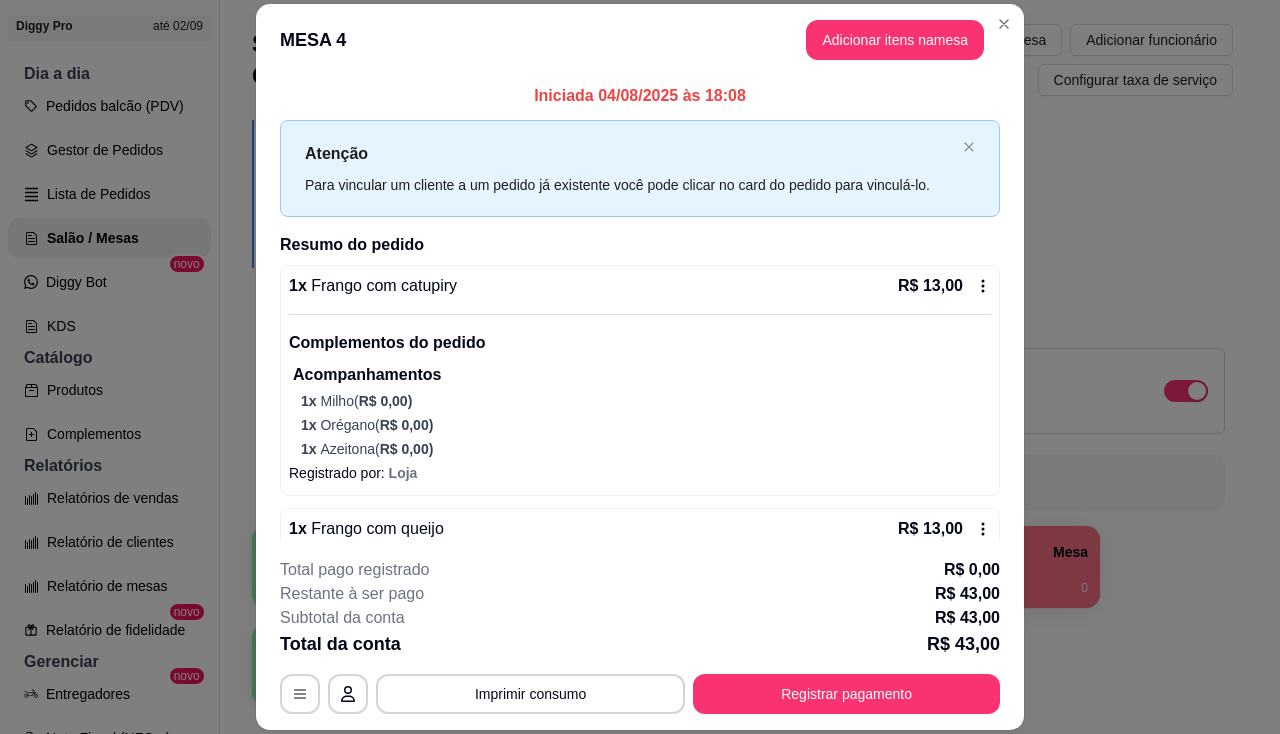 scroll, scrollTop: 60, scrollLeft: 0, axis: vertical 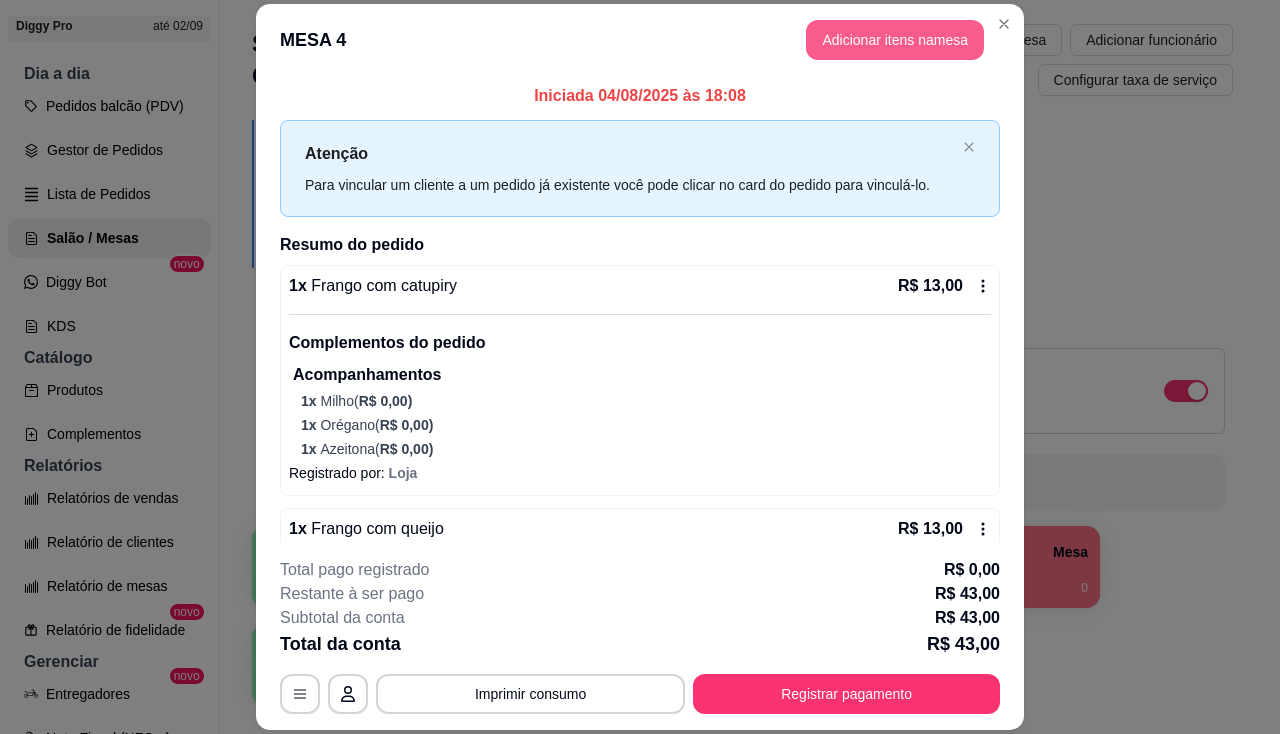 click on "Adicionar itens na  mesa" at bounding box center [895, 40] 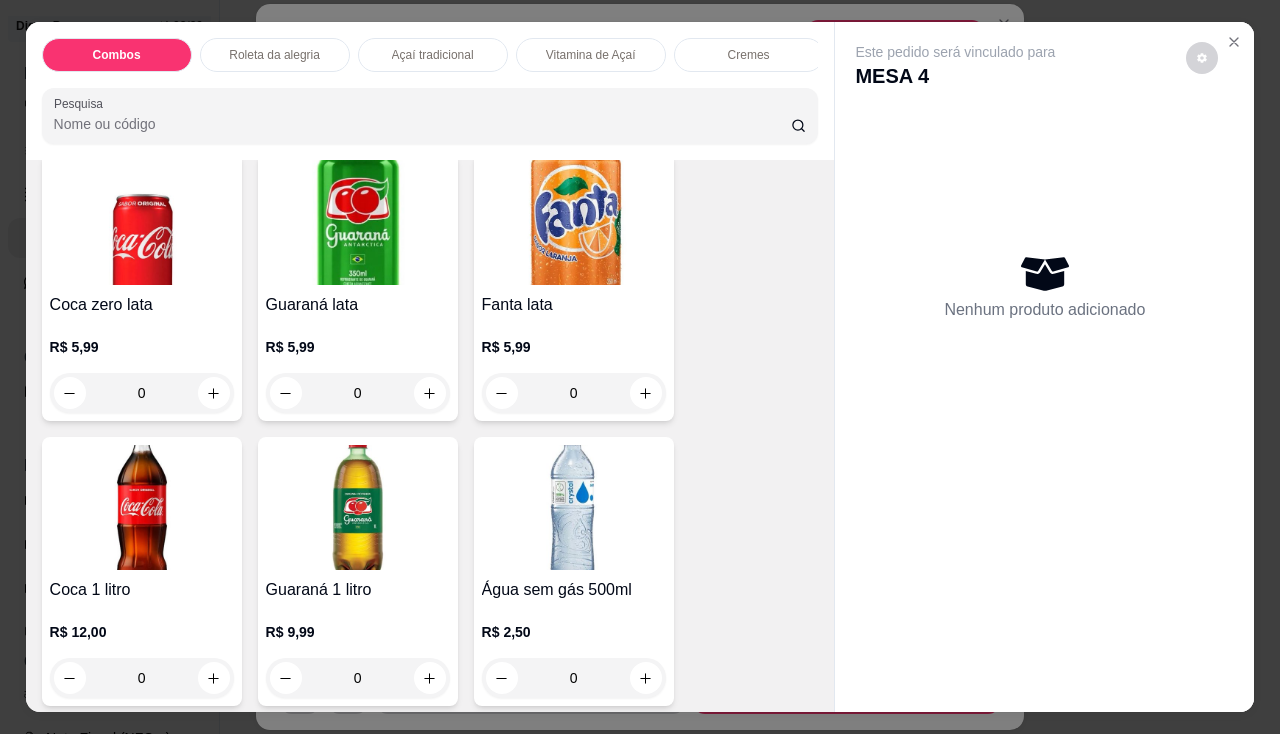 scroll, scrollTop: 5900, scrollLeft: 0, axis: vertical 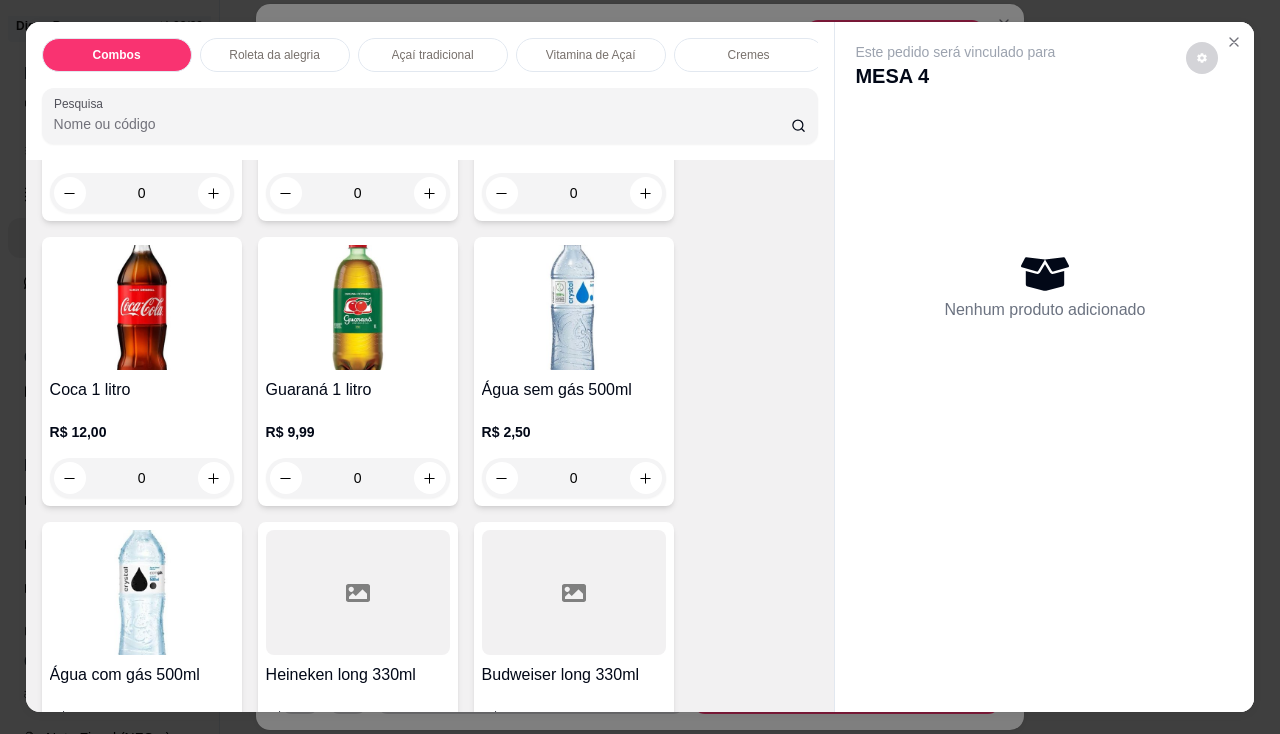 click on "Coca 1 litro" at bounding box center [142, 390] 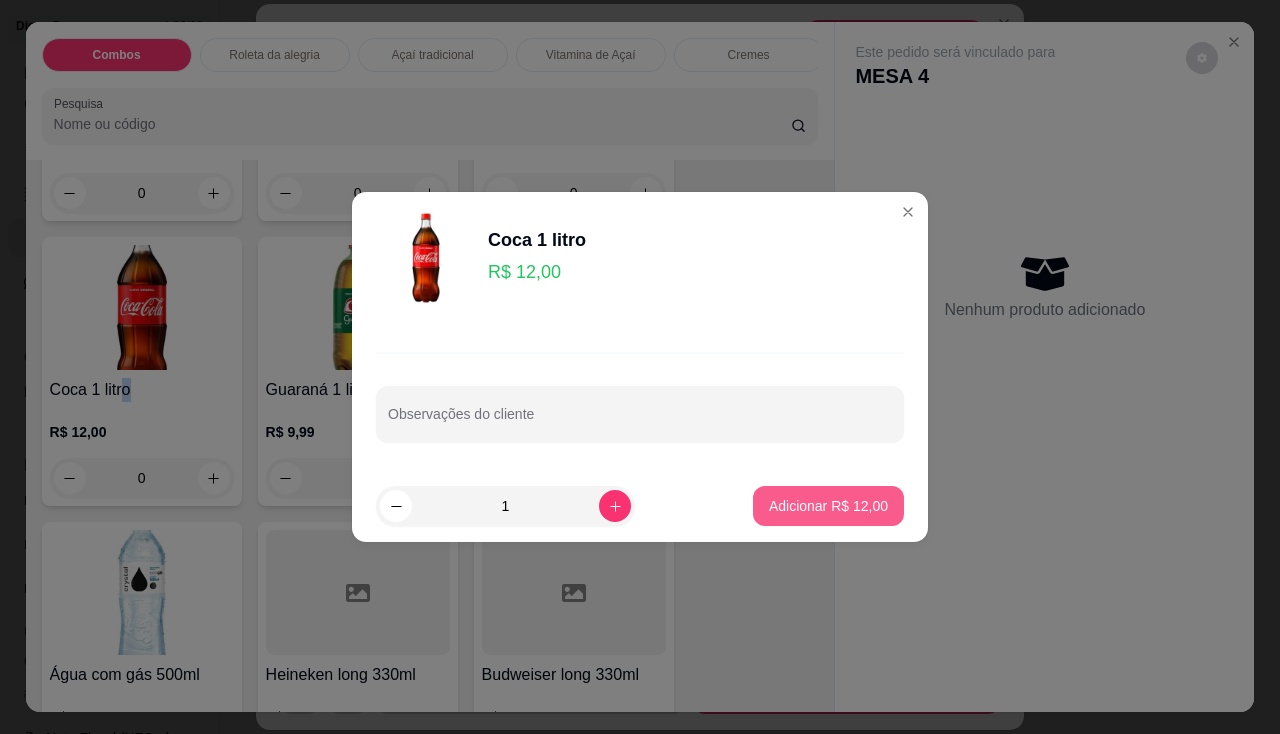 click on "Adicionar   R$ 12,00" at bounding box center (828, 506) 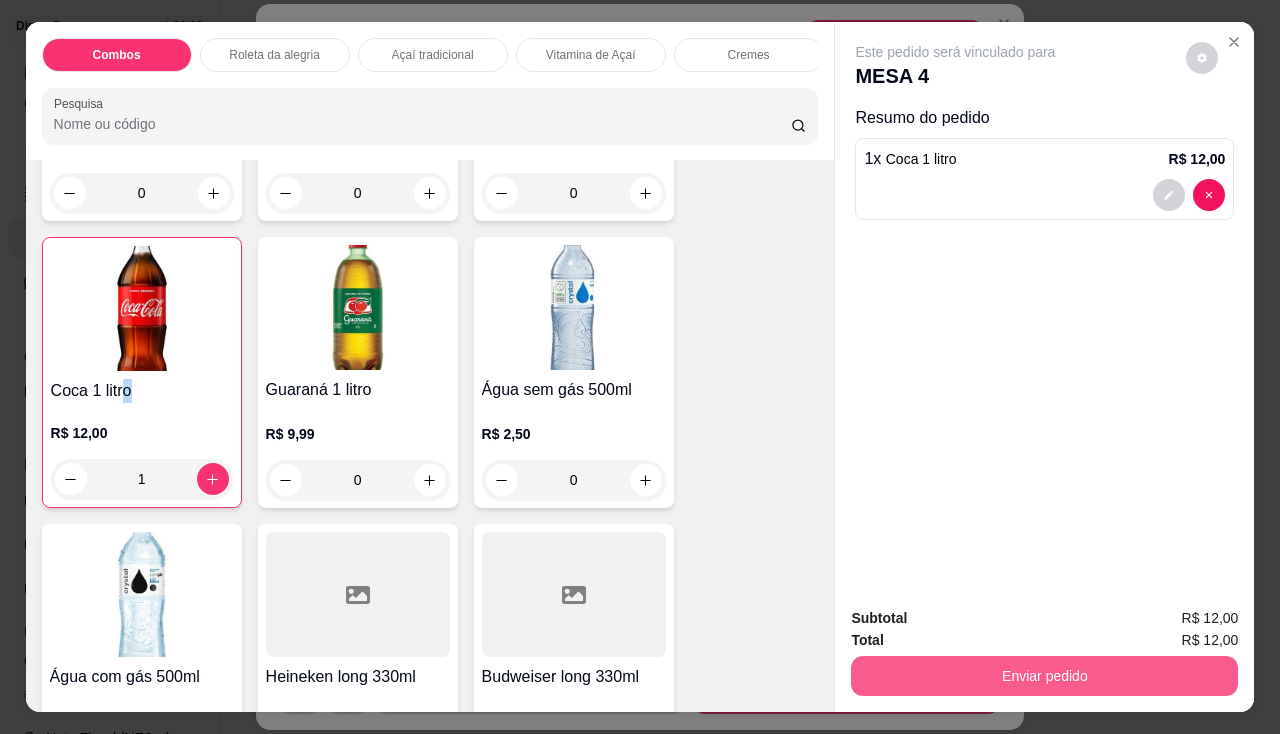 click on "Enviar pedido" at bounding box center (1044, 676) 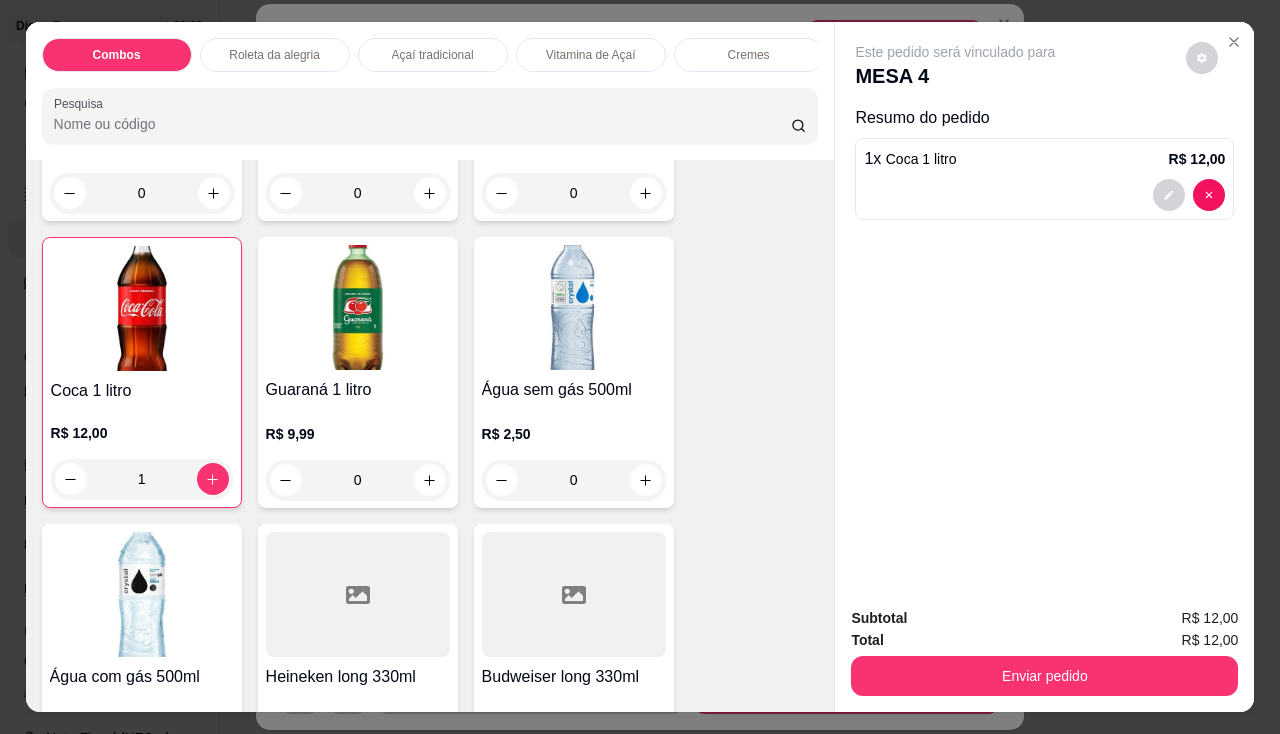 click on "Total R$ 12,00" at bounding box center [1044, 640] 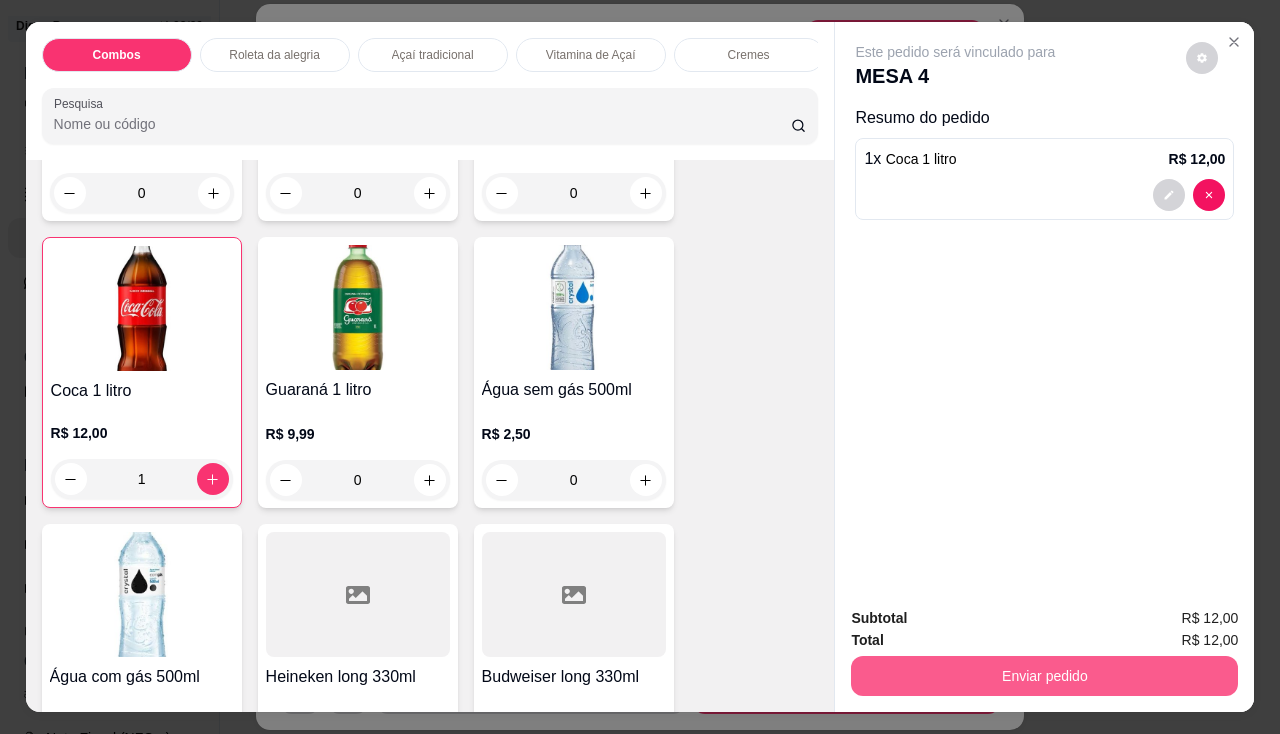 click on "Enviar pedido" at bounding box center [1044, 676] 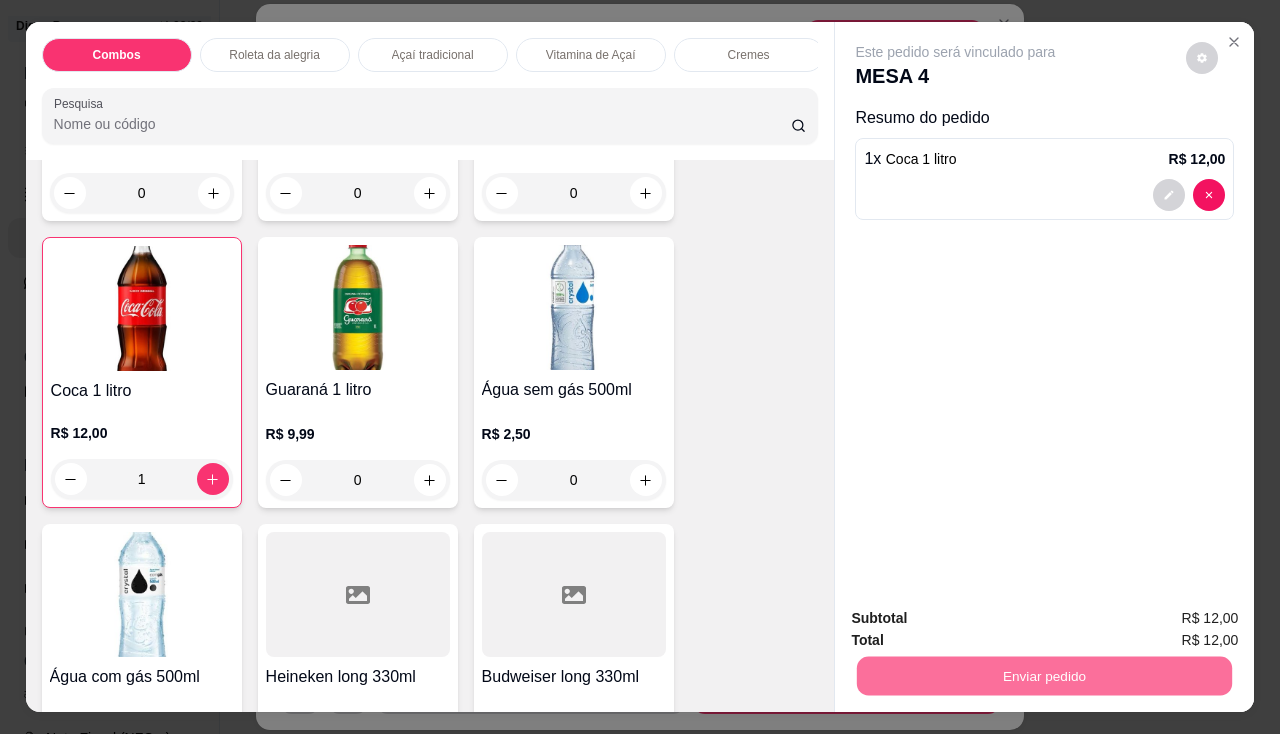 click on "Não registrar e enviar pedido" at bounding box center (979, 619) 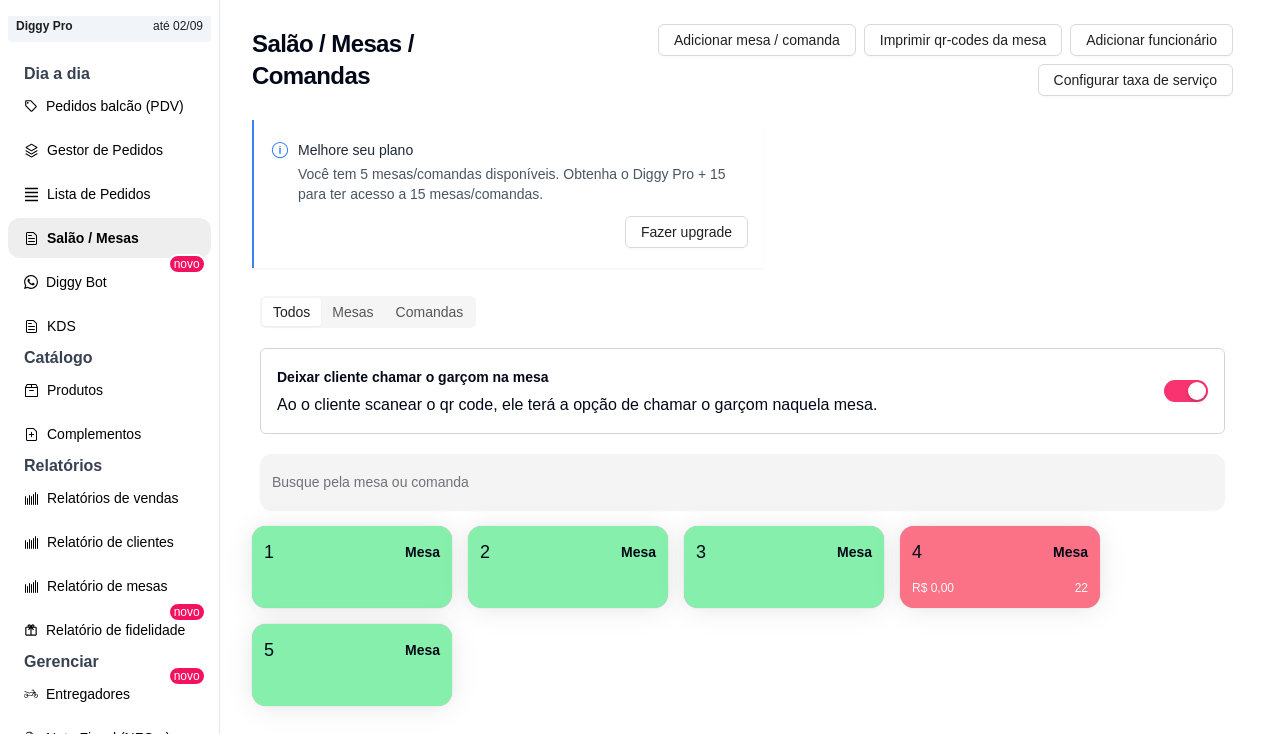 click on "1 Mesa" at bounding box center [352, 567] 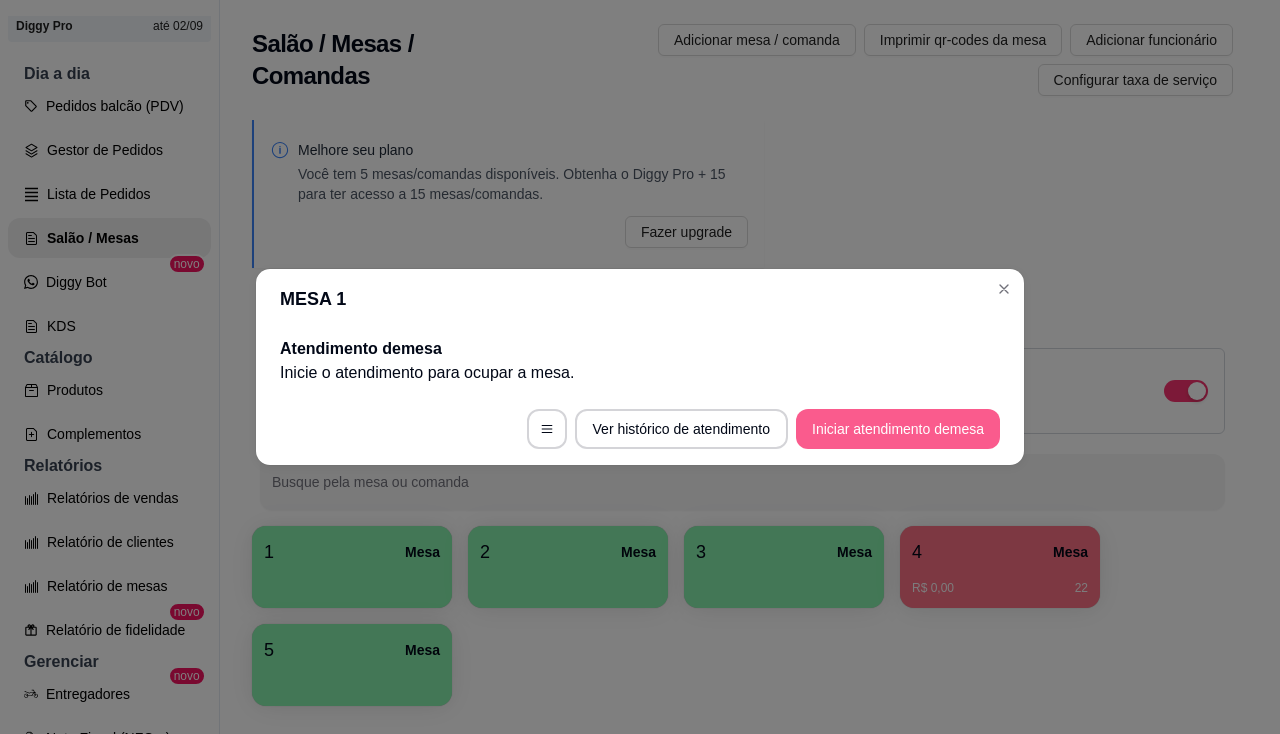 click on "Iniciar atendimento de  mesa" at bounding box center [898, 429] 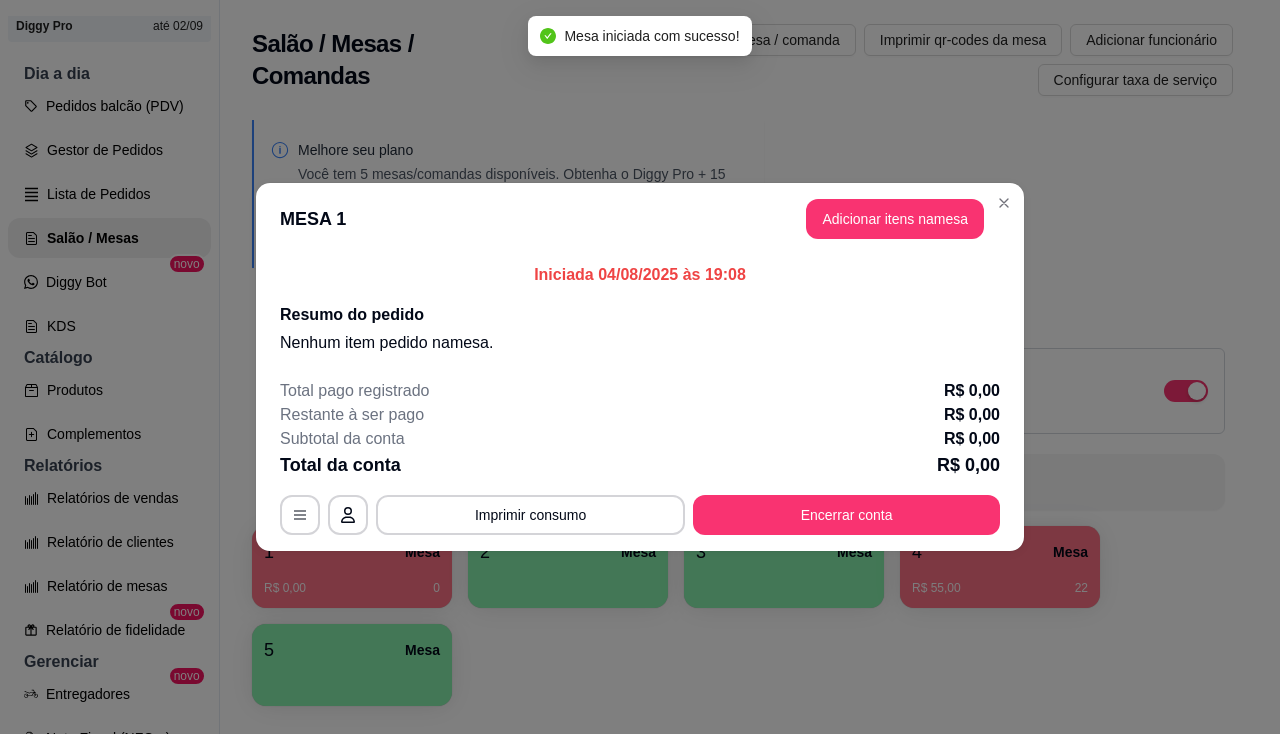 click on "MESA 1 Adicionar itens na  mesa" at bounding box center (640, 219) 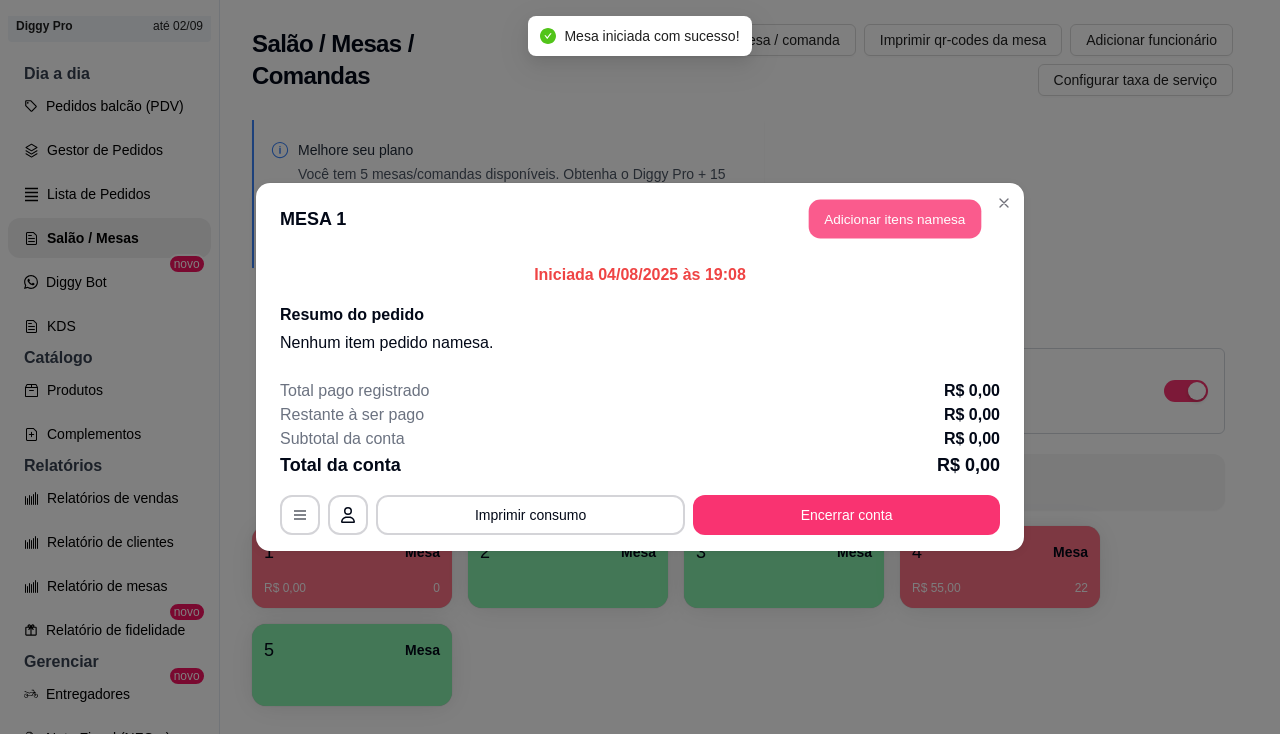 click on "Adicionar itens na  mesa" at bounding box center (895, 219) 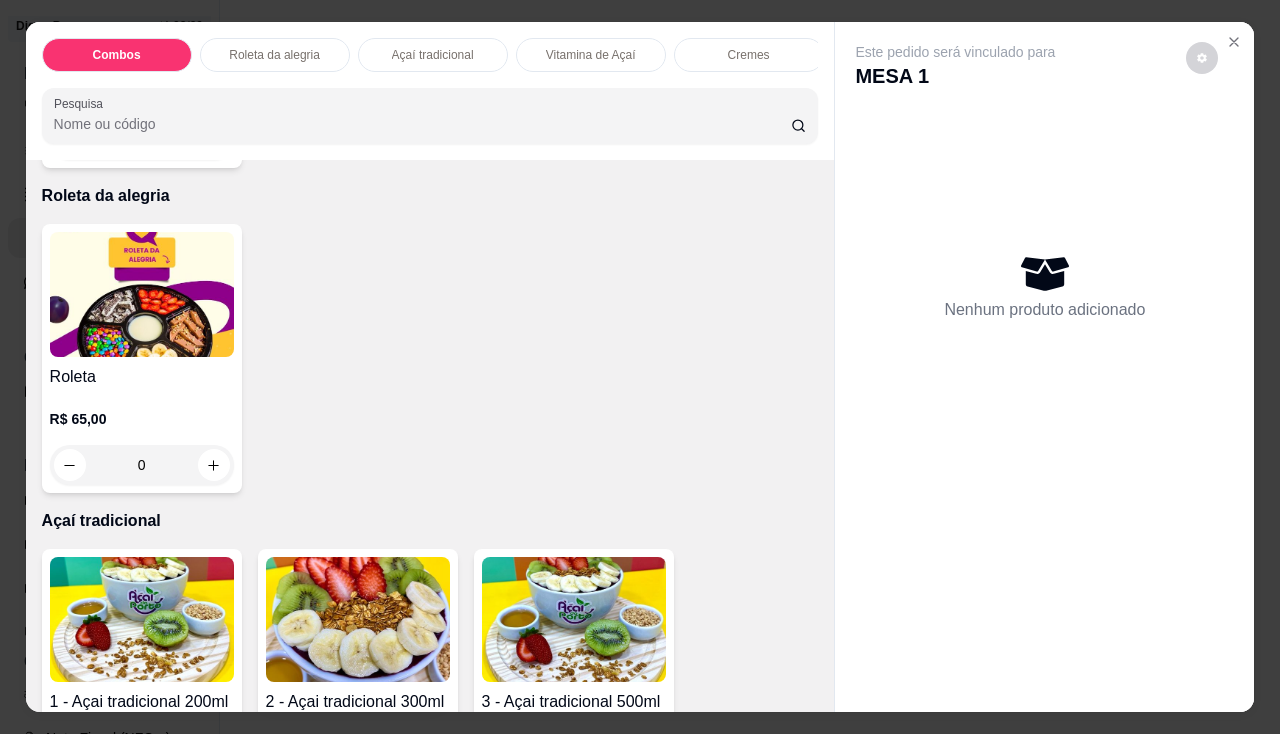 scroll, scrollTop: 900, scrollLeft: 0, axis: vertical 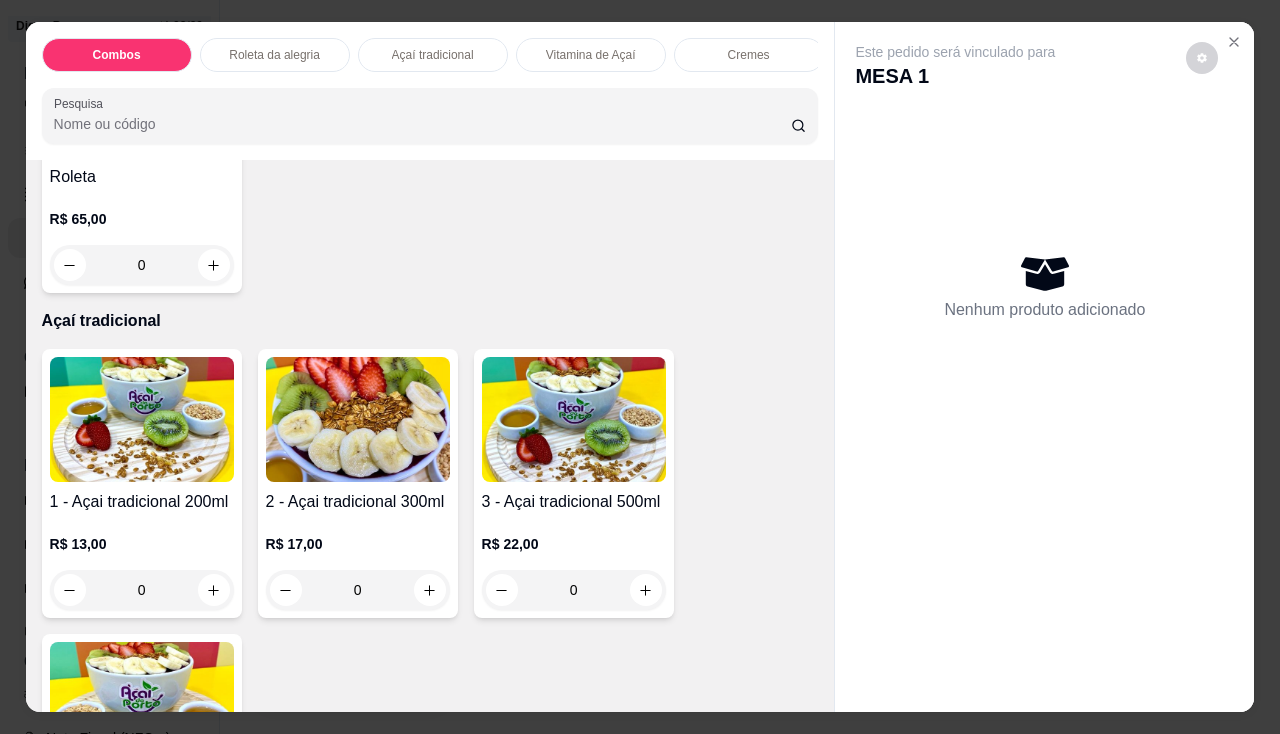 click at bounding box center [142, 419] 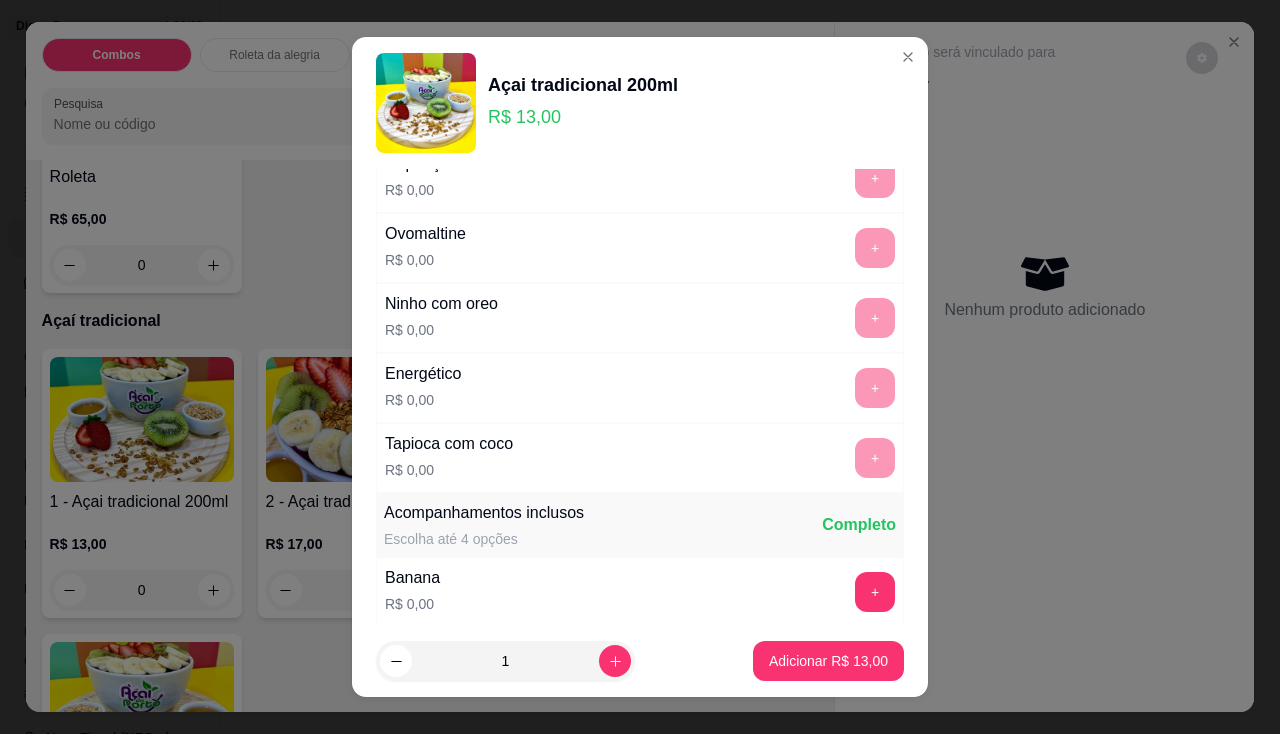 scroll, scrollTop: 300, scrollLeft: 0, axis: vertical 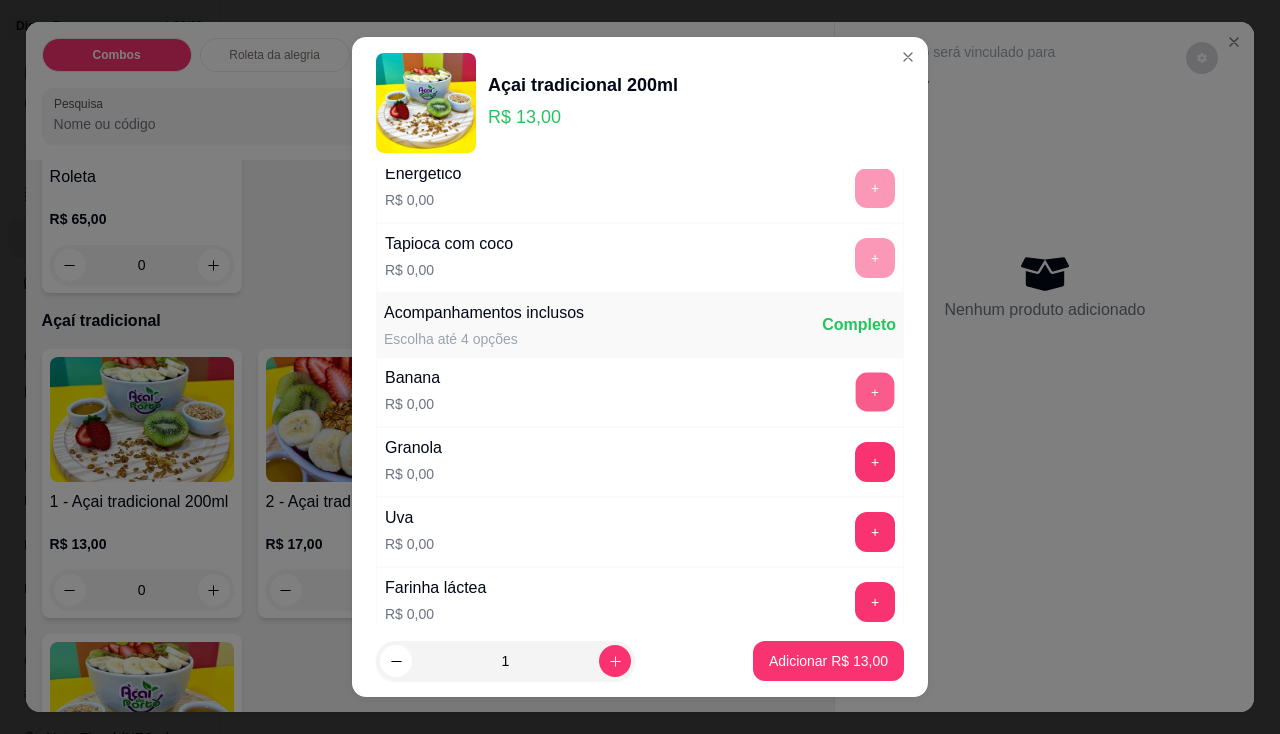 click on "+" at bounding box center (875, 391) 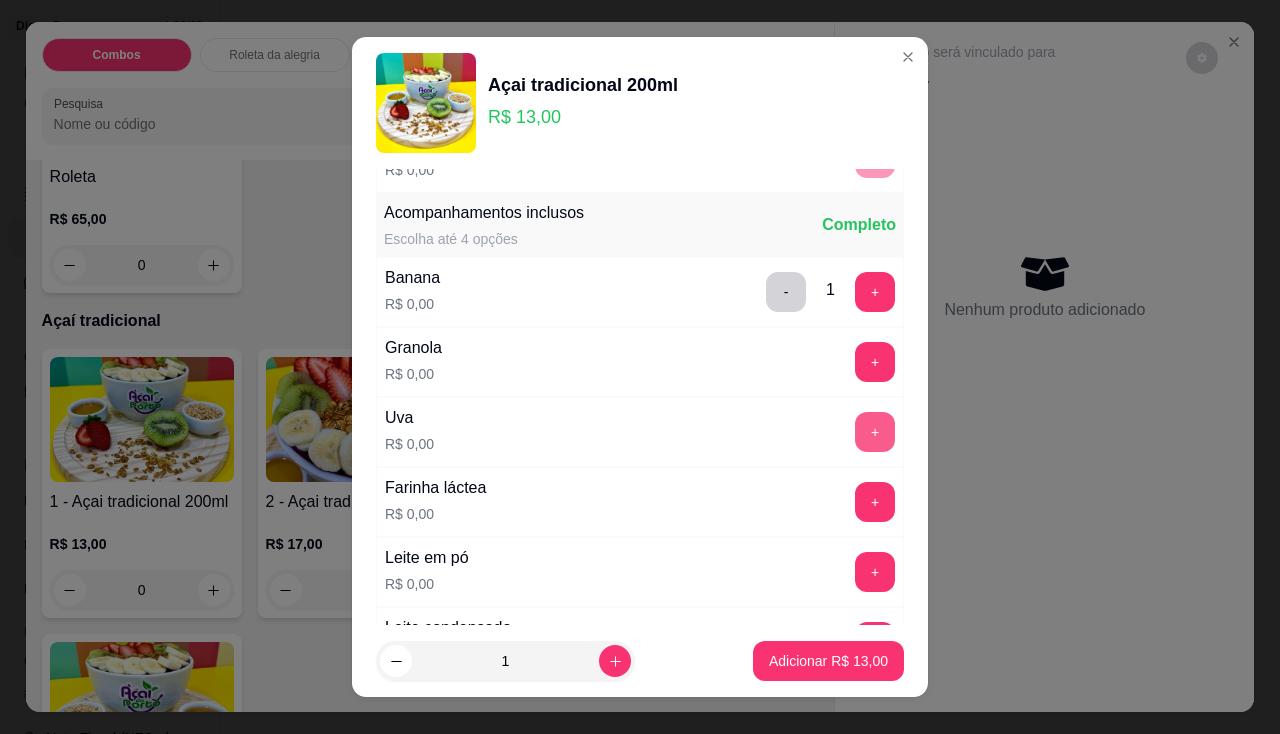 scroll, scrollTop: 500, scrollLeft: 0, axis: vertical 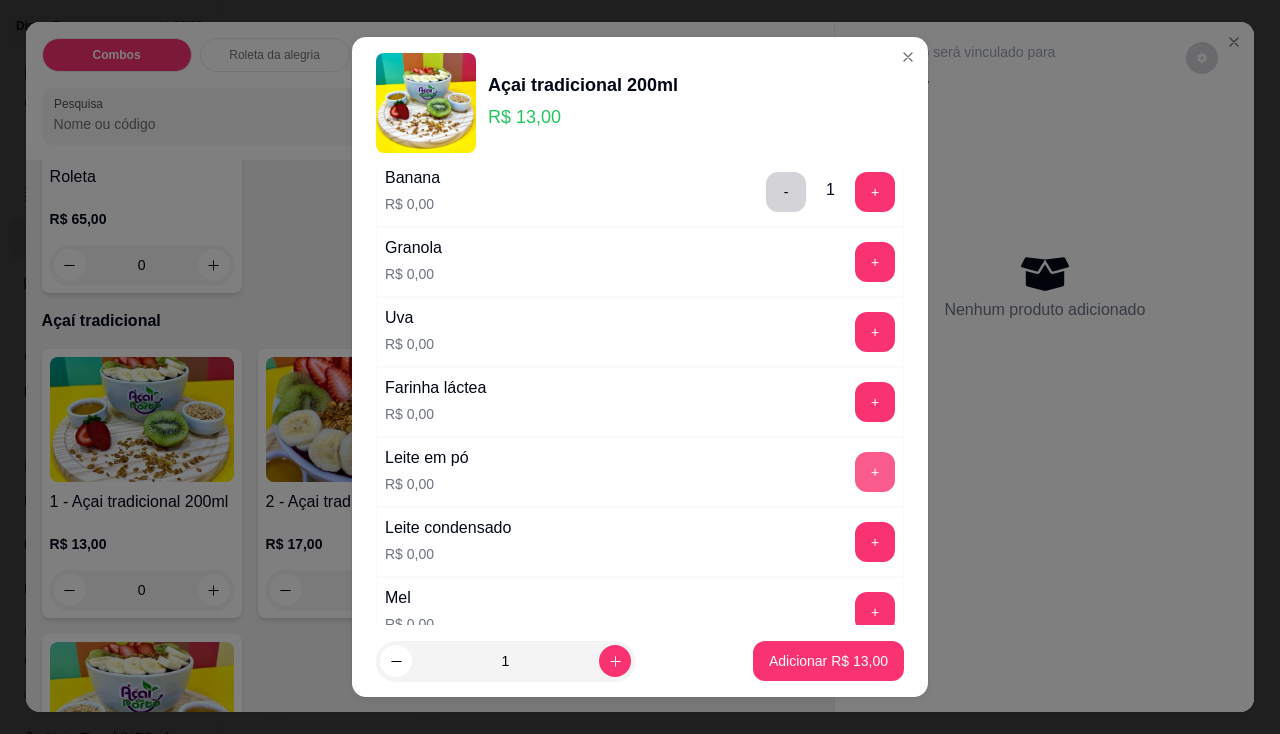 click on "+" at bounding box center (875, 472) 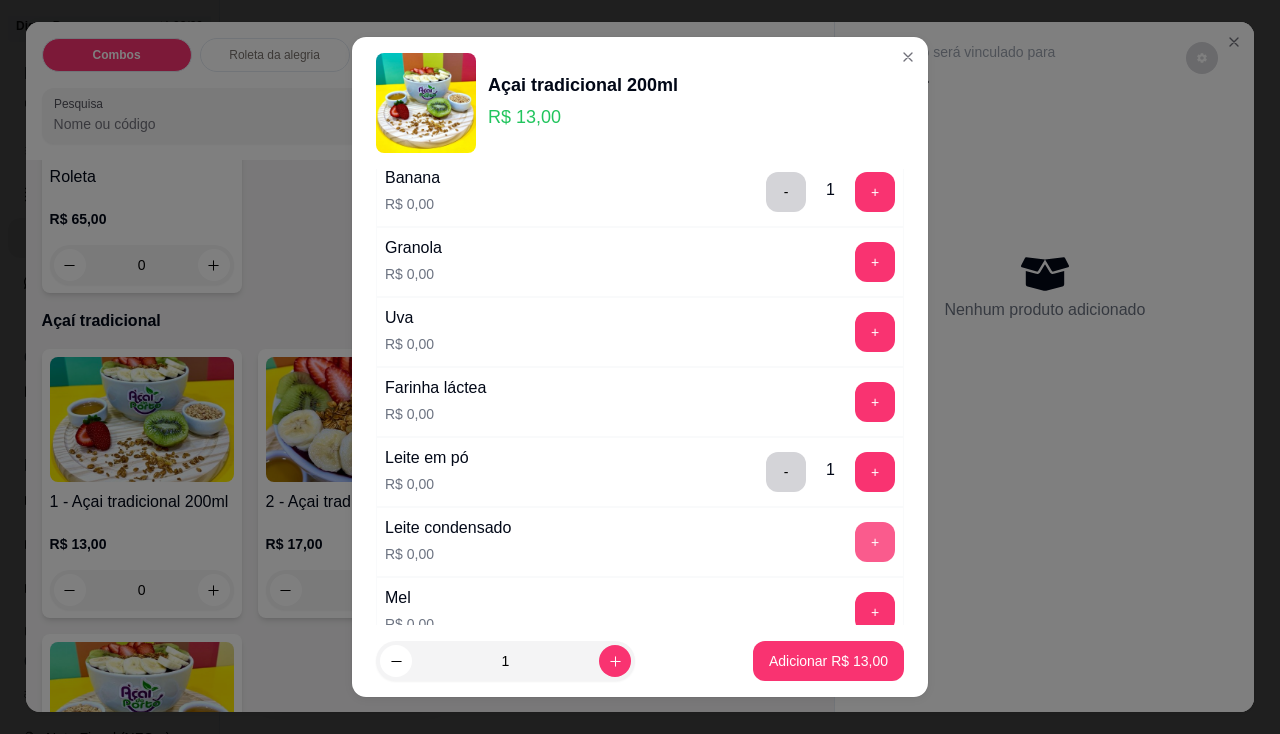 click on "+" at bounding box center [875, 542] 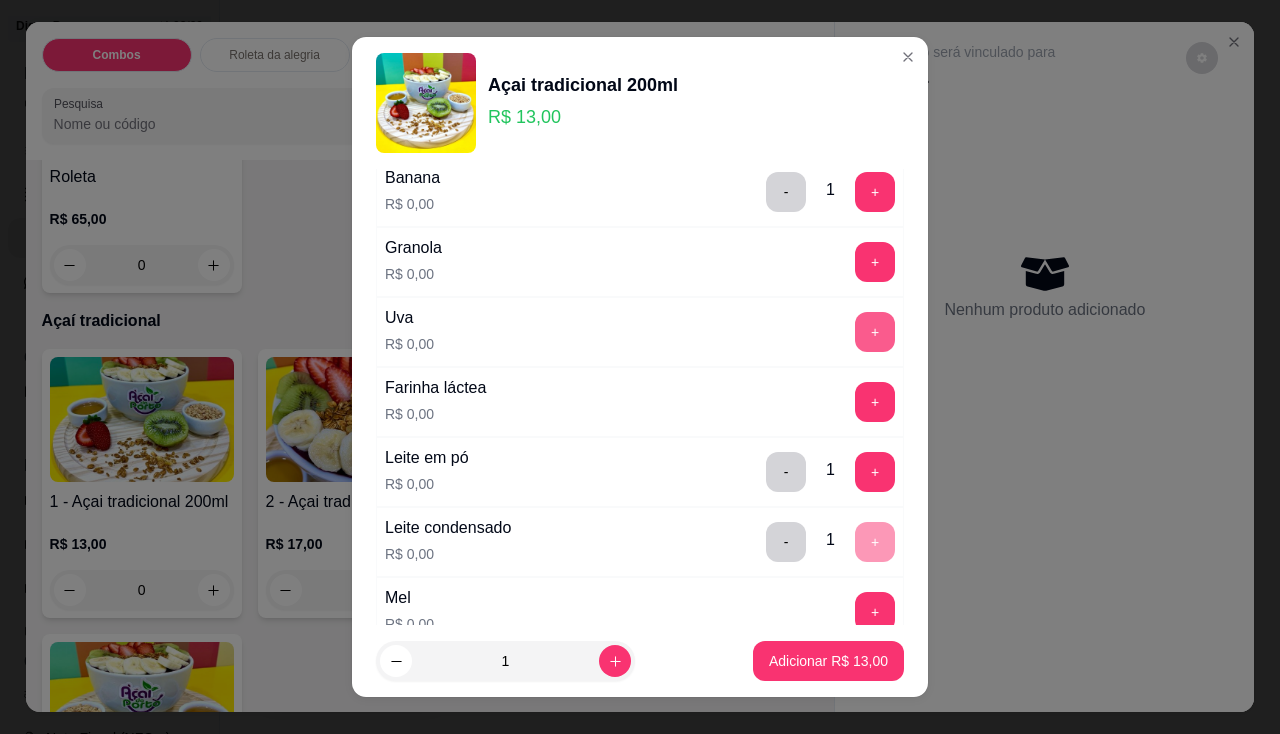 click on "+" at bounding box center [875, 332] 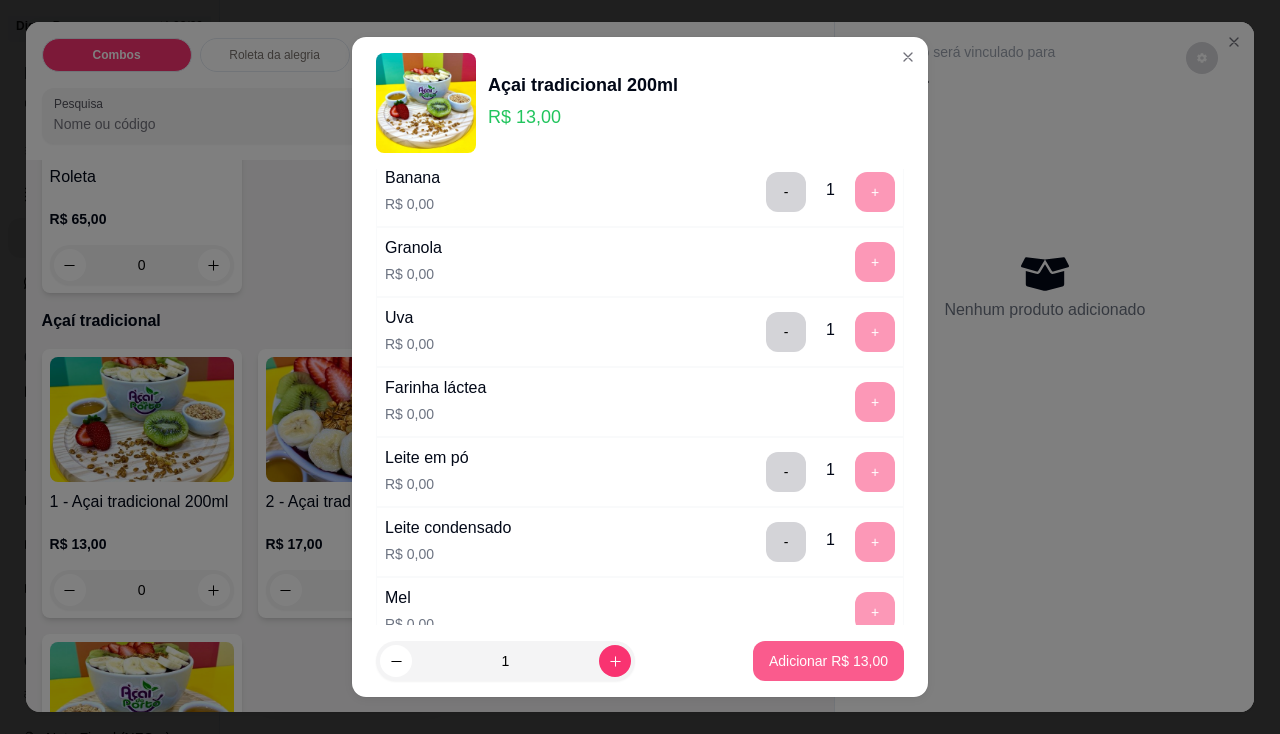 click on "Adicionar   R$ 13,00" at bounding box center [828, 661] 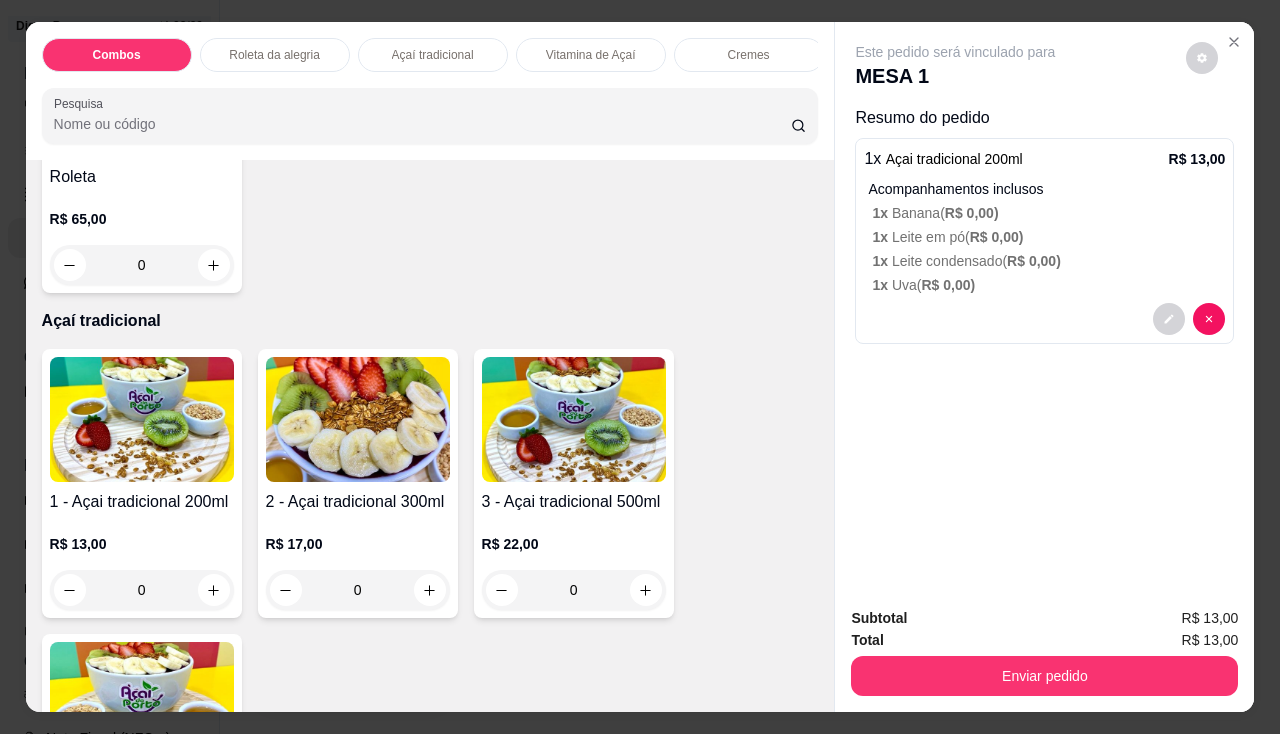click at bounding box center [142, 419] 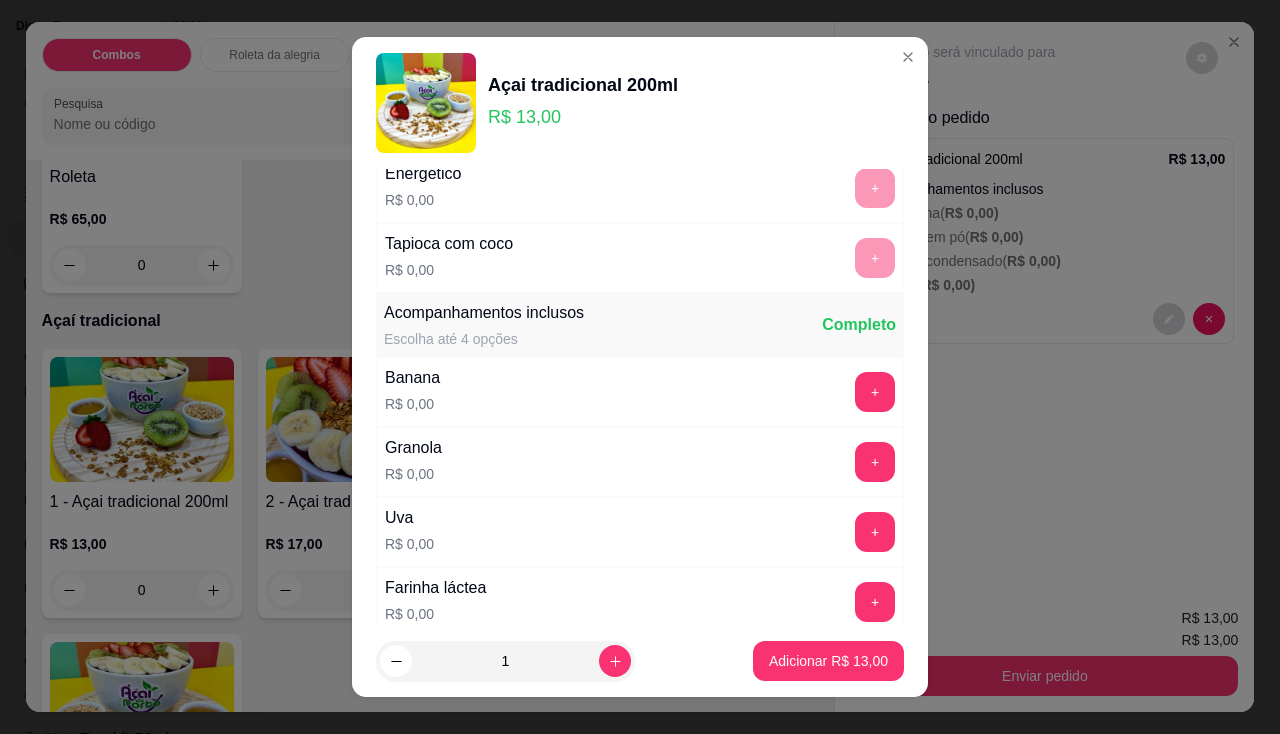 scroll, scrollTop: 400, scrollLeft: 0, axis: vertical 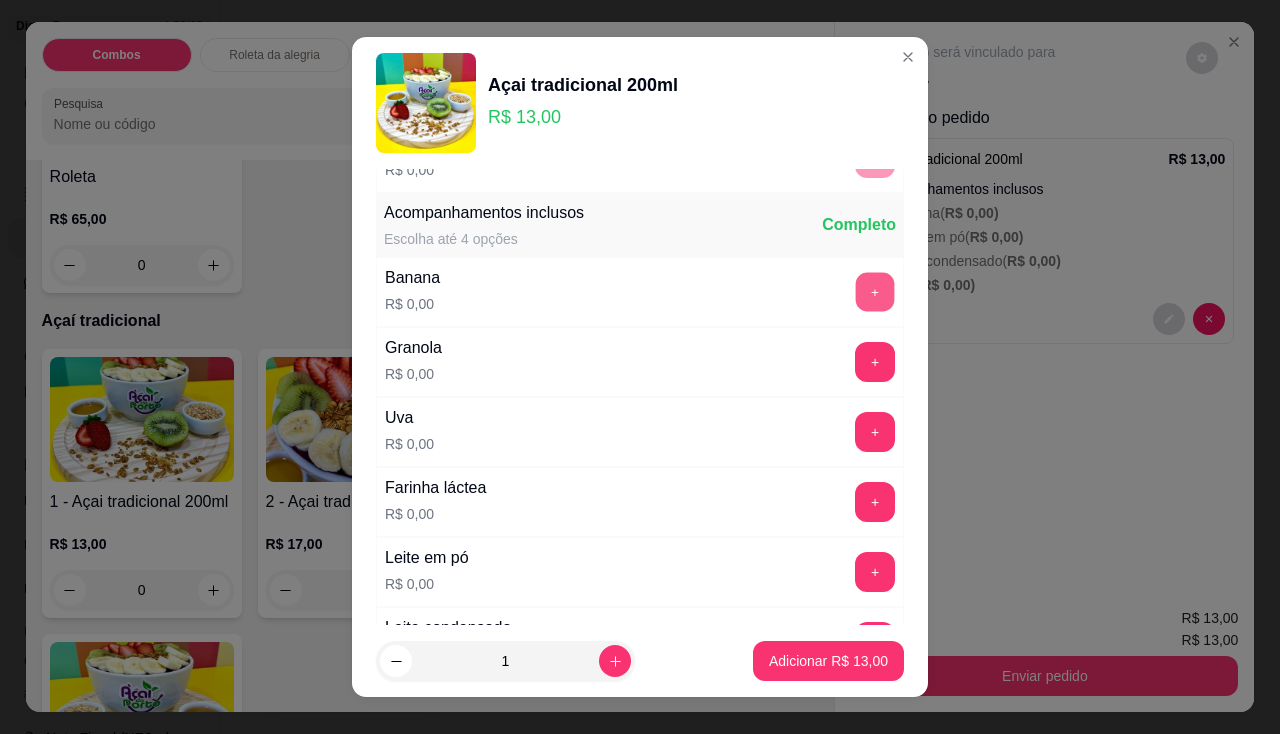 click on "+" at bounding box center (875, 291) 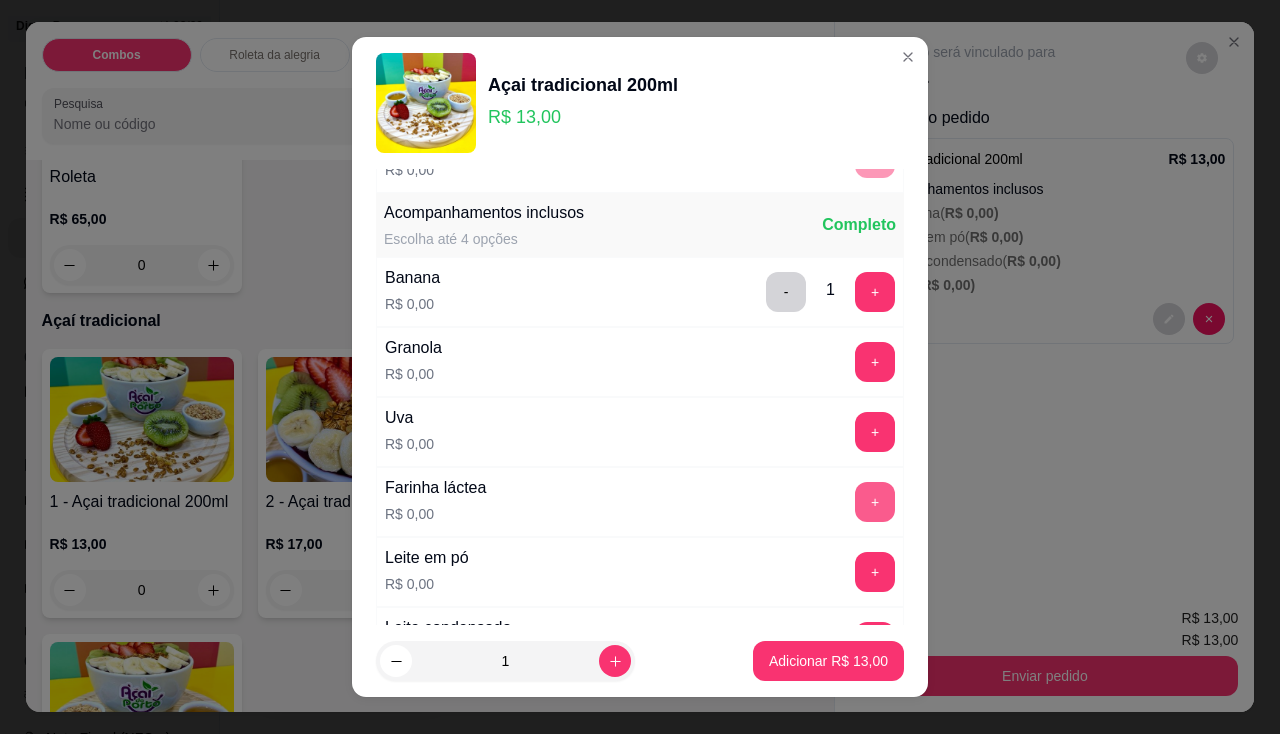 scroll, scrollTop: 500, scrollLeft: 0, axis: vertical 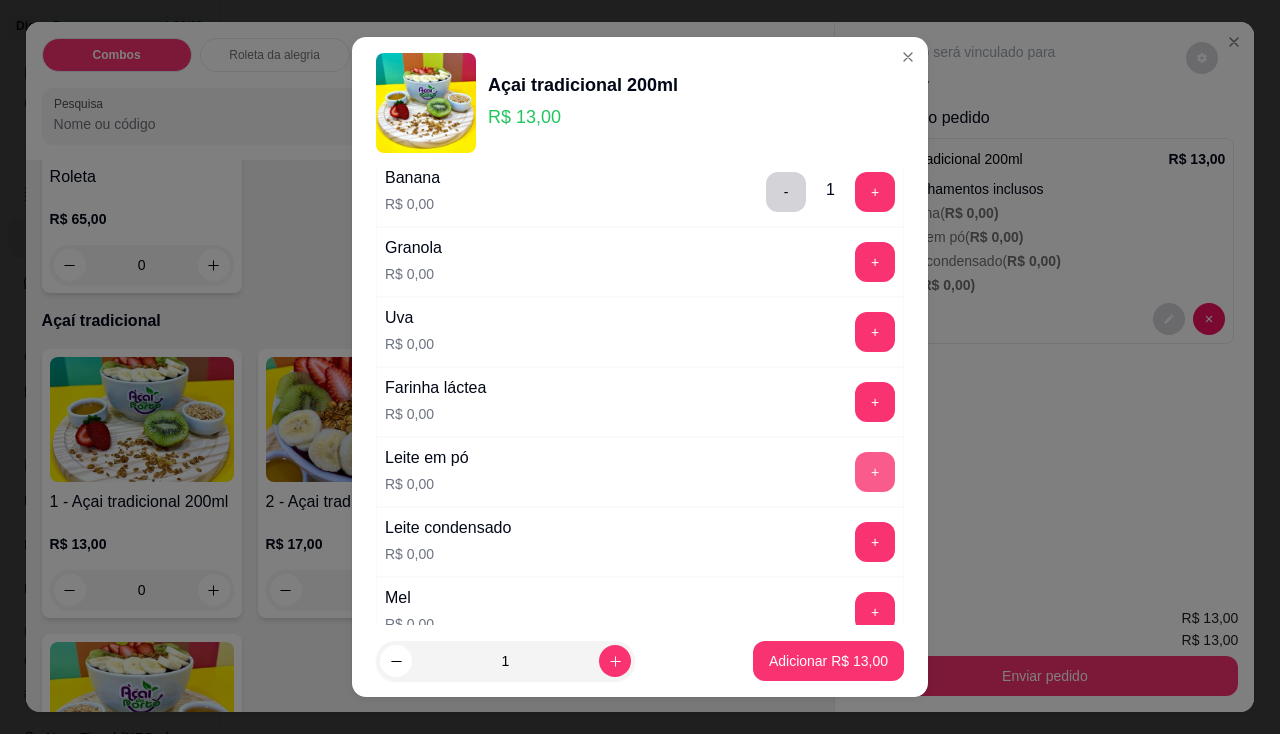 click on "+" at bounding box center (875, 472) 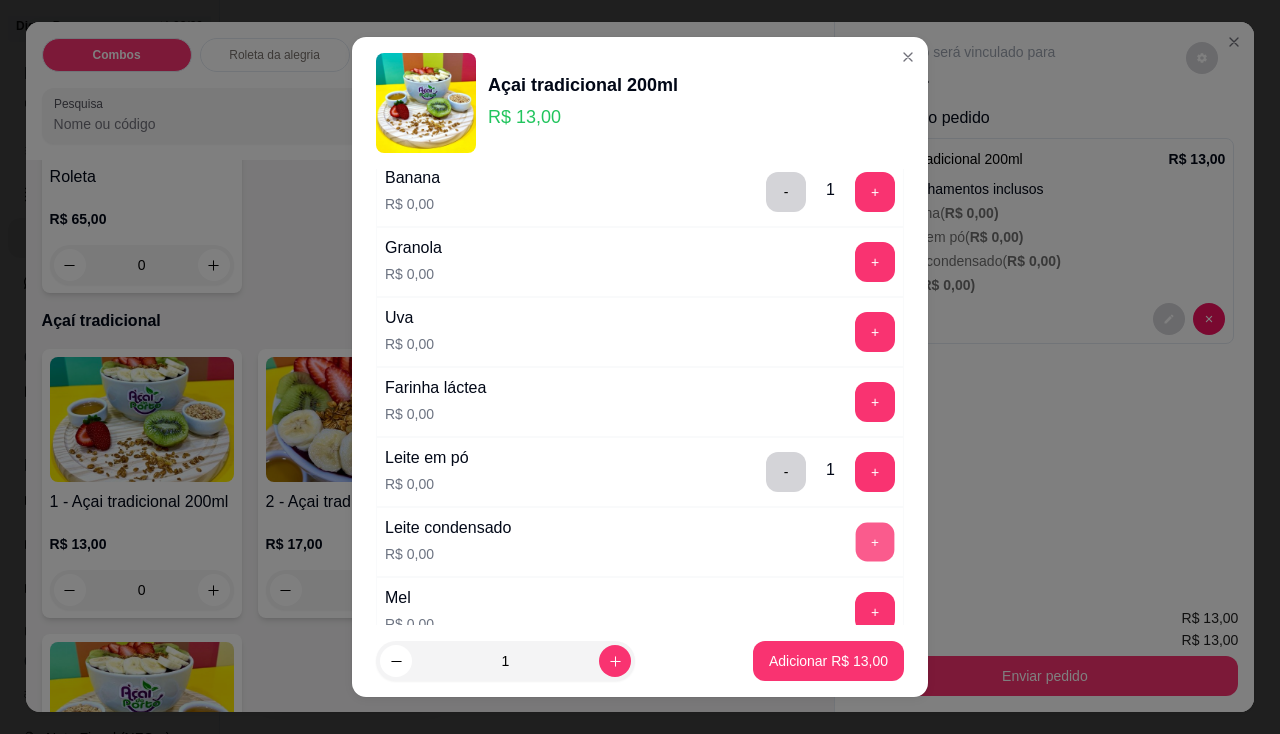 click on "+" at bounding box center [875, 541] 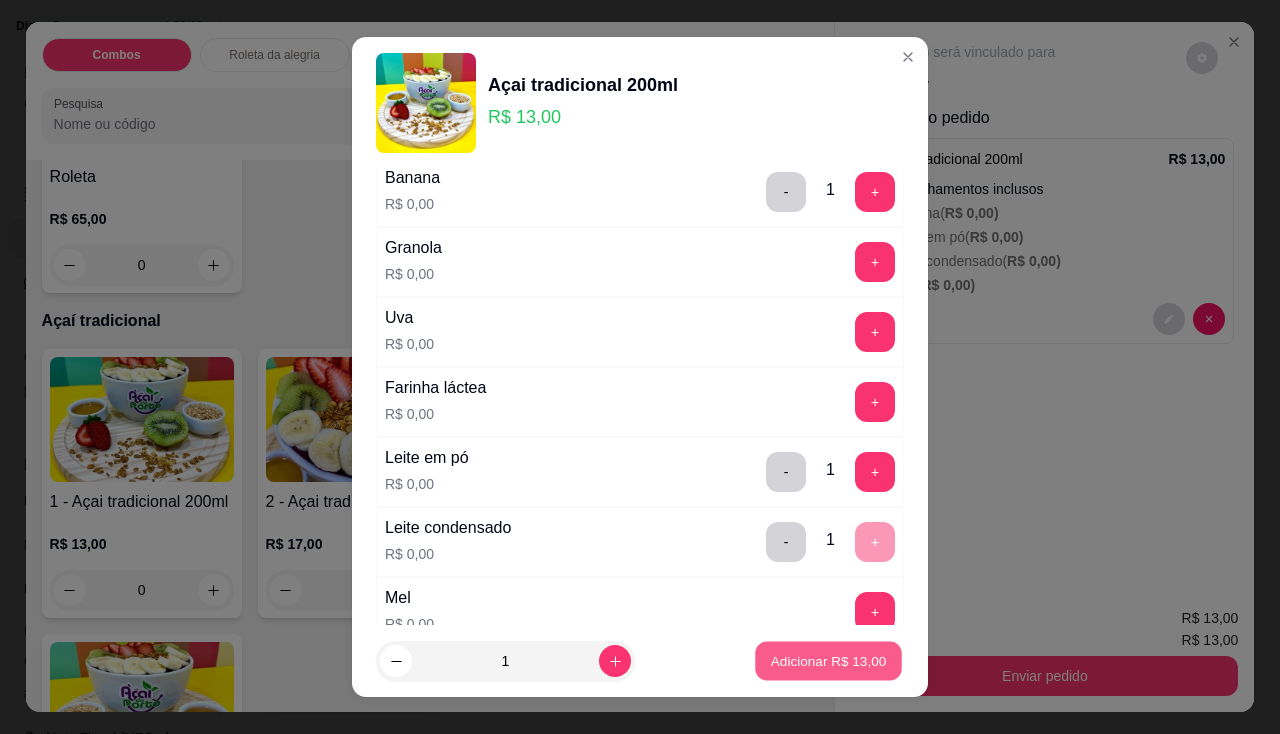 click on "Adicionar   R$ 13,00" at bounding box center [829, 661] 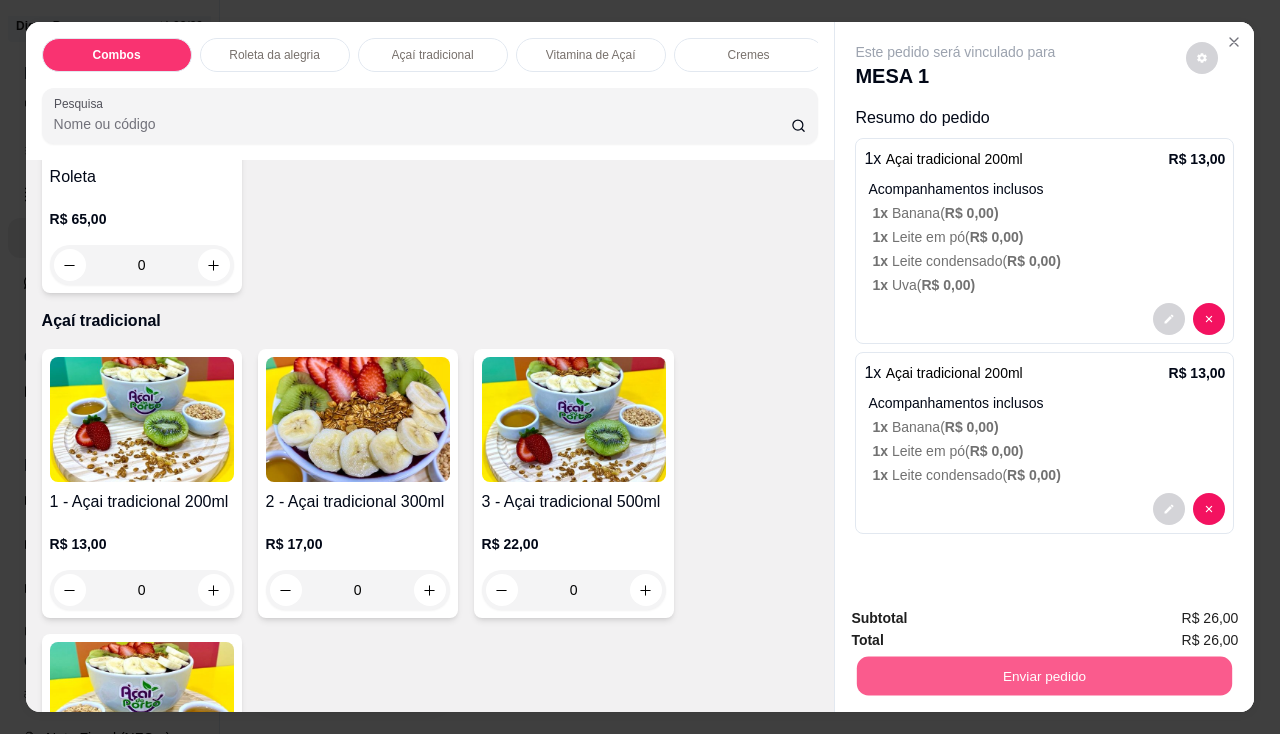 click on "Enviar pedido" at bounding box center [1044, 676] 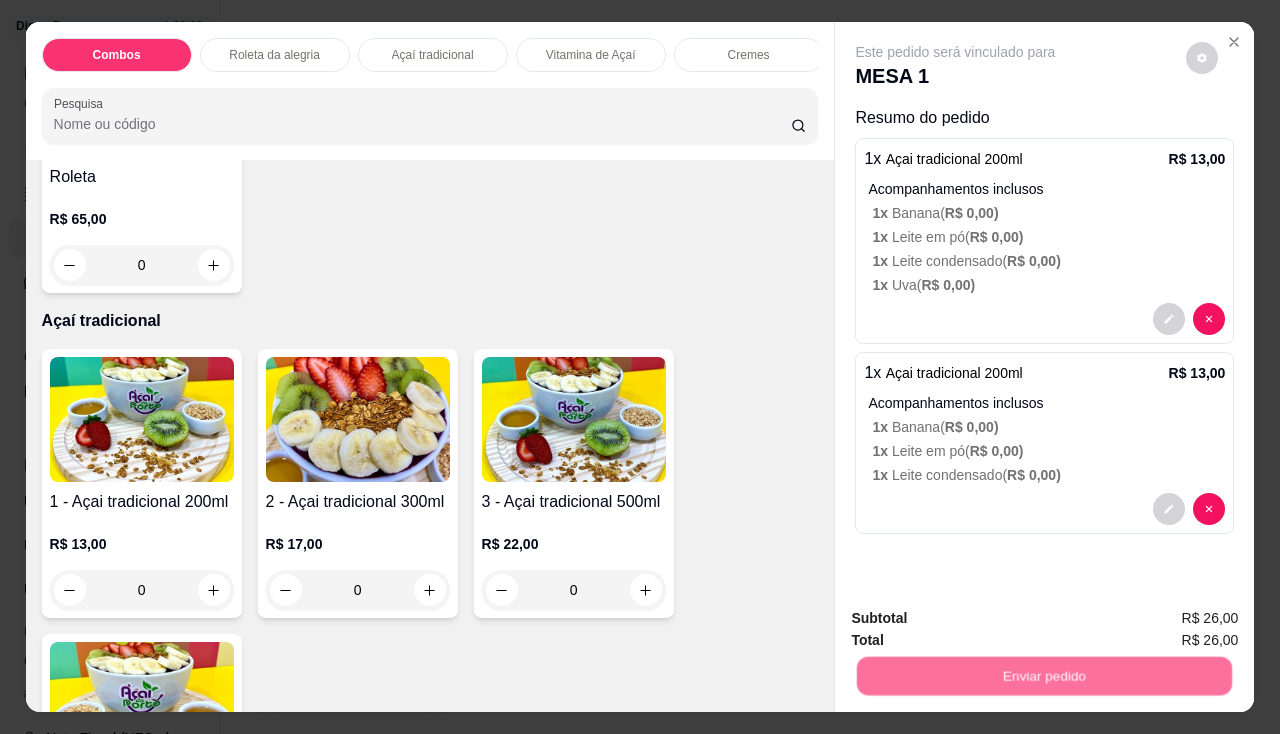 click on "Não registrar e enviar pedido" at bounding box center (979, 620) 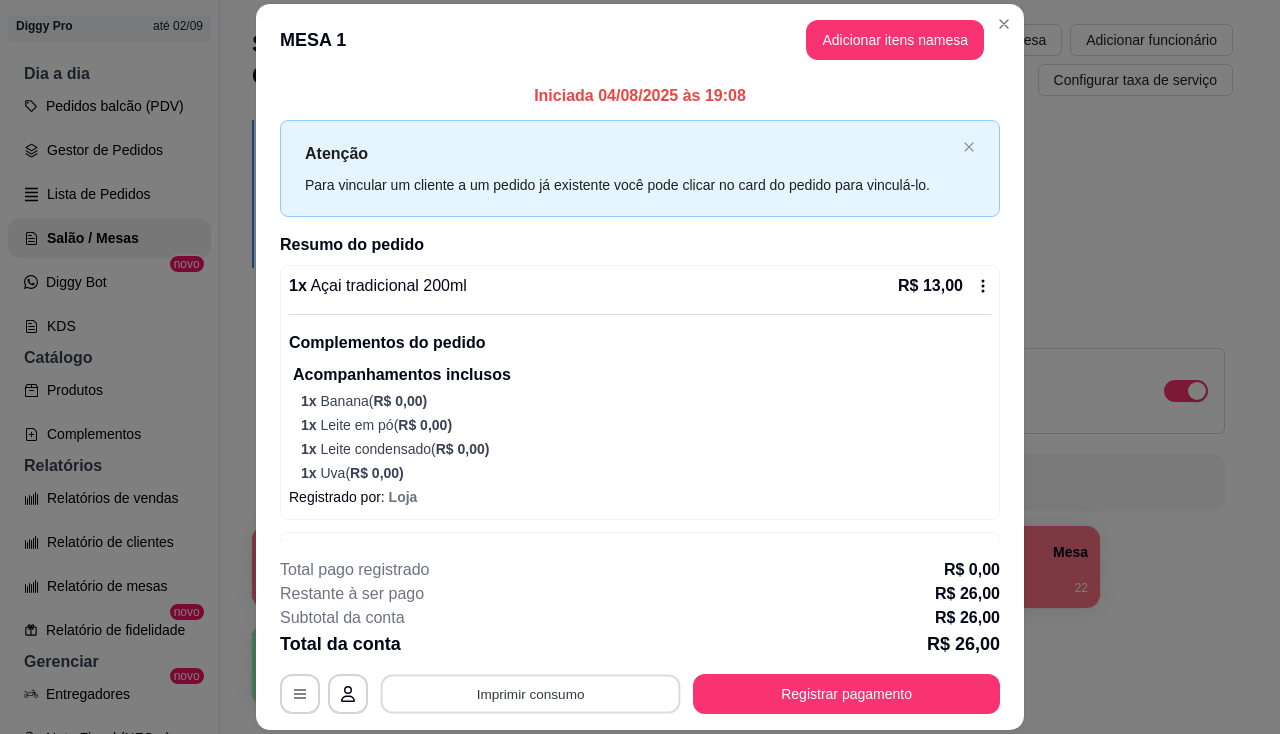 click on "Imprimir consumo" at bounding box center [531, 694] 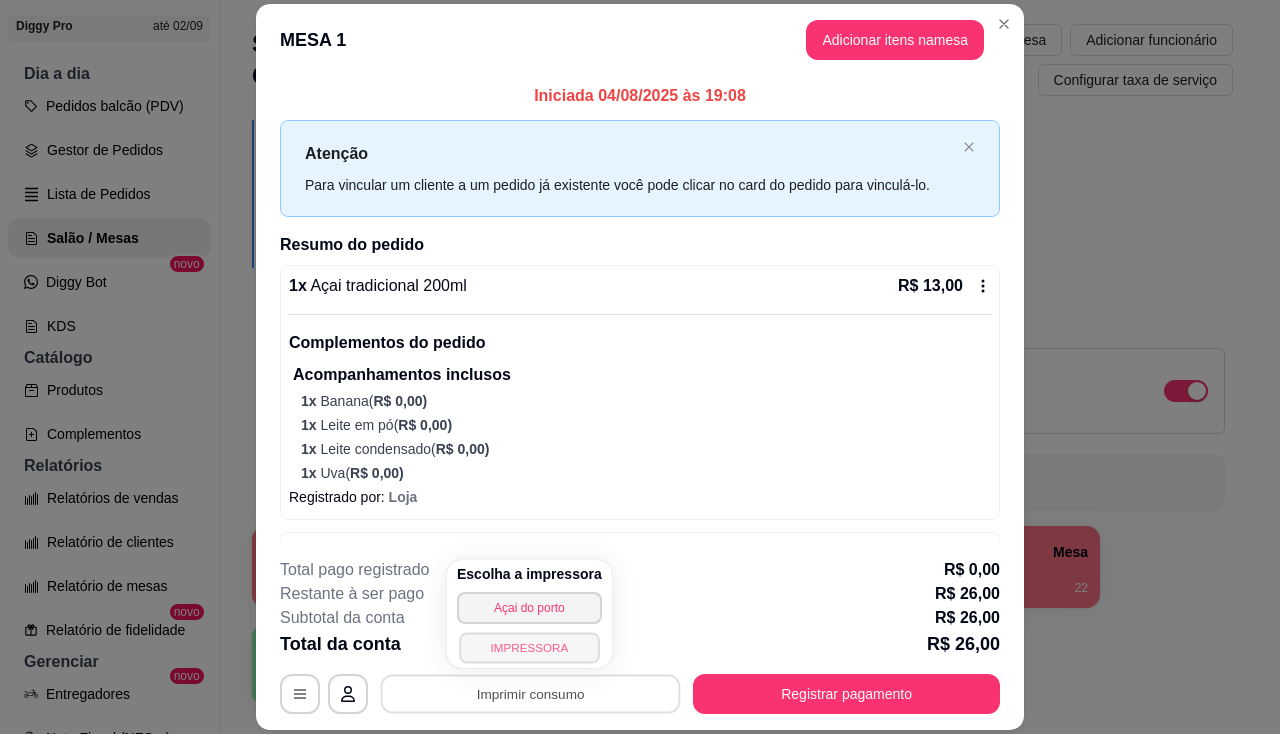 click on "IMPRESSORA" at bounding box center [529, 647] 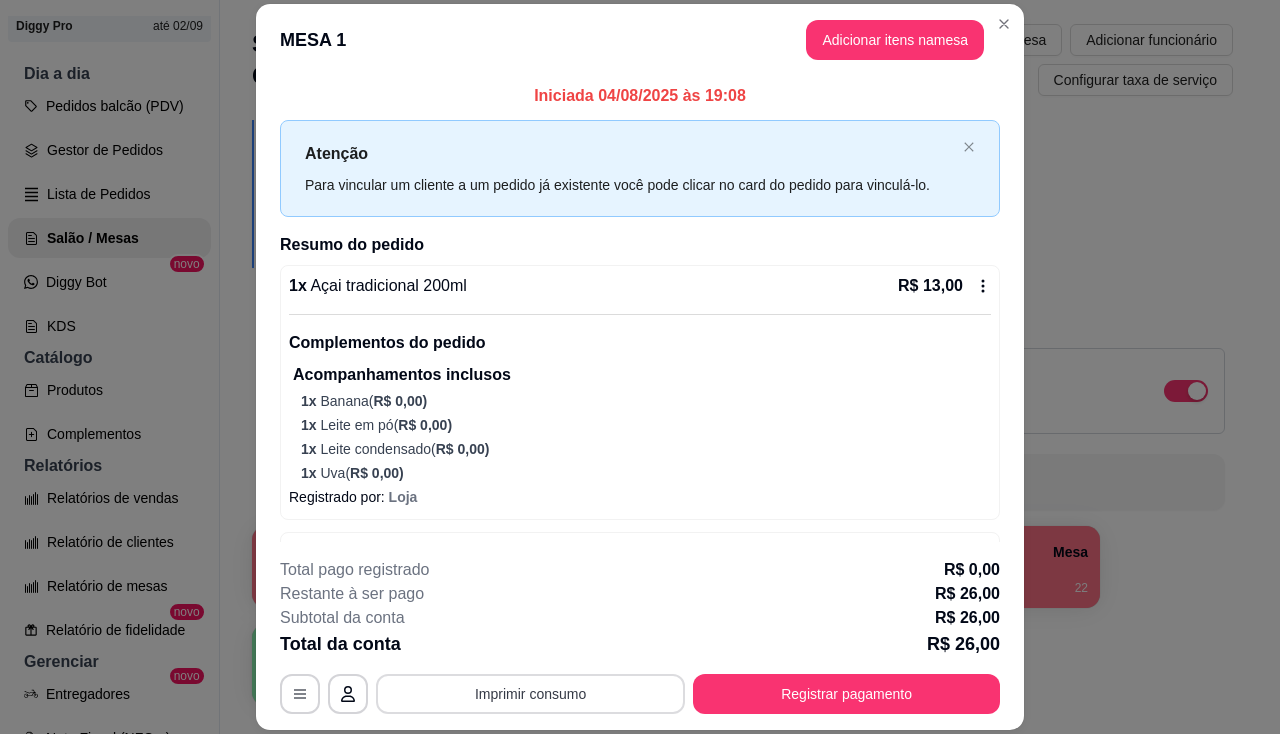 click on "Imprimir consumo" at bounding box center (530, 694) 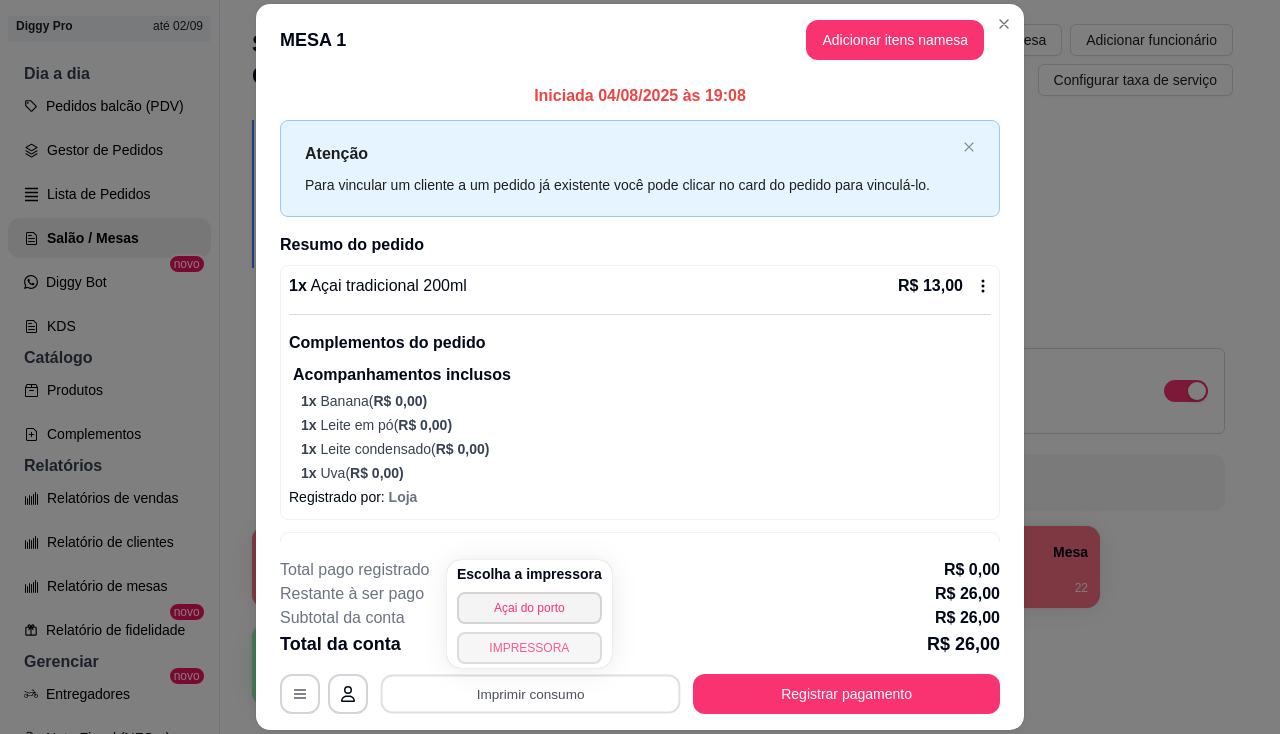 click on "IMPRESSORA" at bounding box center [529, 648] 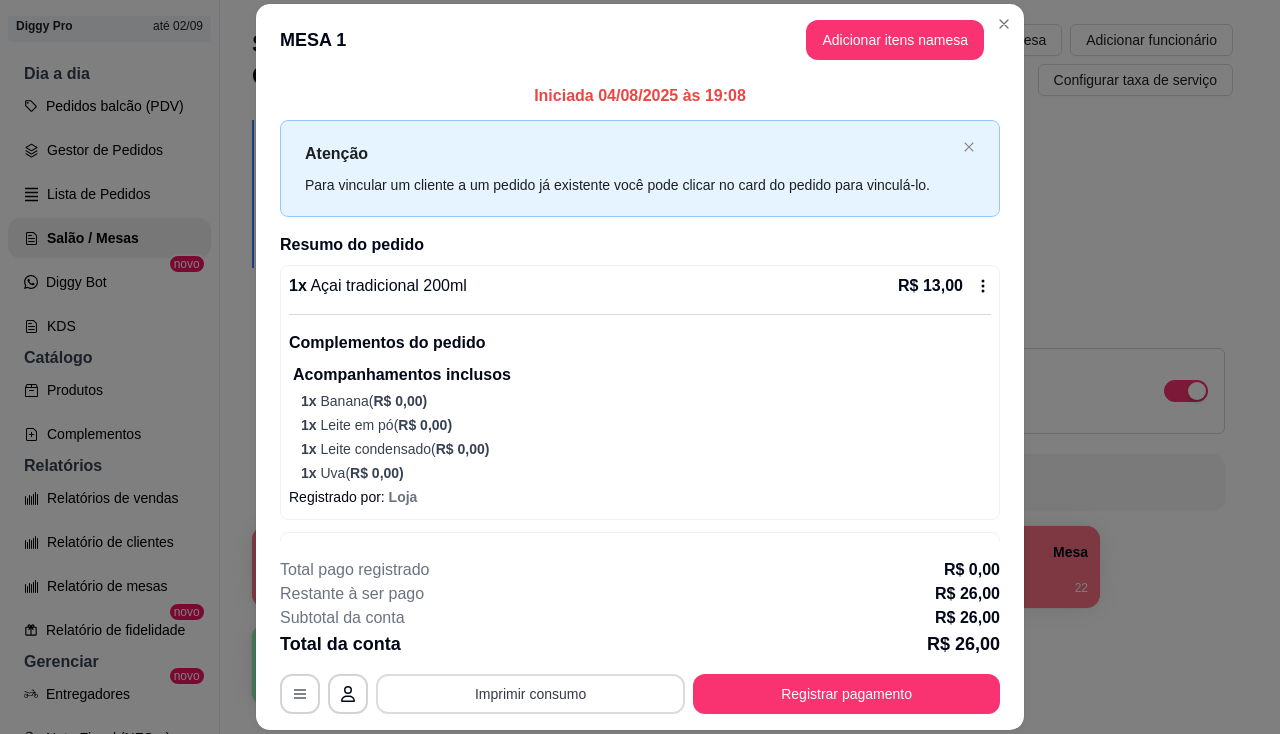 click on "Imprimir consumo" at bounding box center (530, 694) 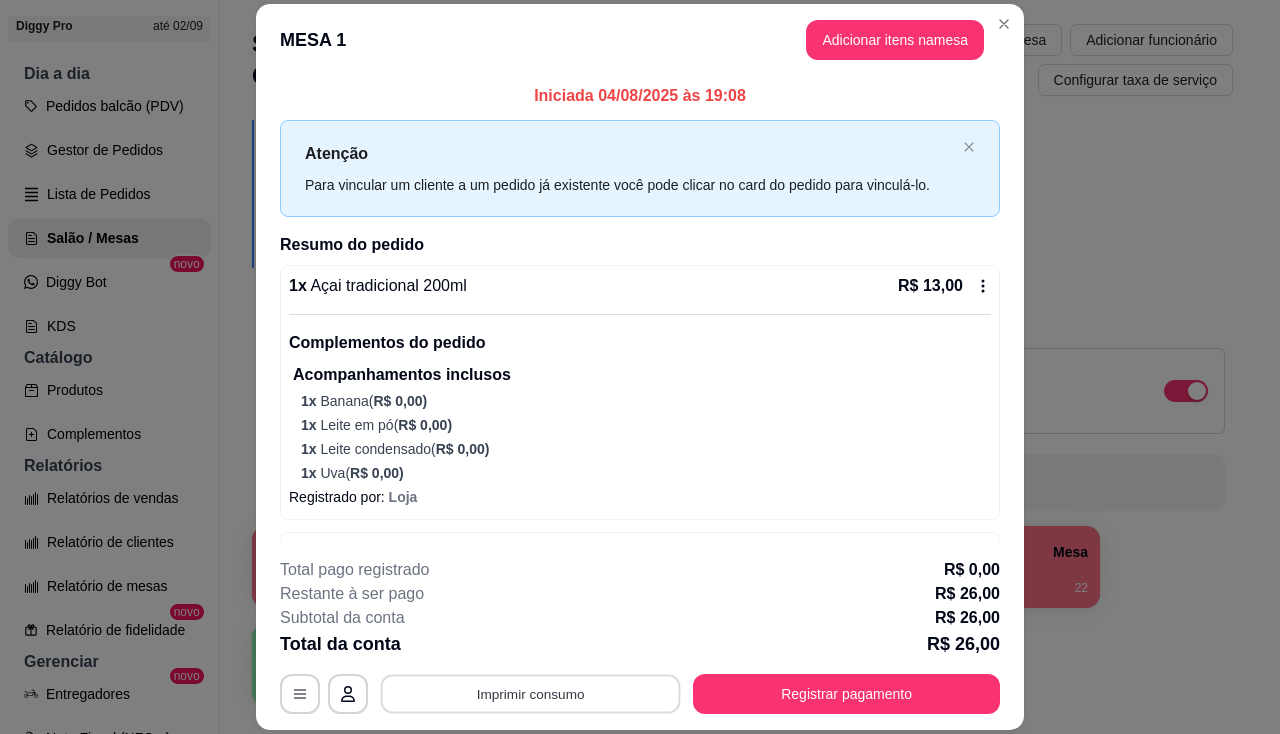 click on "Imprimir consumo" at bounding box center [531, 694] 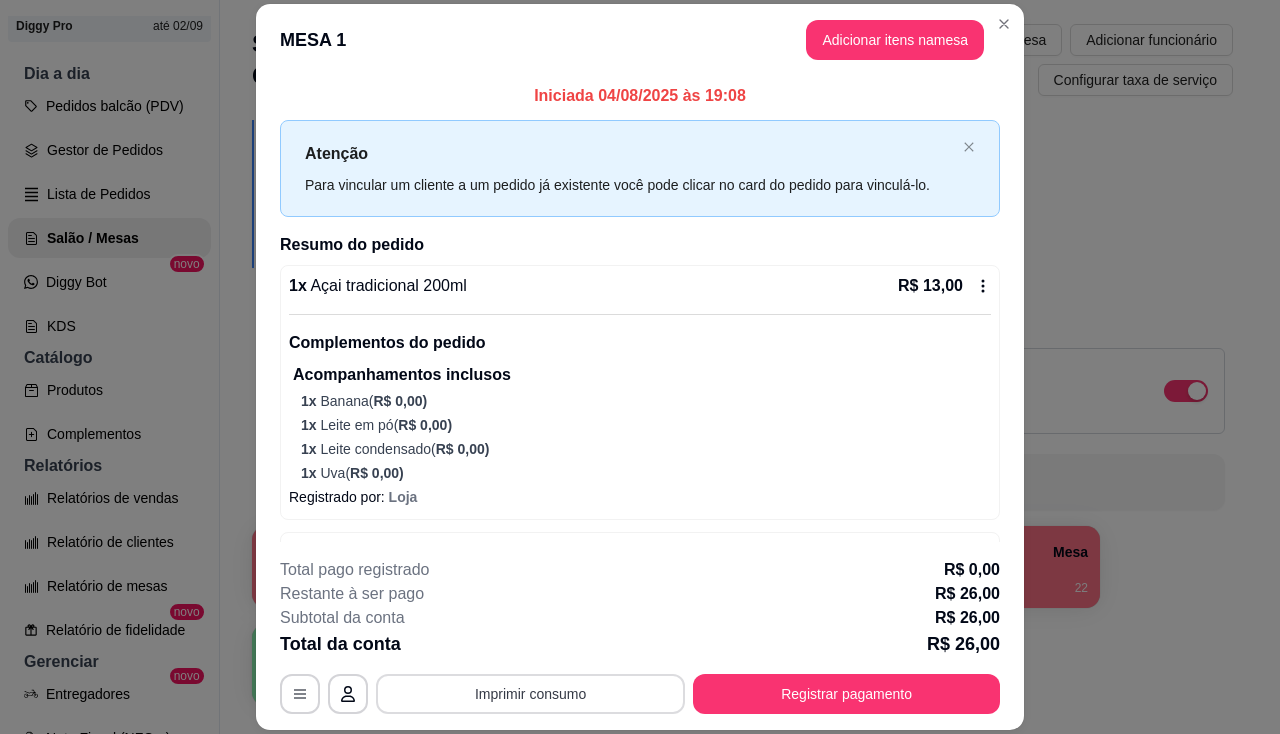 click on "Imprimir consumo" at bounding box center [530, 694] 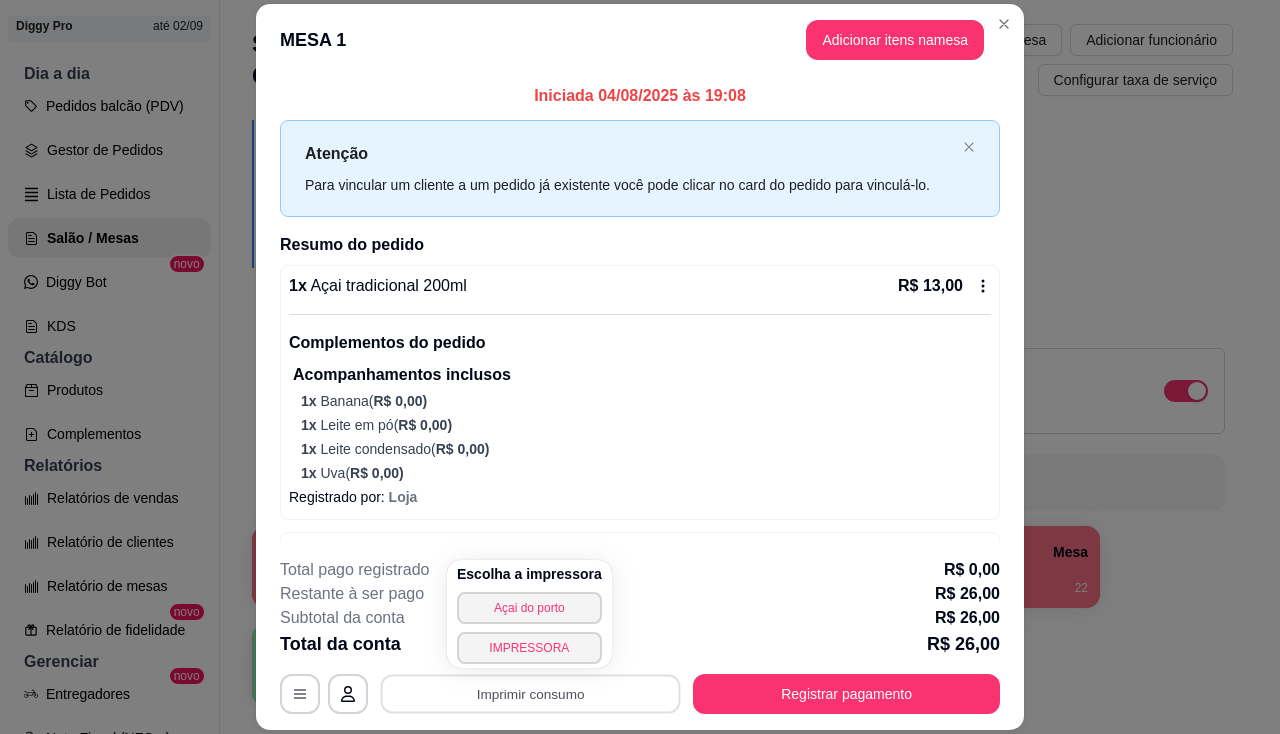 click on "MESA 1 Adicionar itens na mesa Iniciada 04/08/2025 às 19:08 Atenção Para vincular um cliente a um pedido já existente você pode clicar no card do pedido para vinculá-lo. Resumo do pedido 1 x Açai tradicional 200ml R$ 13,00 Complementos do pedido Acompanhamentos inclusos 1 x Banana ( R$ 0,00 ) 1 x Leite em pó ( R$ 0,00 ) 1 x Leite condensado ( R$ 0,00 ) 1 x Uva ( R$ 0,00 ) Registrado por: Loja 1 x Açai tradicional 200ml R$ 13,00 Complementos do pedido Acompanhamentos inclusos 1 x Banana ( R$ 0,00 ) 1 x Leite em pó ( R$ 0,00 ) 1 x Leite condensado ( R$ 0,00 ) Registrado por: Loja Total pago registrado R$ 0,00 Restante à ser pago R$ 26,00 Subtotal da conta R$ 26,00 Total da conta R$ 26,00 MESA 1 Tempo de permanência: 1 minutos Cod. Segurança: 5740 Qtd. de Pedidos: 1 Clientes da mesa: ** CONSUMO ** Produto Qtd Preco Açai tradicional 200ml 1 R$ 13,00 * Banana 1 R$ 0,00 * Leite em pó 1 R$ 0,00 * Leite condensado 1 R$ 0,00 * Uva 1 1 1" at bounding box center [640, 367] 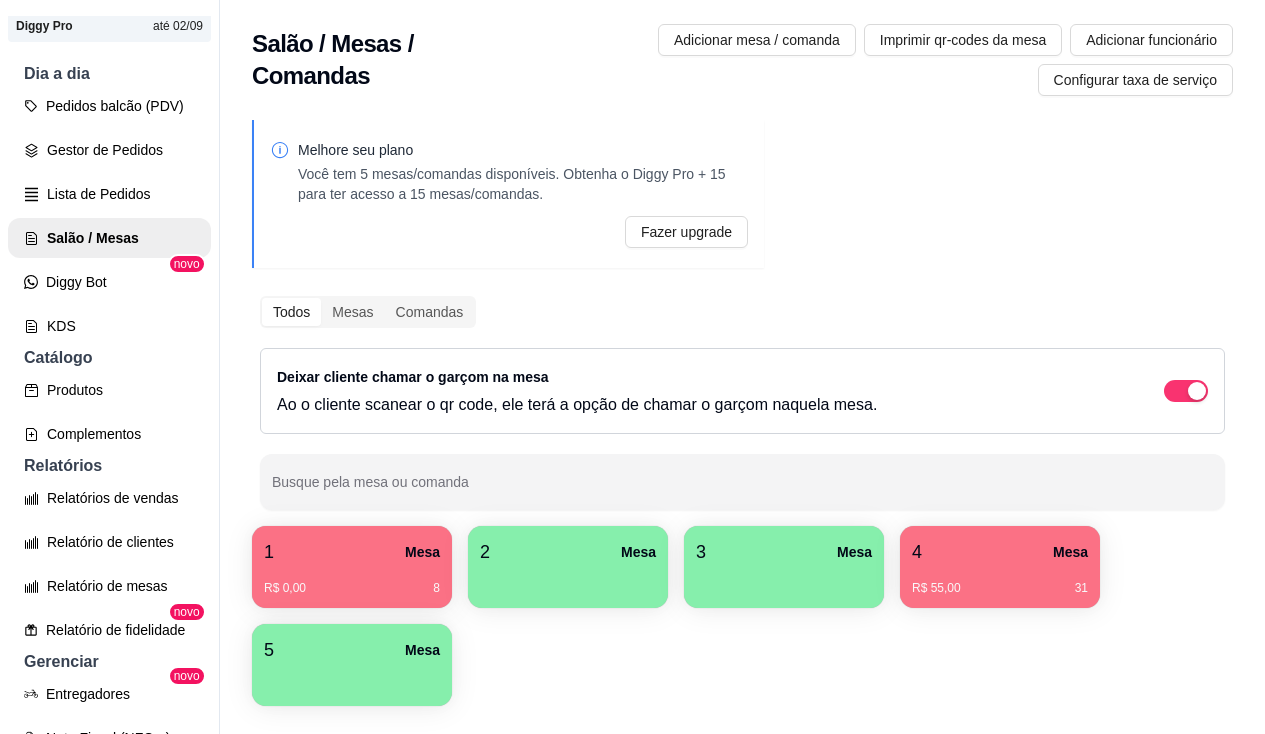 click on "2 Mesa" at bounding box center [568, 552] 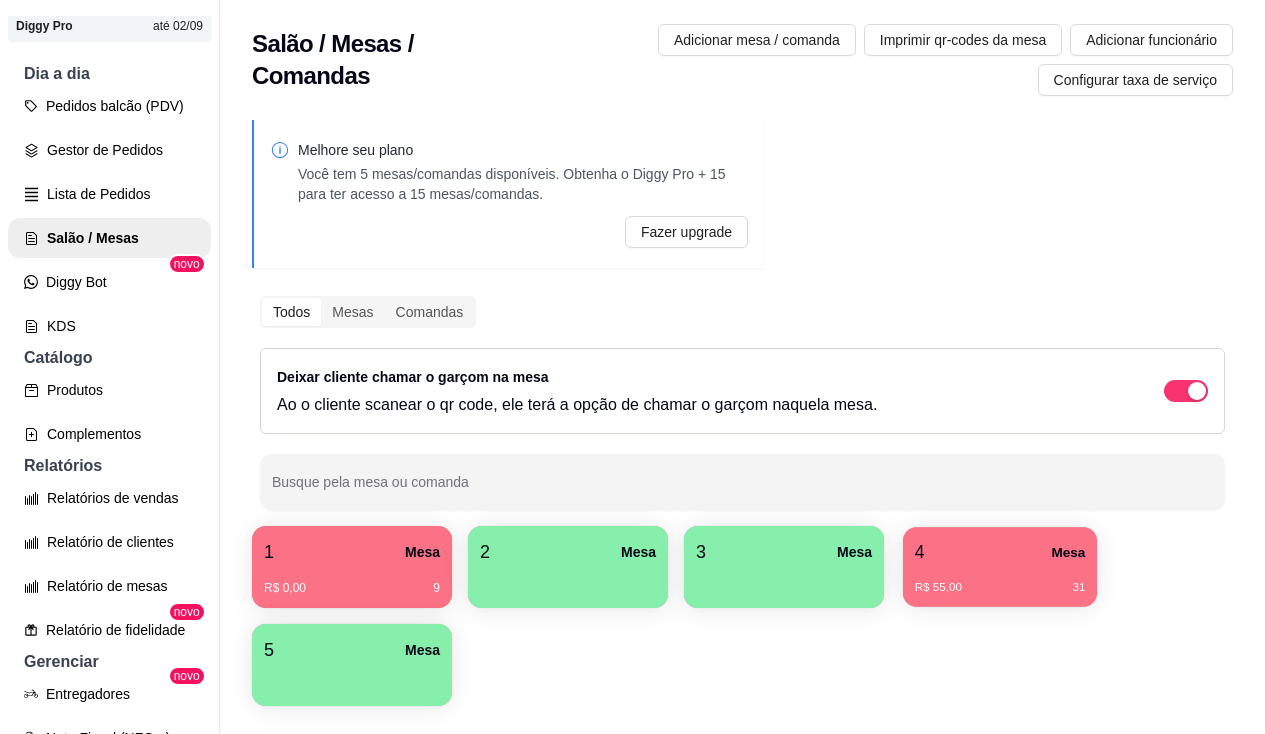 click on "R$ 55,00 31" at bounding box center [1000, 588] 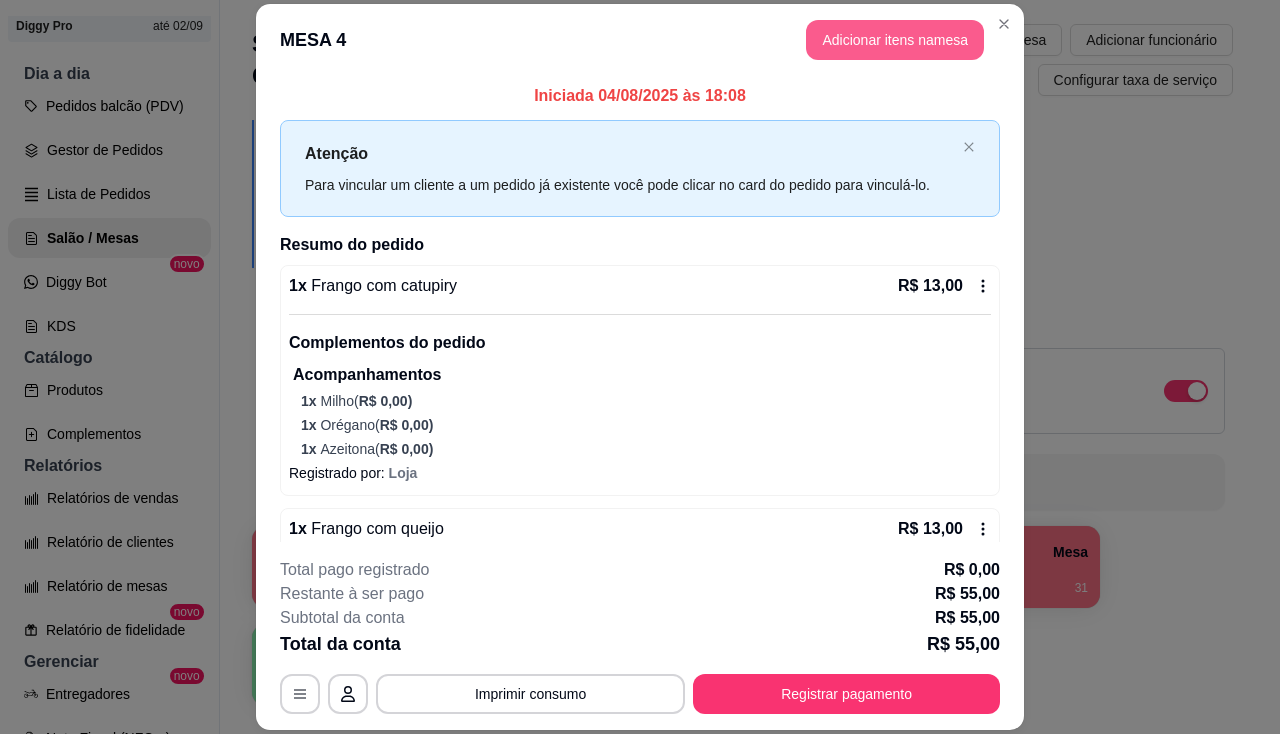 click on "Adicionar itens na  mesa" at bounding box center (895, 40) 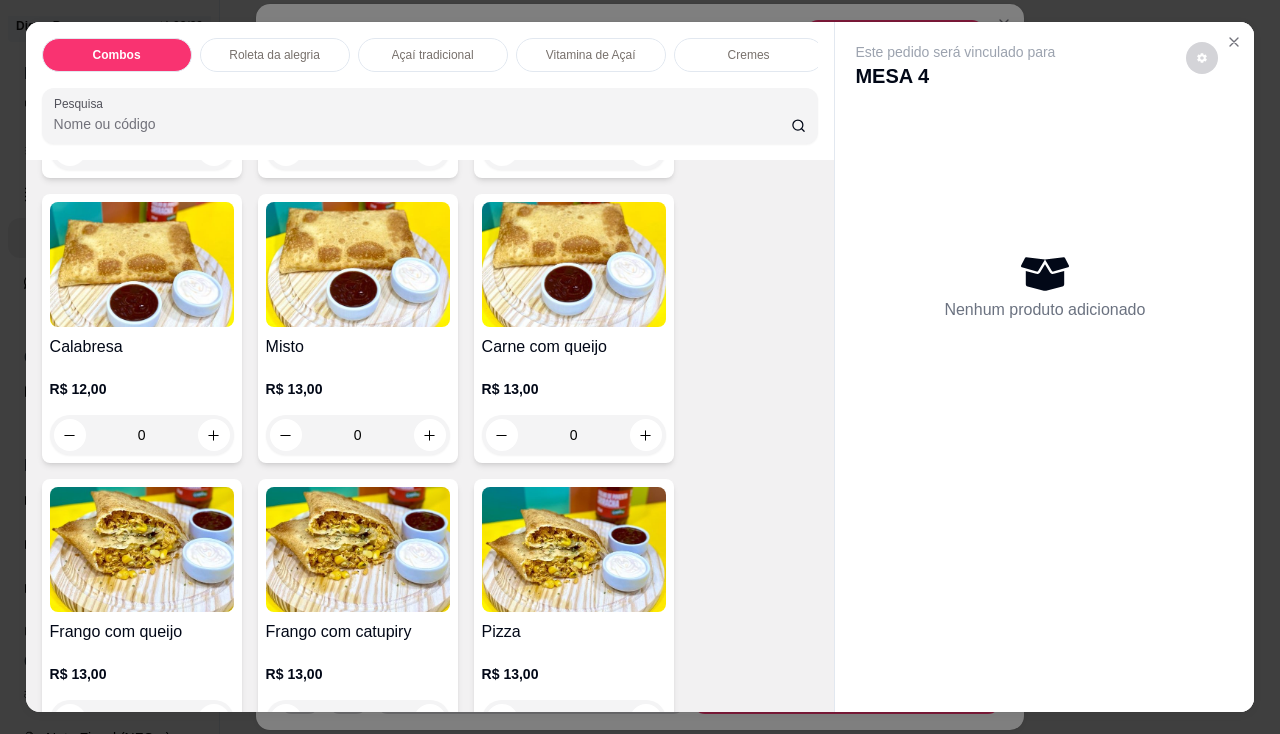 scroll, scrollTop: 2700, scrollLeft: 0, axis: vertical 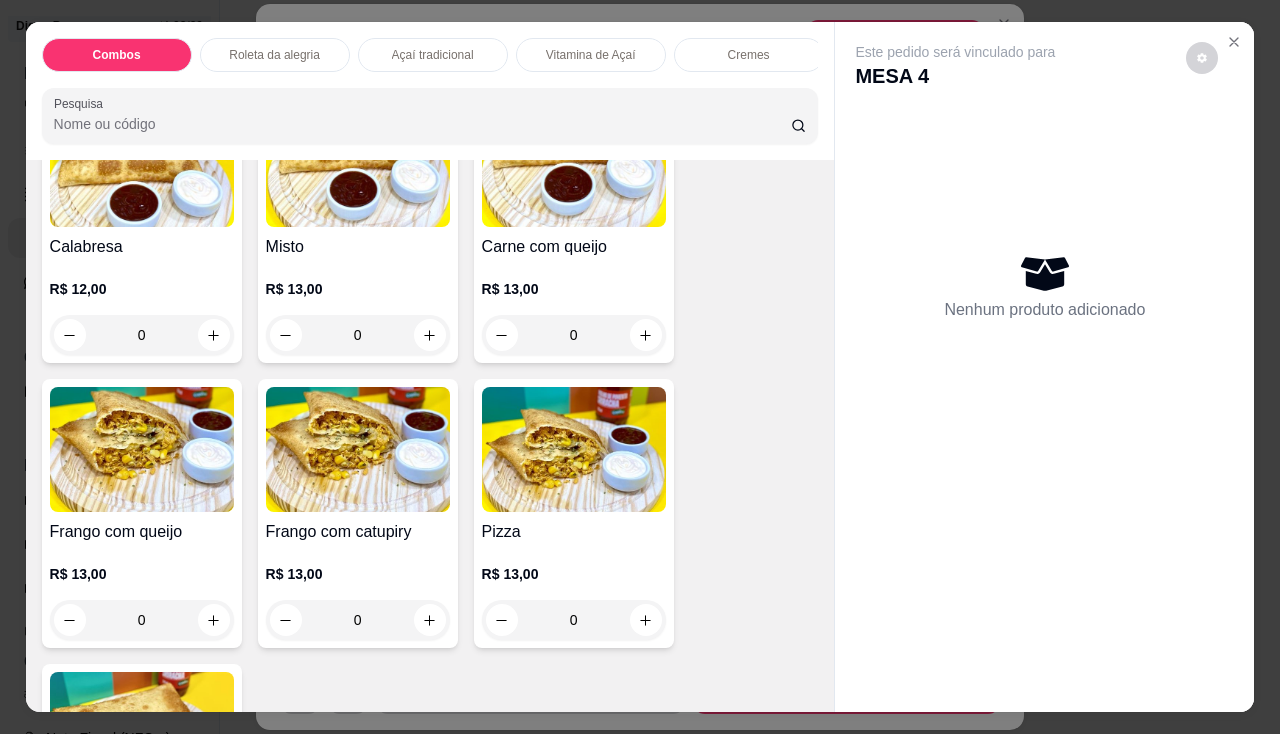 click on "0" at bounding box center [358, 620] 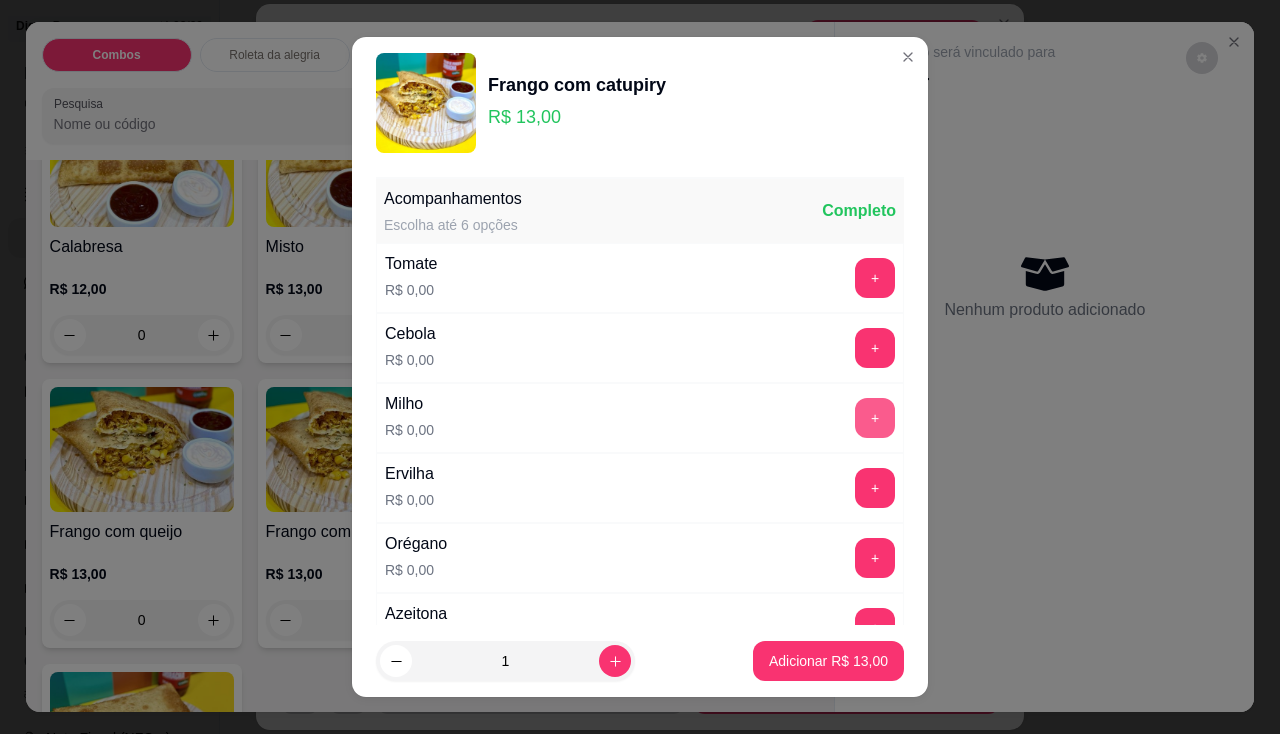 click on "+" at bounding box center (875, 418) 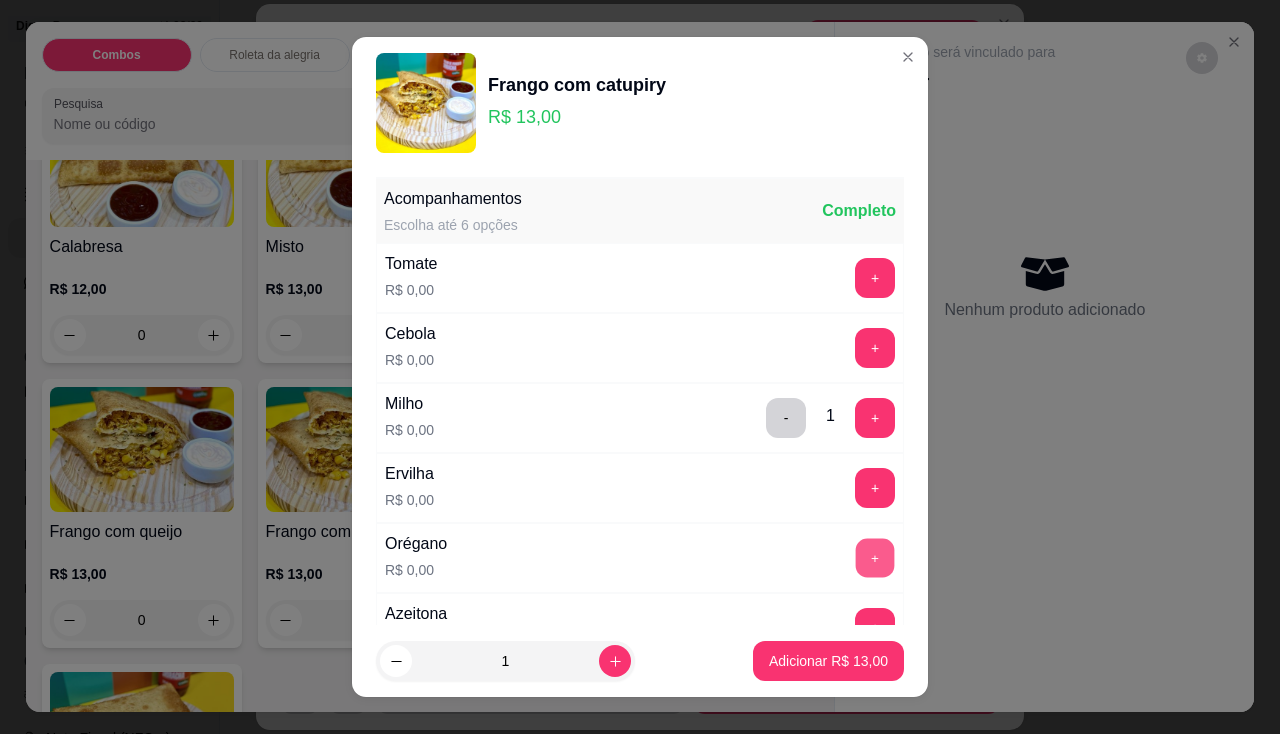 click on "+" at bounding box center [875, 557] 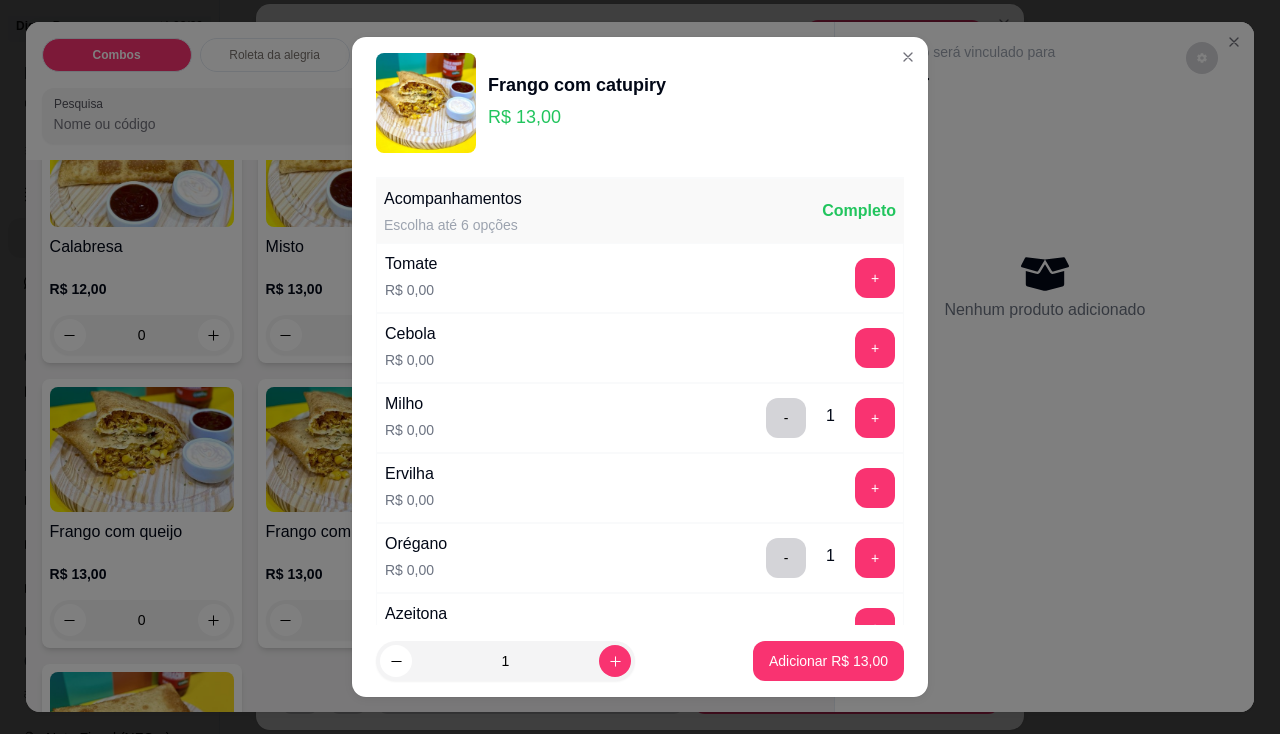 scroll, scrollTop: 100, scrollLeft: 0, axis: vertical 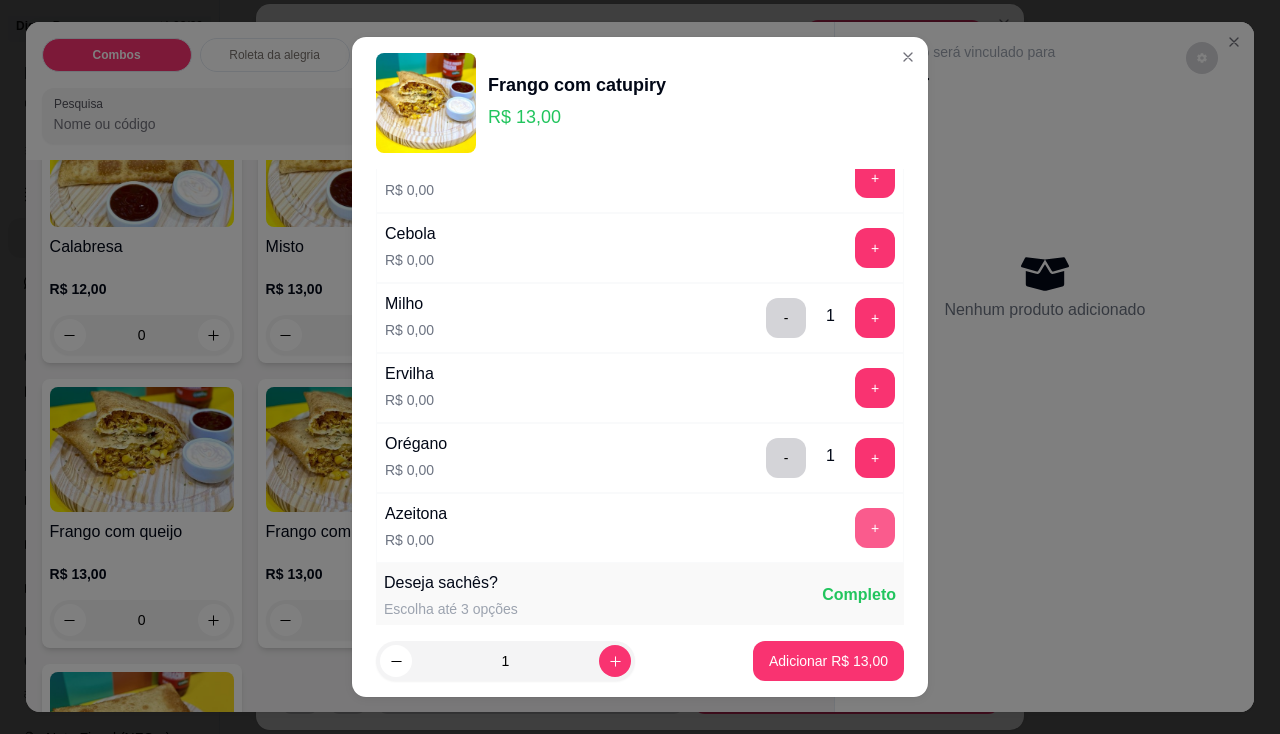 click on "+" at bounding box center [875, 528] 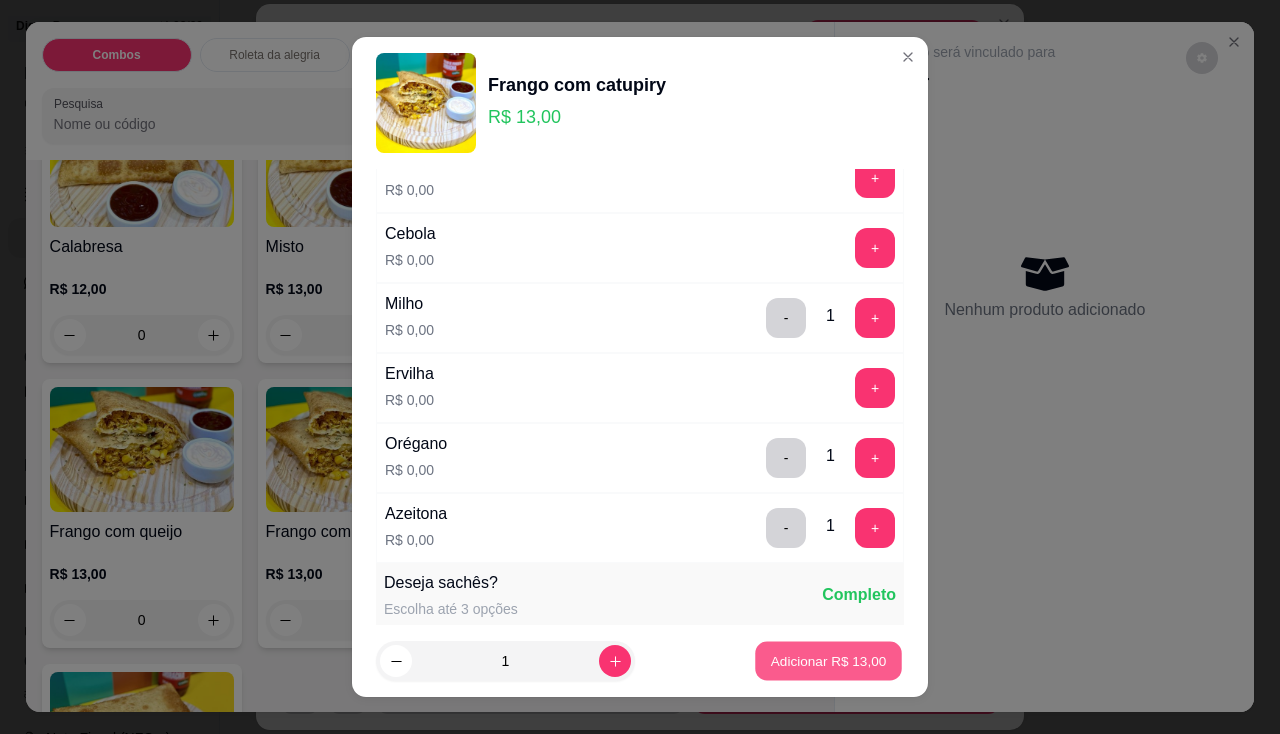 click on "Adicionar   R$ 13,00" at bounding box center (828, 661) 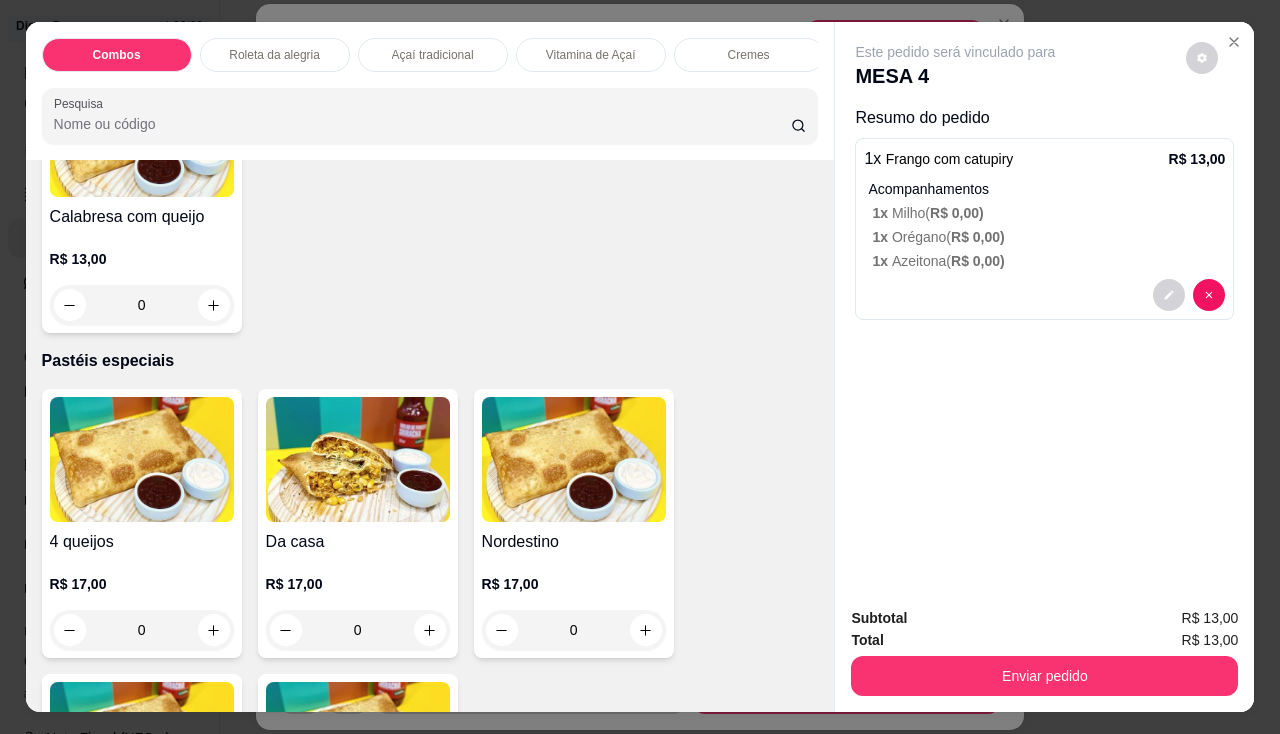 scroll, scrollTop: 3500, scrollLeft: 0, axis: vertical 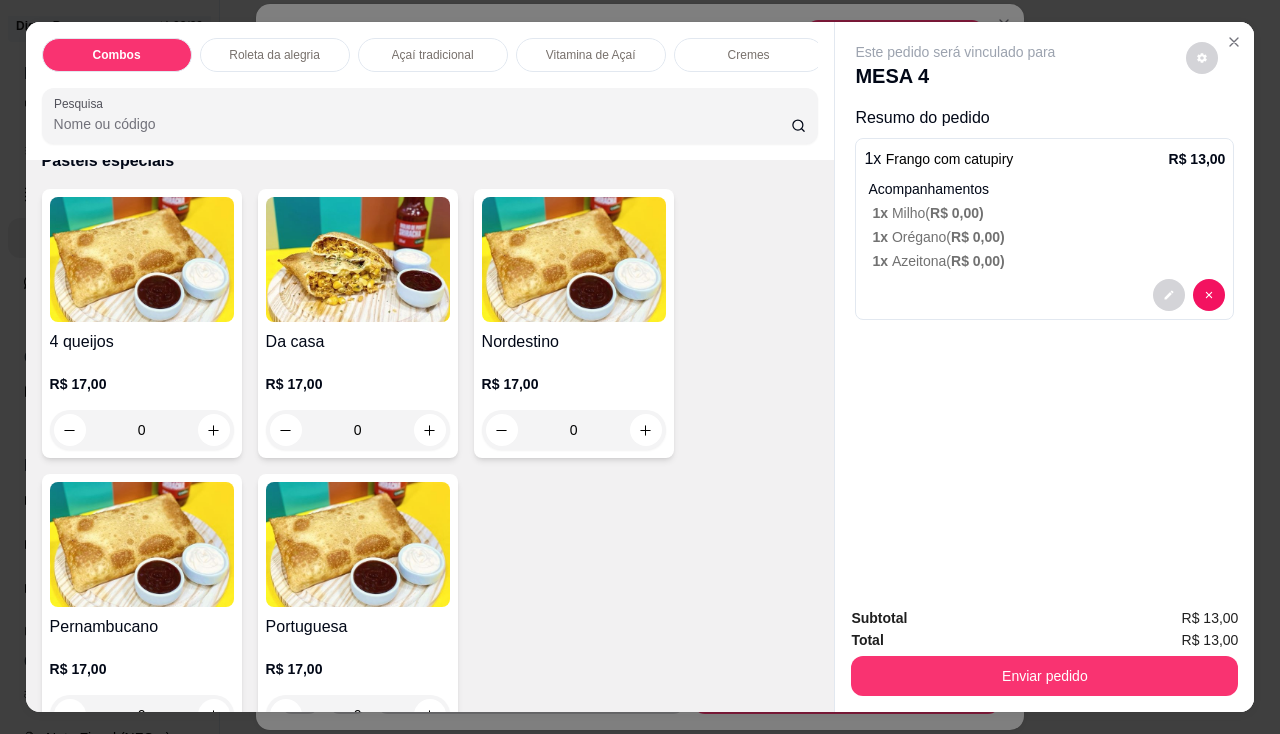 click on "Açaí tradicional" at bounding box center [433, 55] 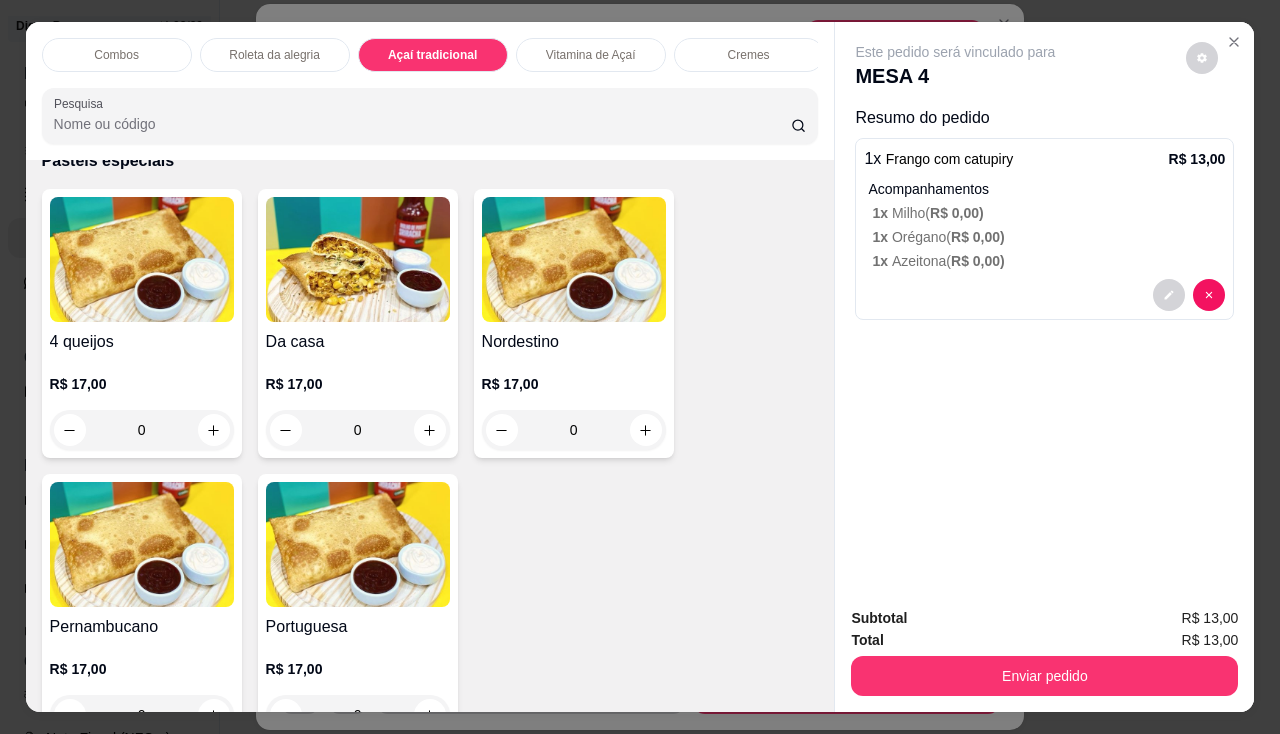 scroll, scrollTop: 1049, scrollLeft: 0, axis: vertical 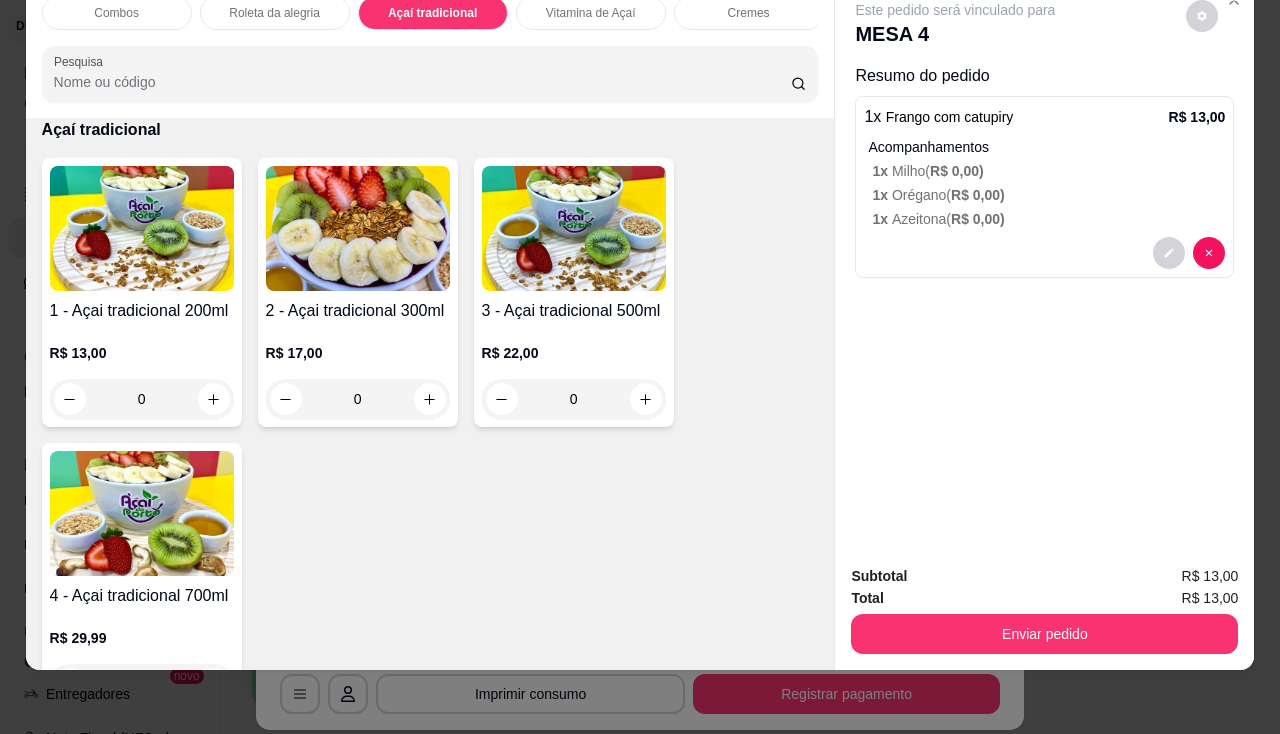 click at bounding box center (574, 228) 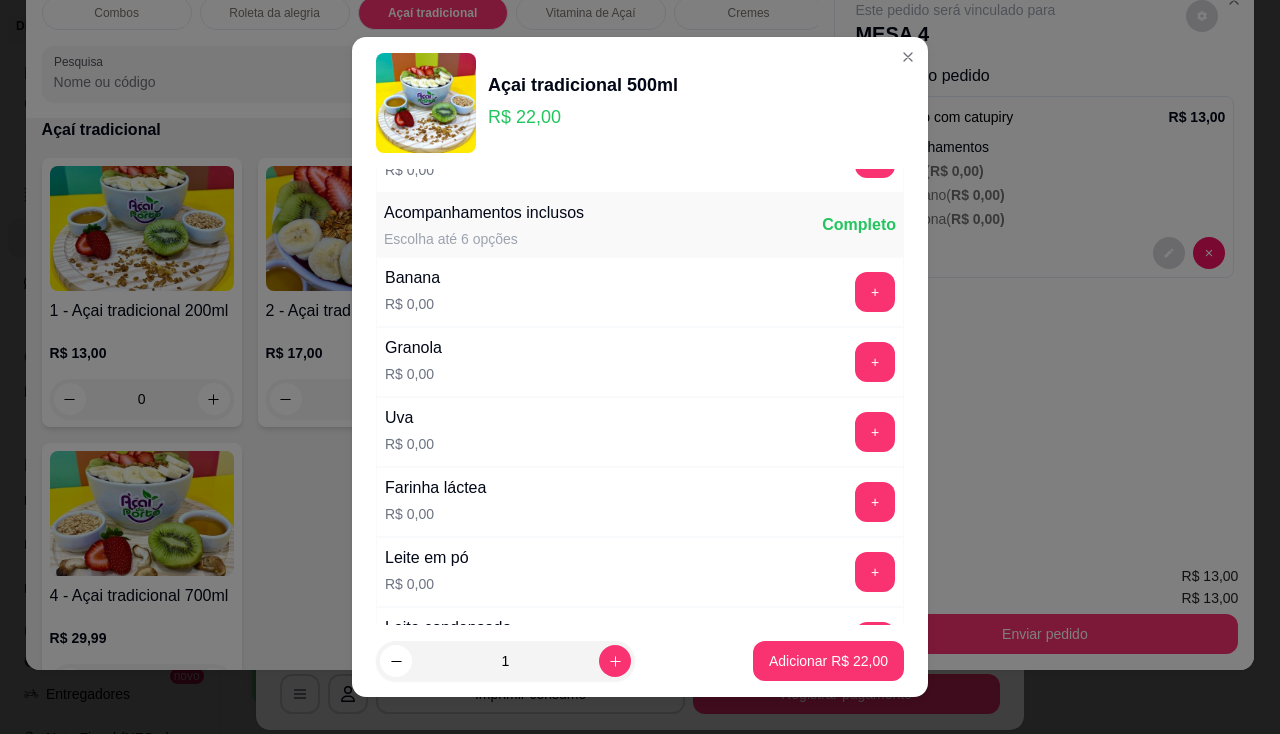 scroll, scrollTop: 500, scrollLeft: 0, axis: vertical 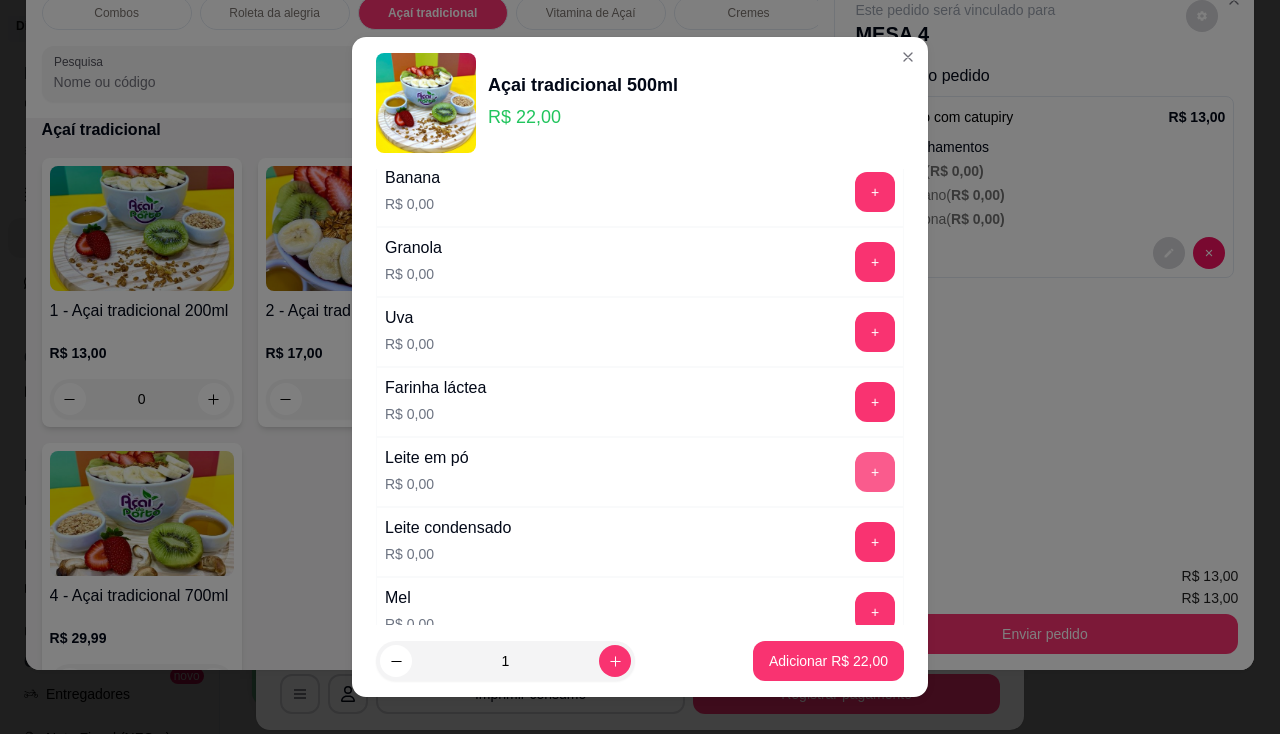 click on "+" at bounding box center (875, 472) 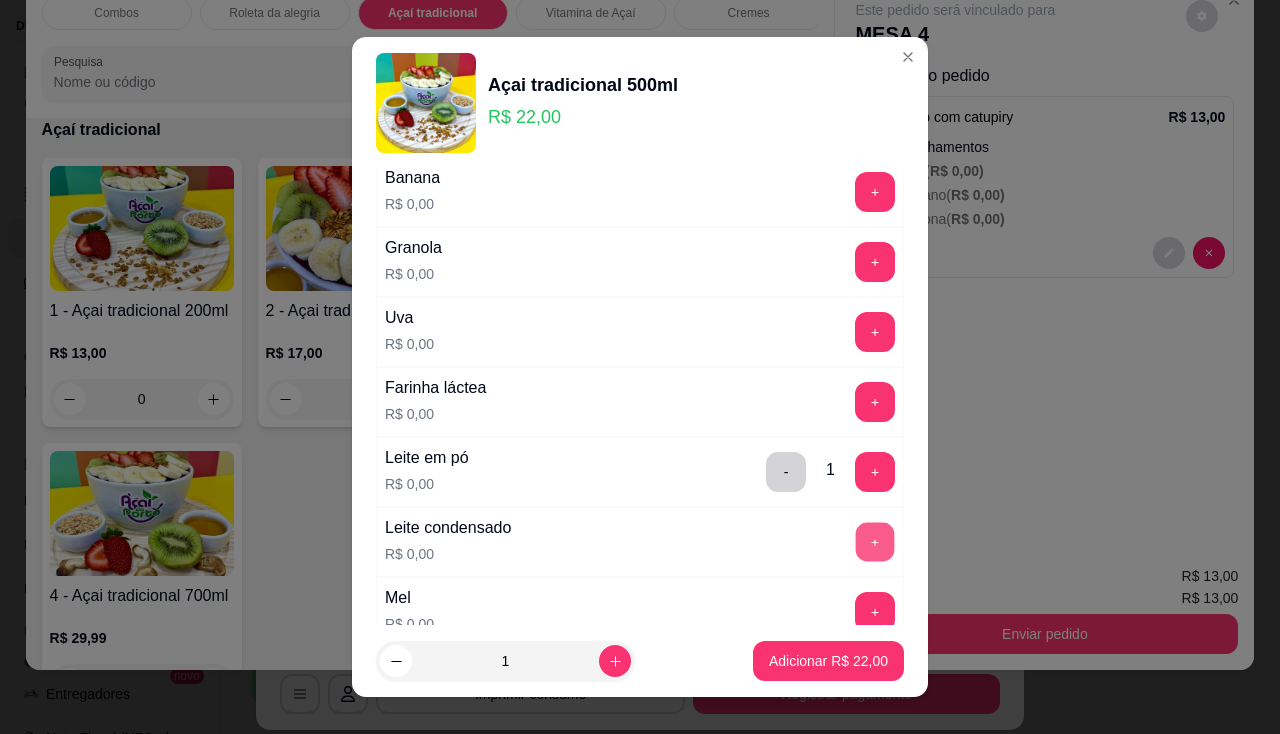 click on "+" at bounding box center (875, 541) 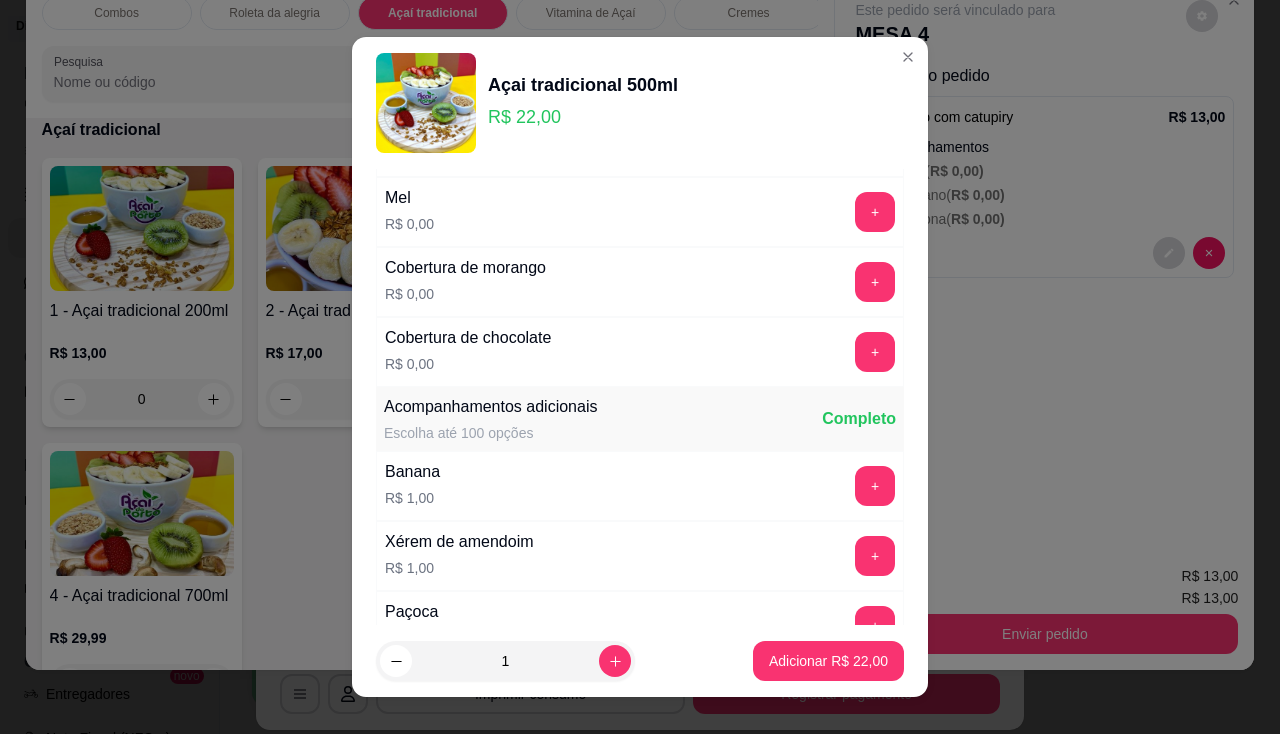 scroll, scrollTop: 1200, scrollLeft: 0, axis: vertical 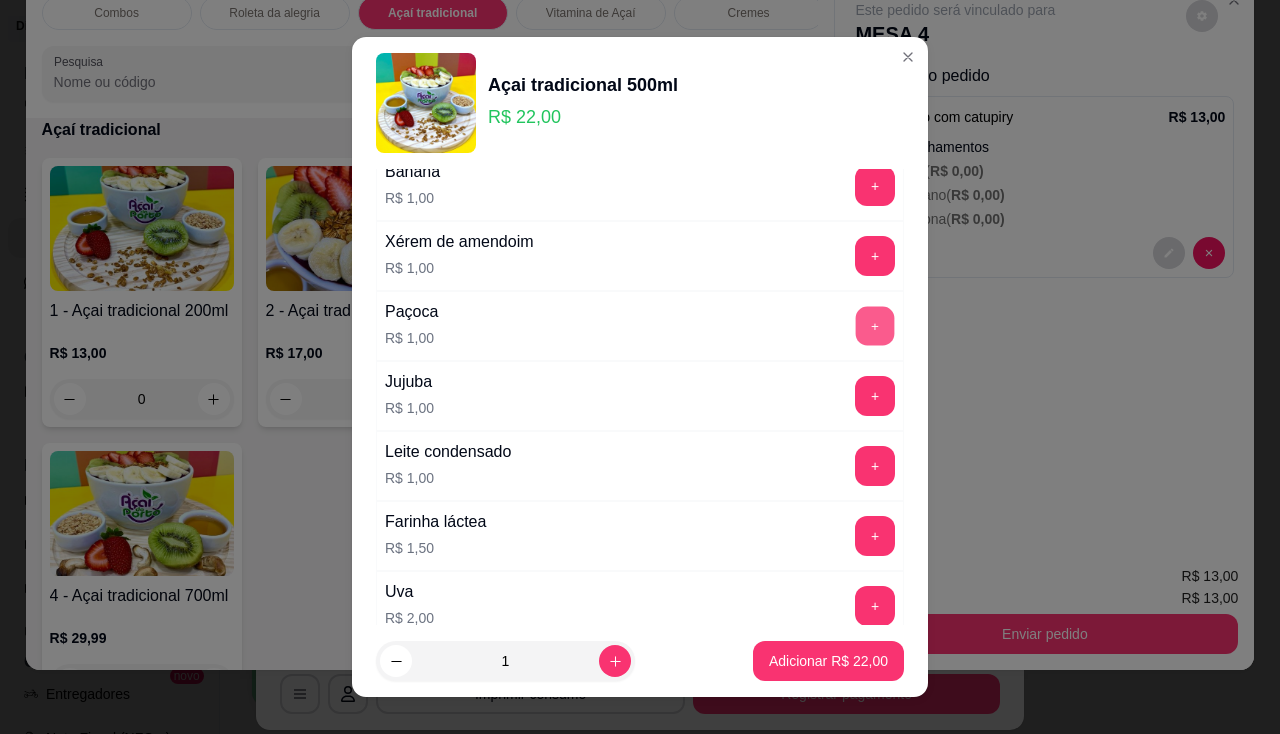 click on "+" at bounding box center [875, 325] 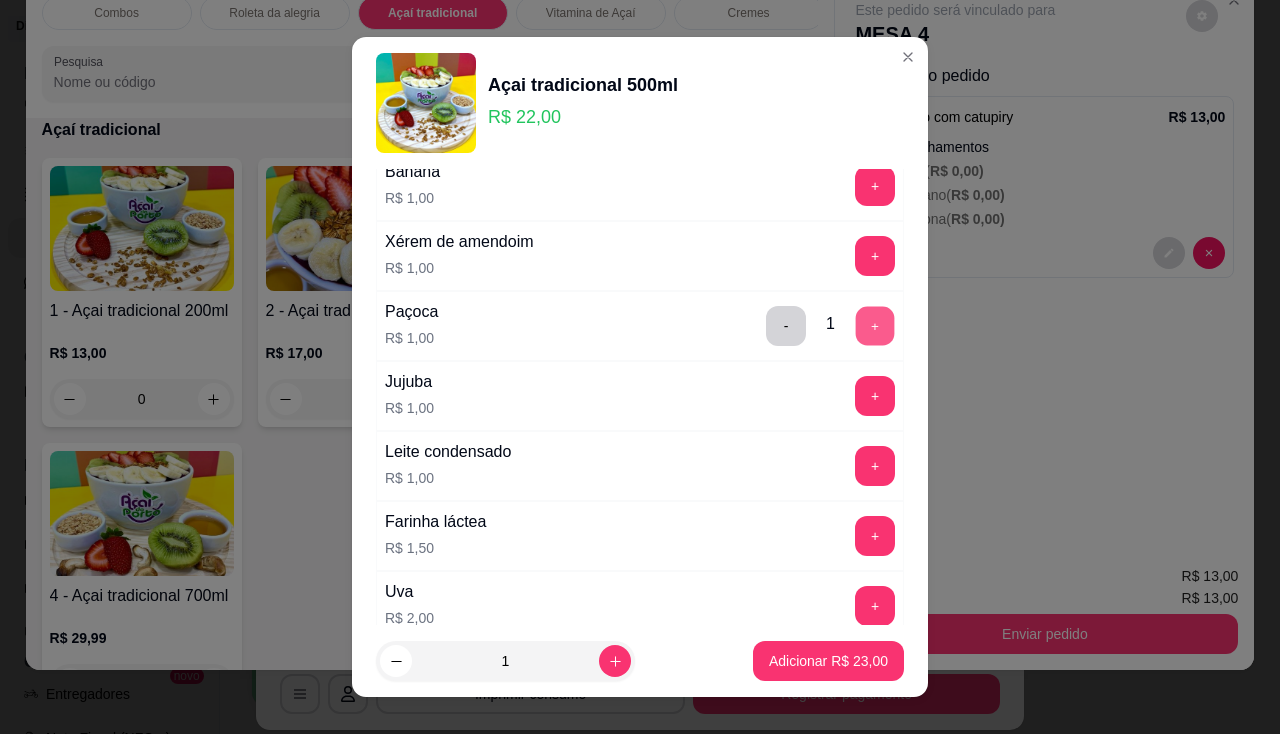 click on "+" at bounding box center (875, 325) 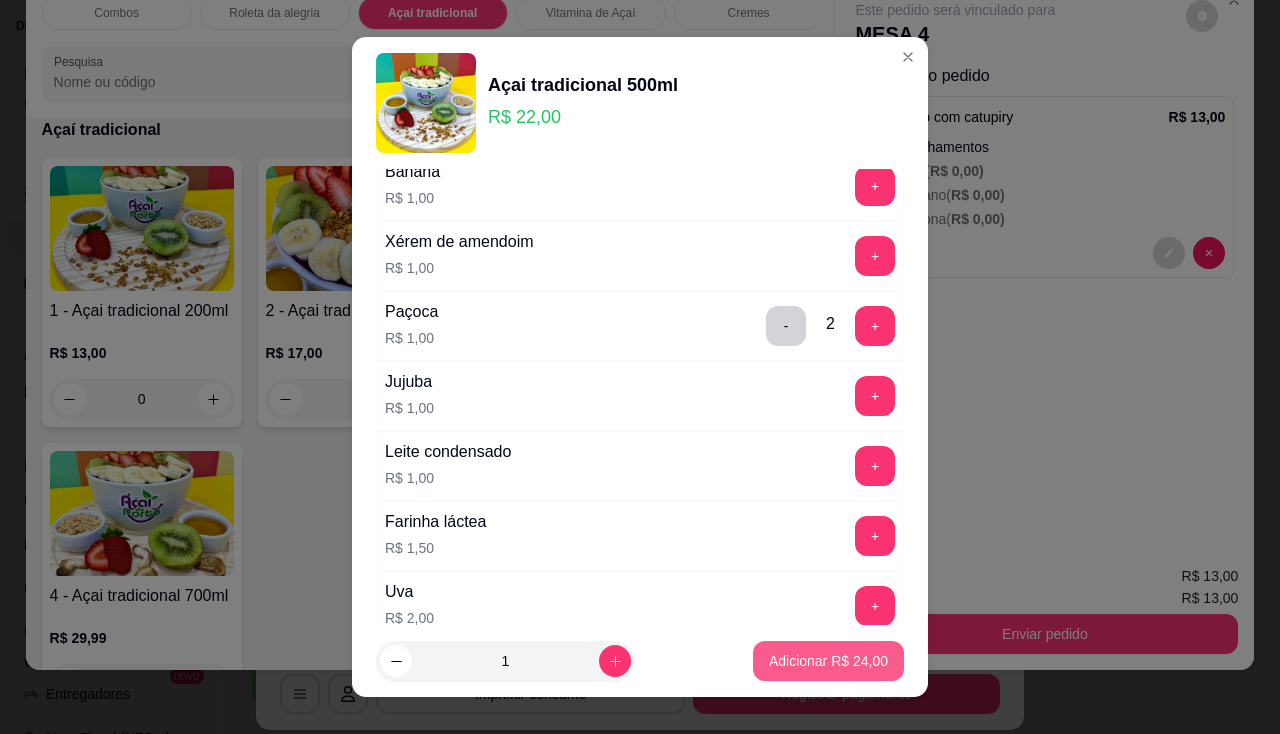 click on "Adicionar   R$ 24,00" at bounding box center [828, 661] 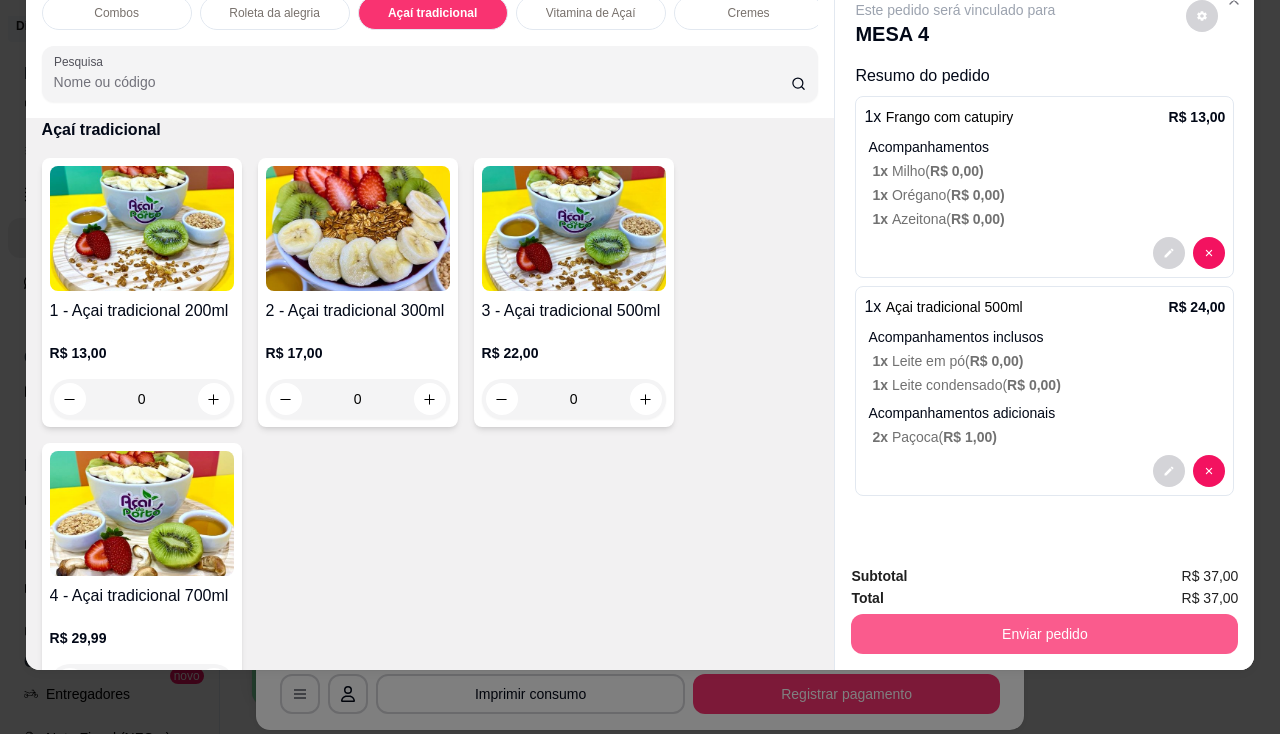 click on "Enviar pedido" at bounding box center (1044, 634) 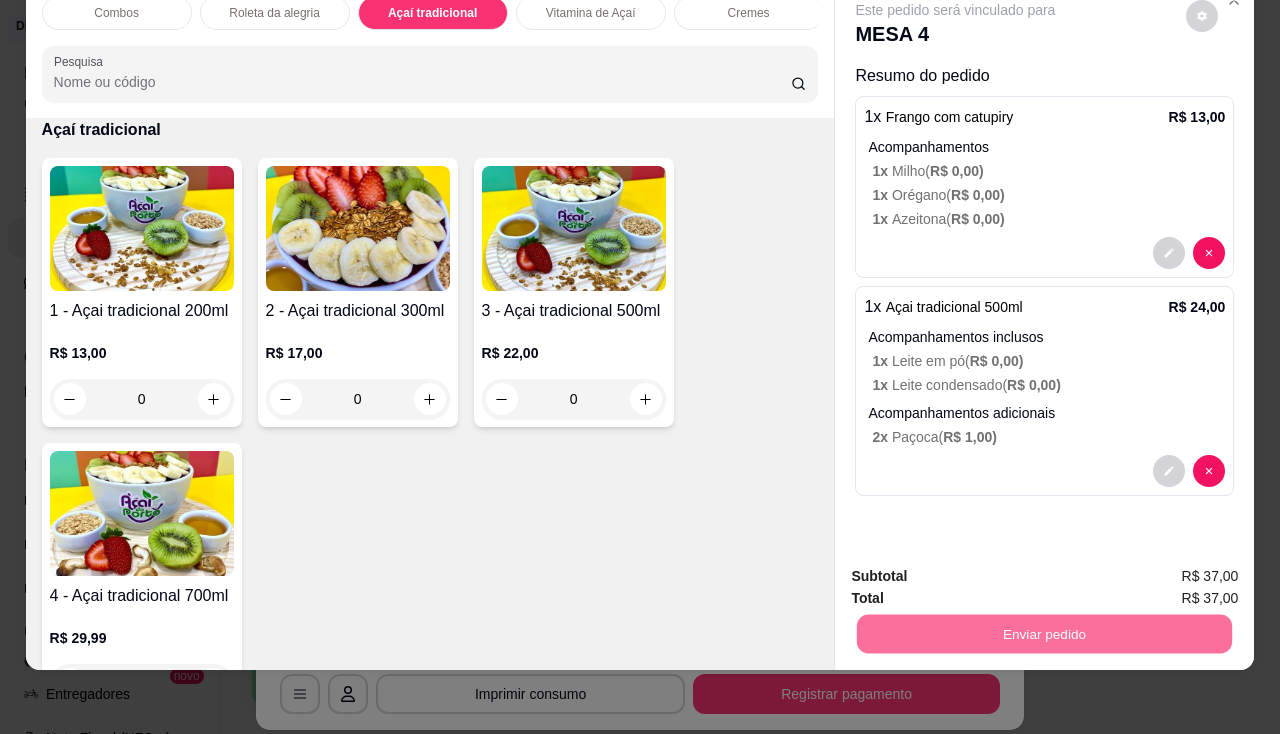 click on "Não registrar e enviar pedido" at bounding box center [979, 570] 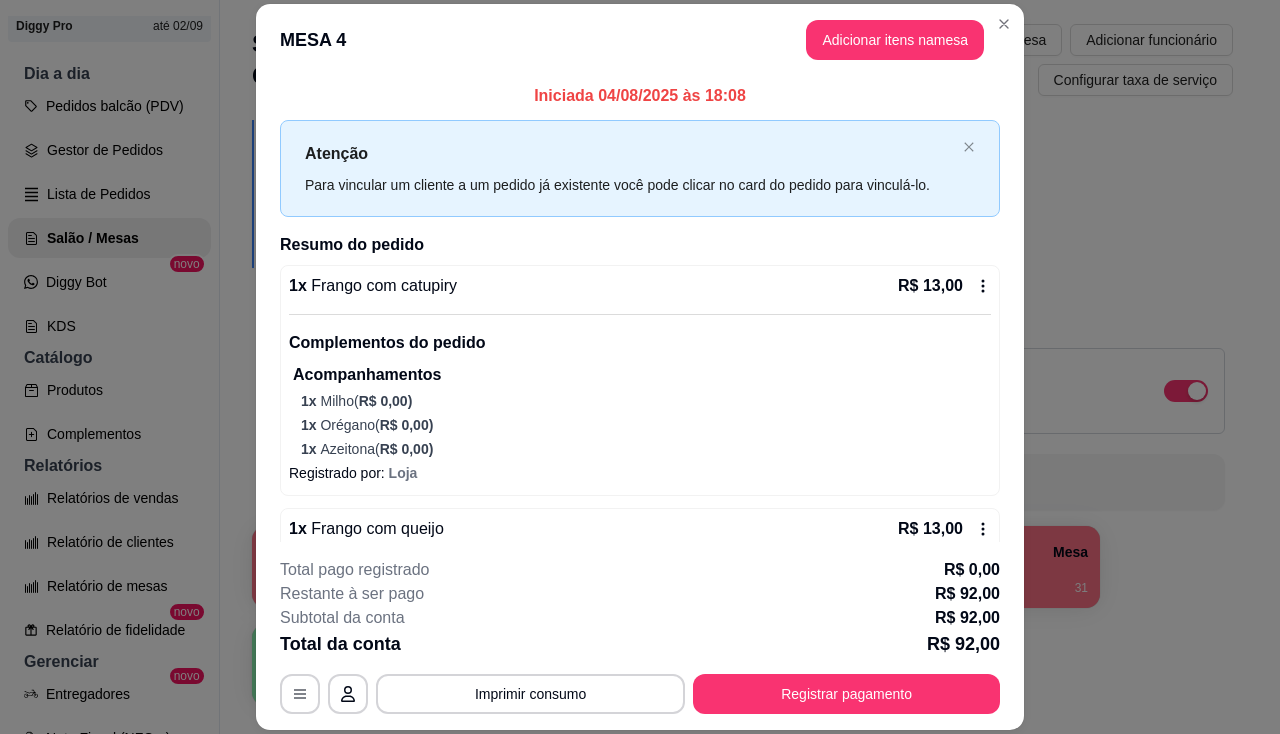 scroll, scrollTop: 60, scrollLeft: 0, axis: vertical 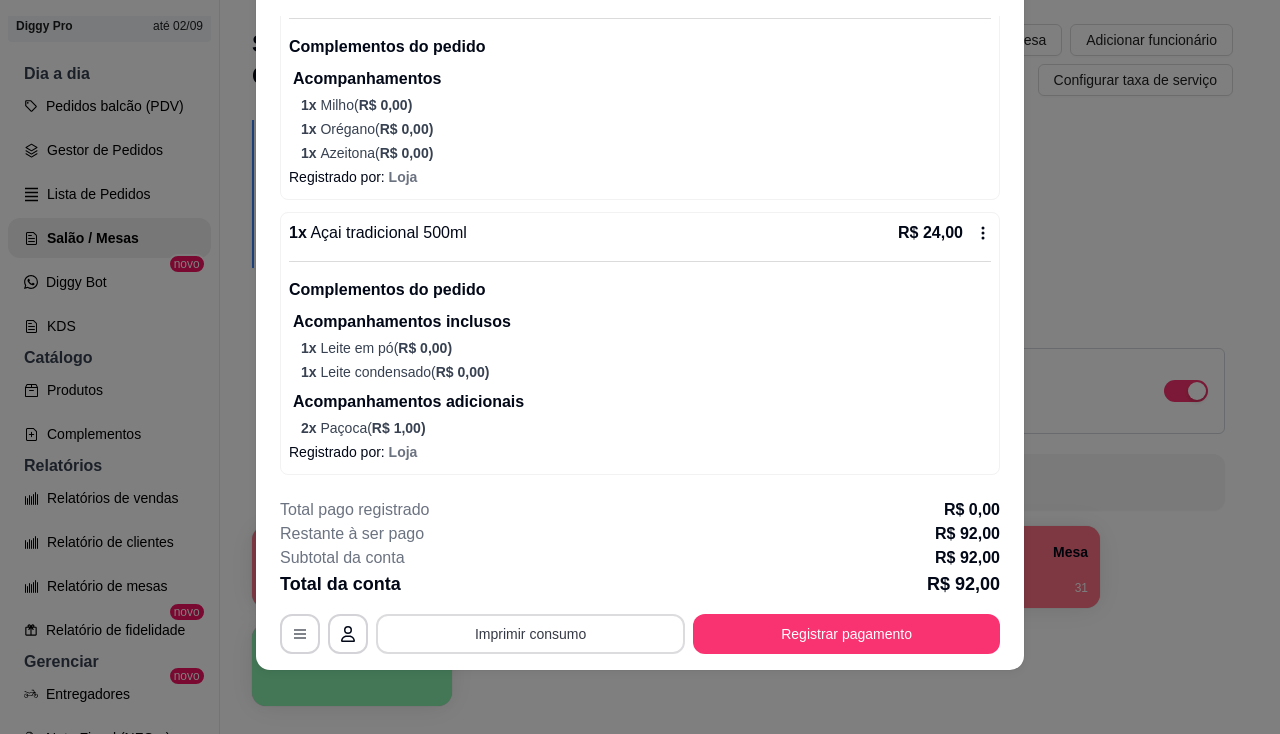 click on "Imprimir consumo" at bounding box center [530, 634] 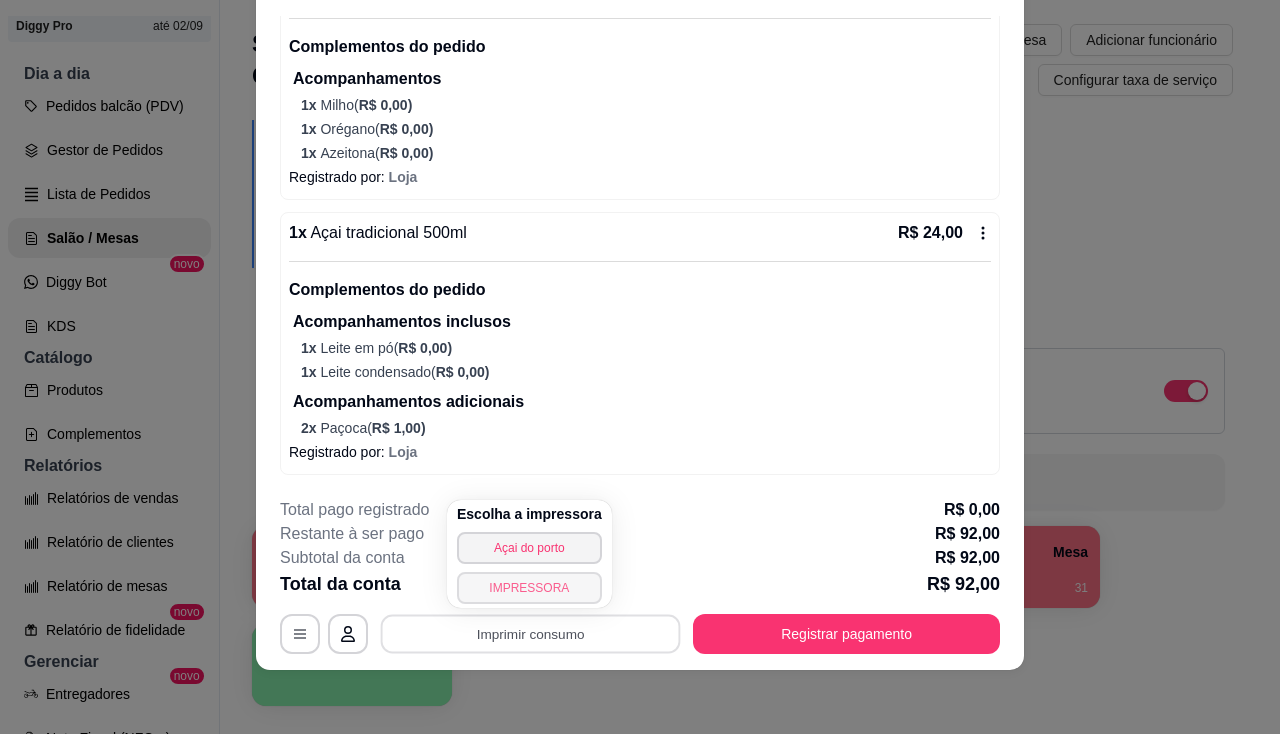click on "IMPRESSORA" at bounding box center [529, 588] 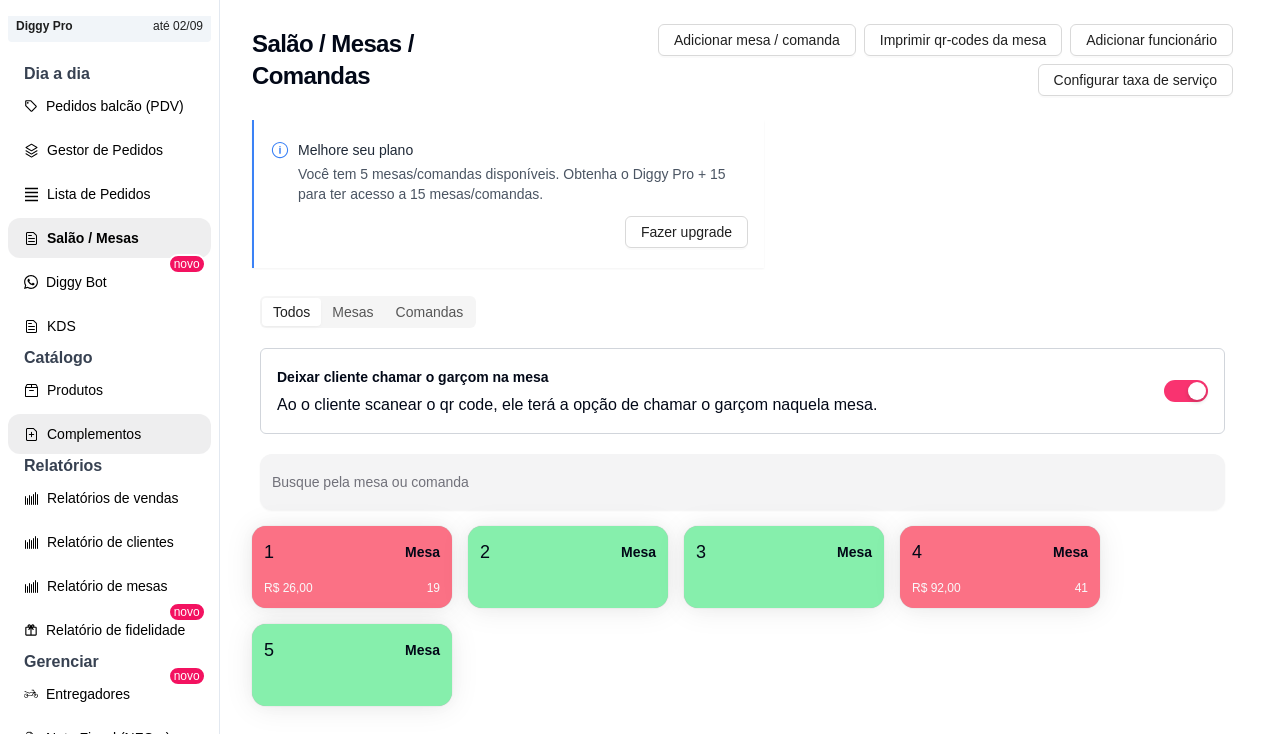click on "Complementos" at bounding box center [109, 434] 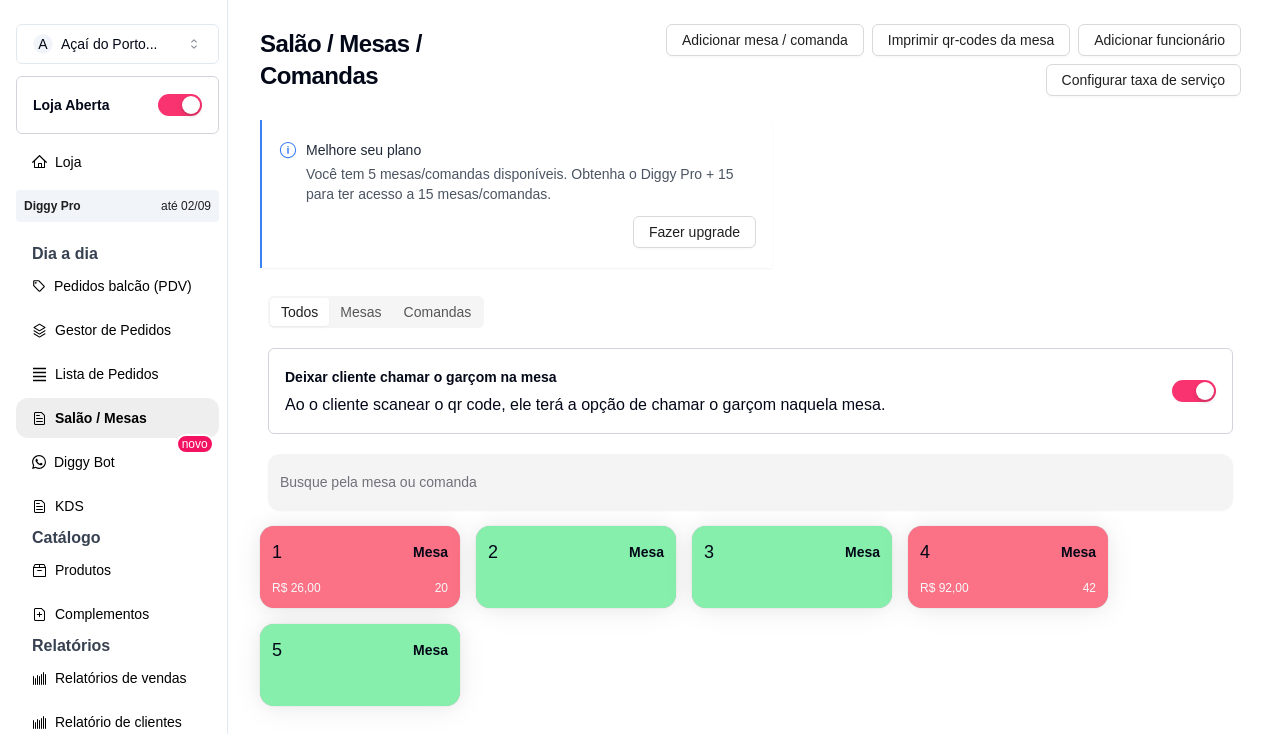 scroll, scrollTop: 0, scrollLeft: 0, axis: both 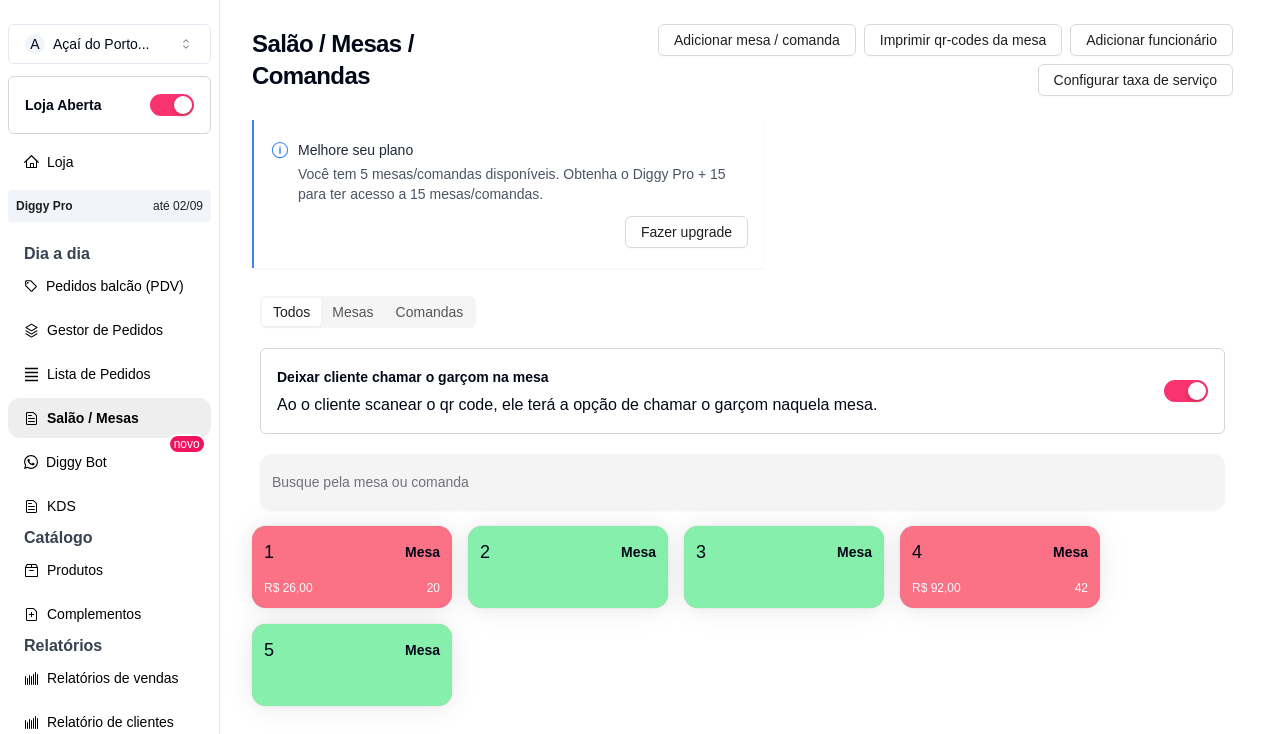 click on "1 Mesa" at bounding box center (352, 552) 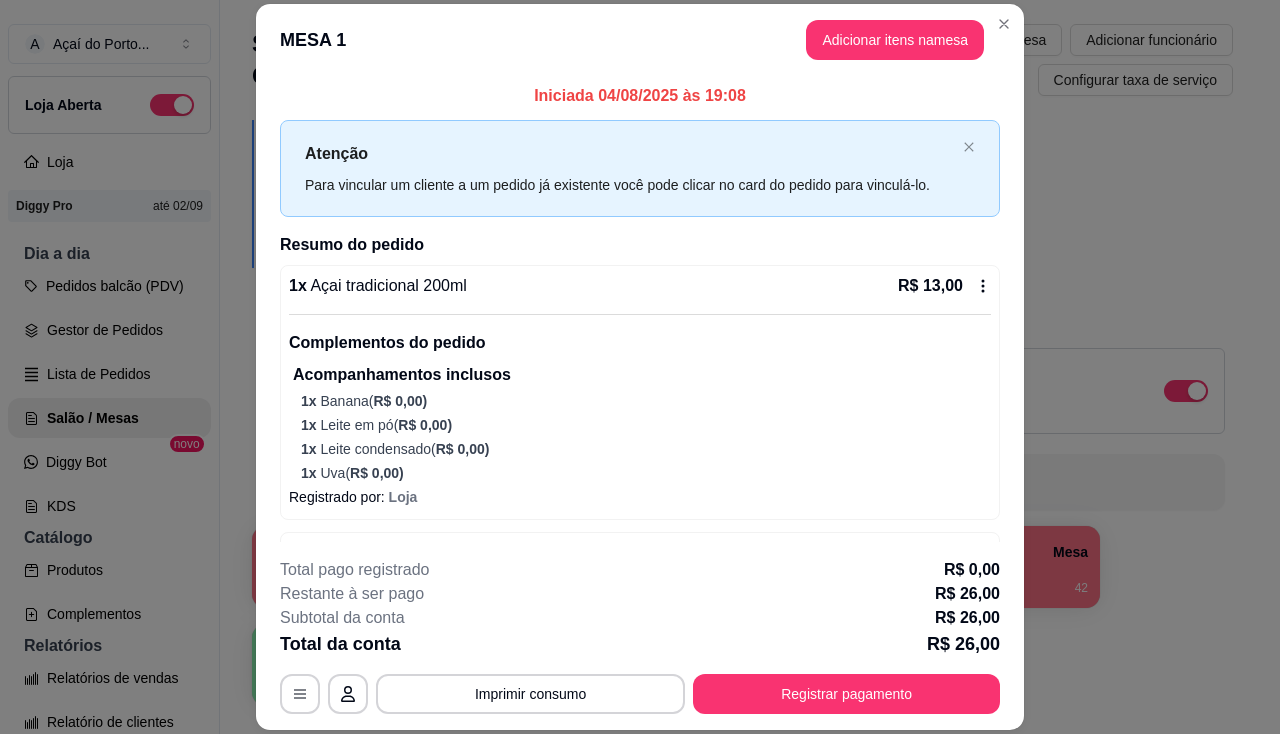 scroll, scrollTop: 228, scrollLeft: 0, axis: vertical 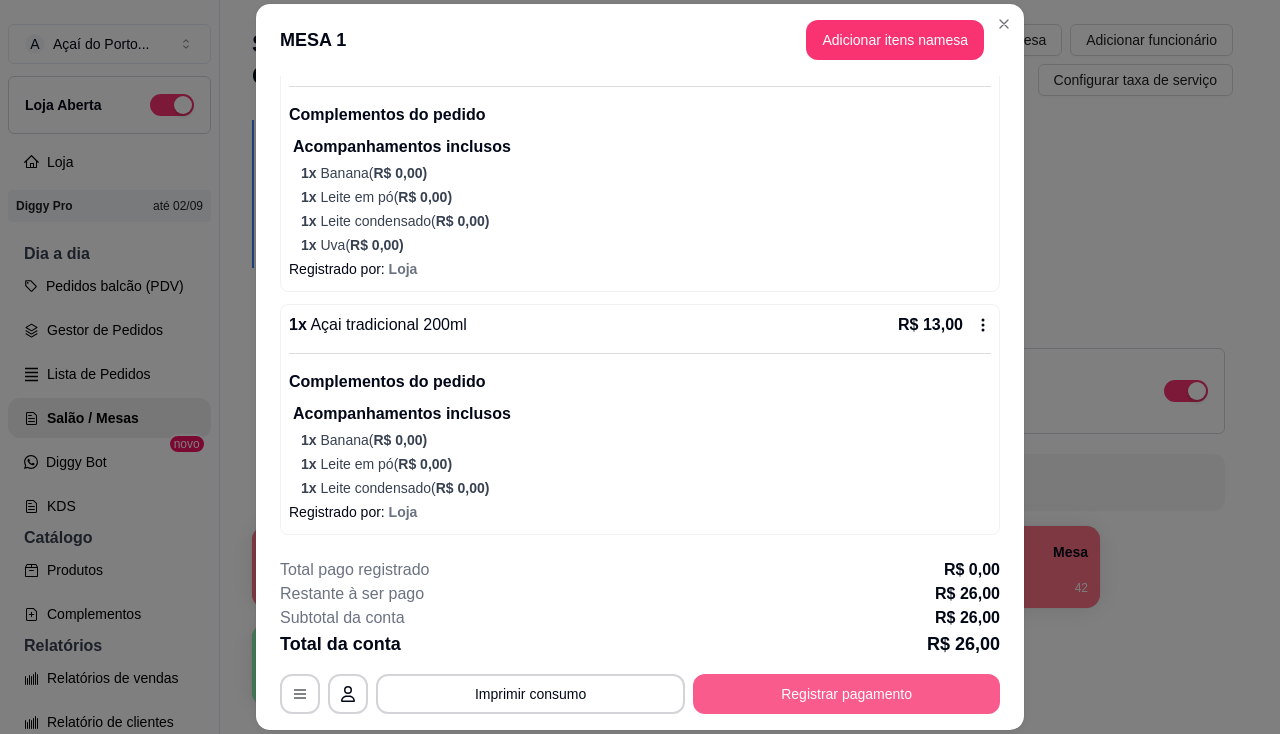 click on "Registrar pagamento" at bounding box center [846, 694] 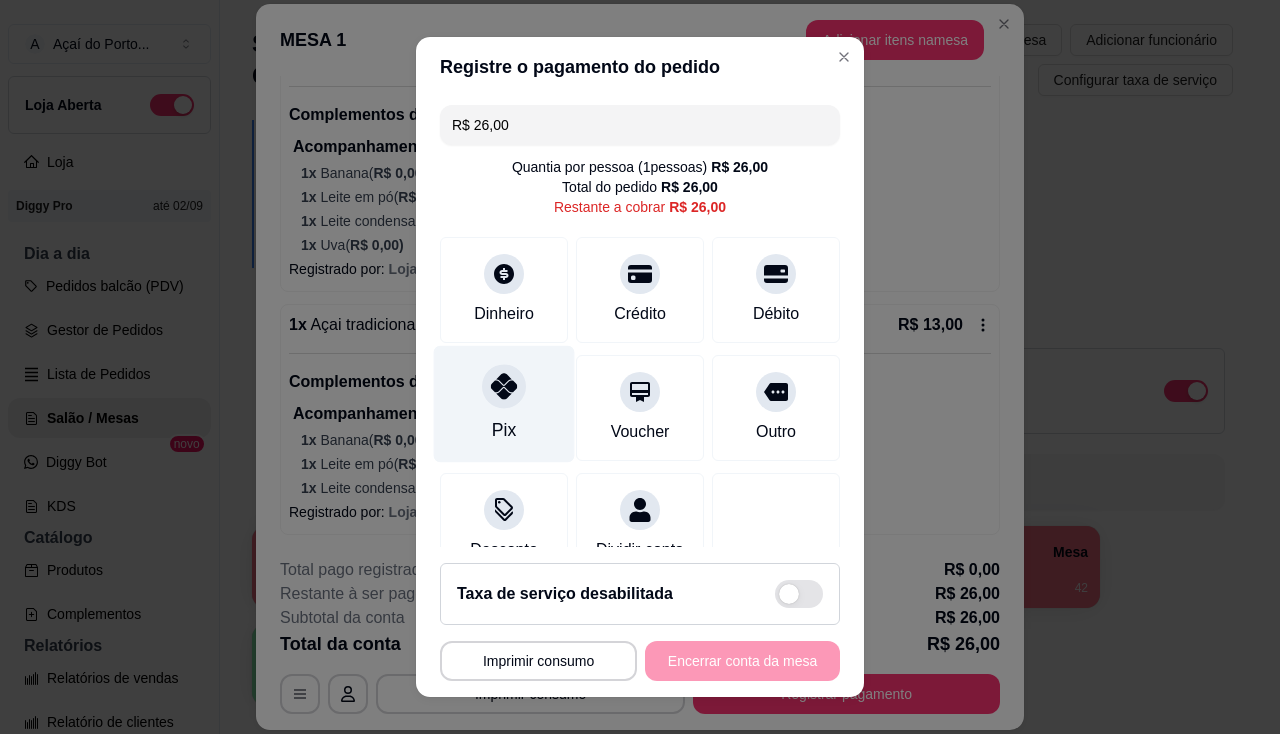 click 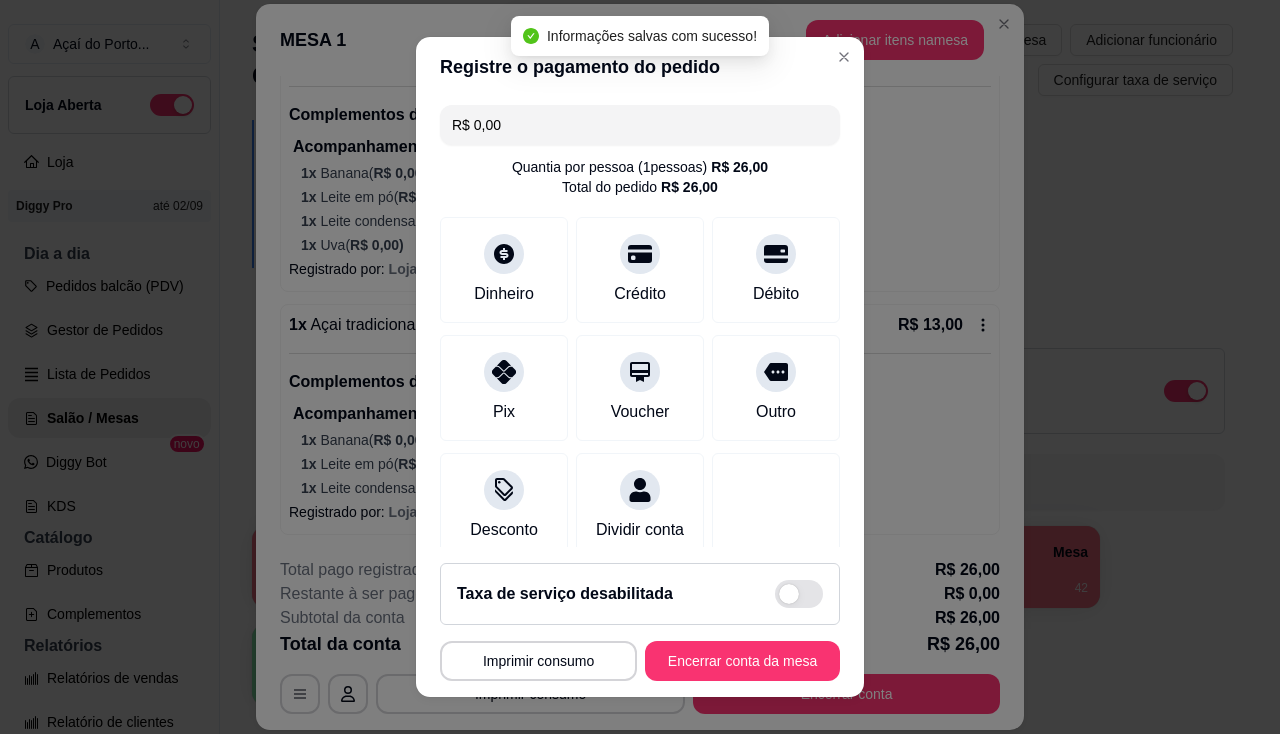 type on "R$ 0,00" 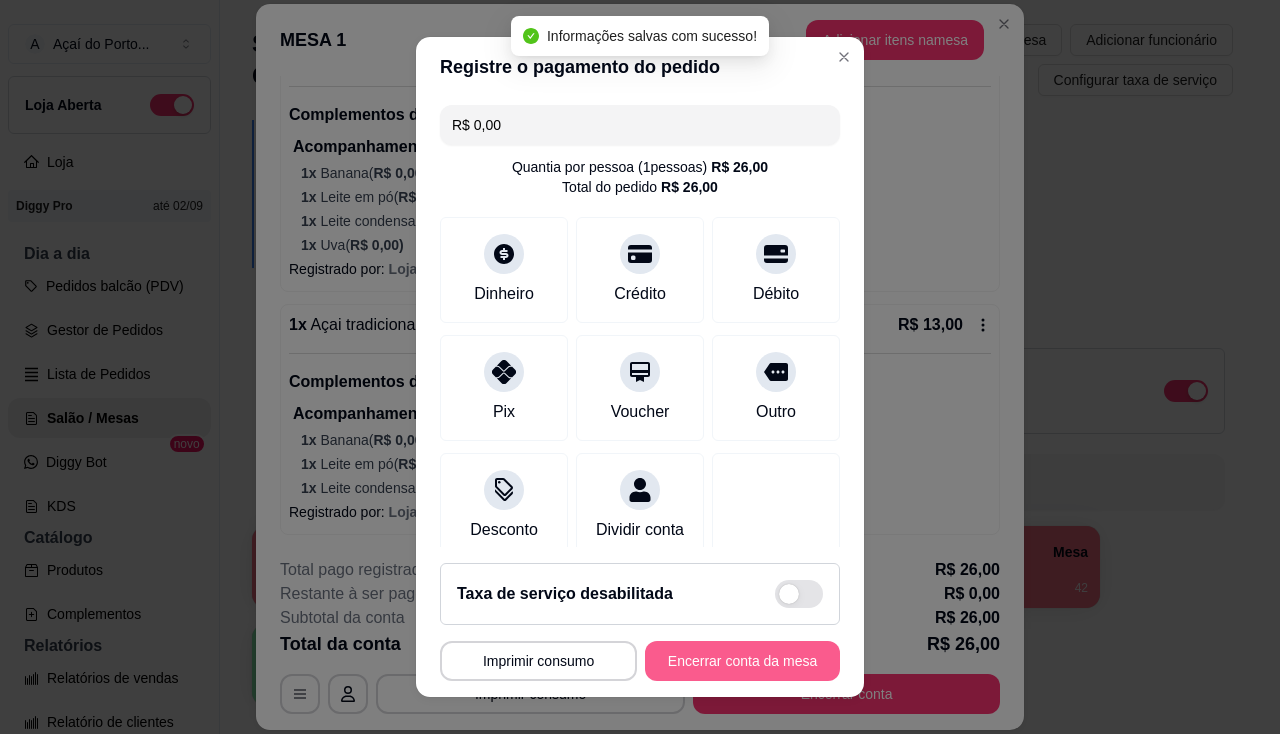 click on "Encerrar conta da mesa" at bounding box center [742, 661] 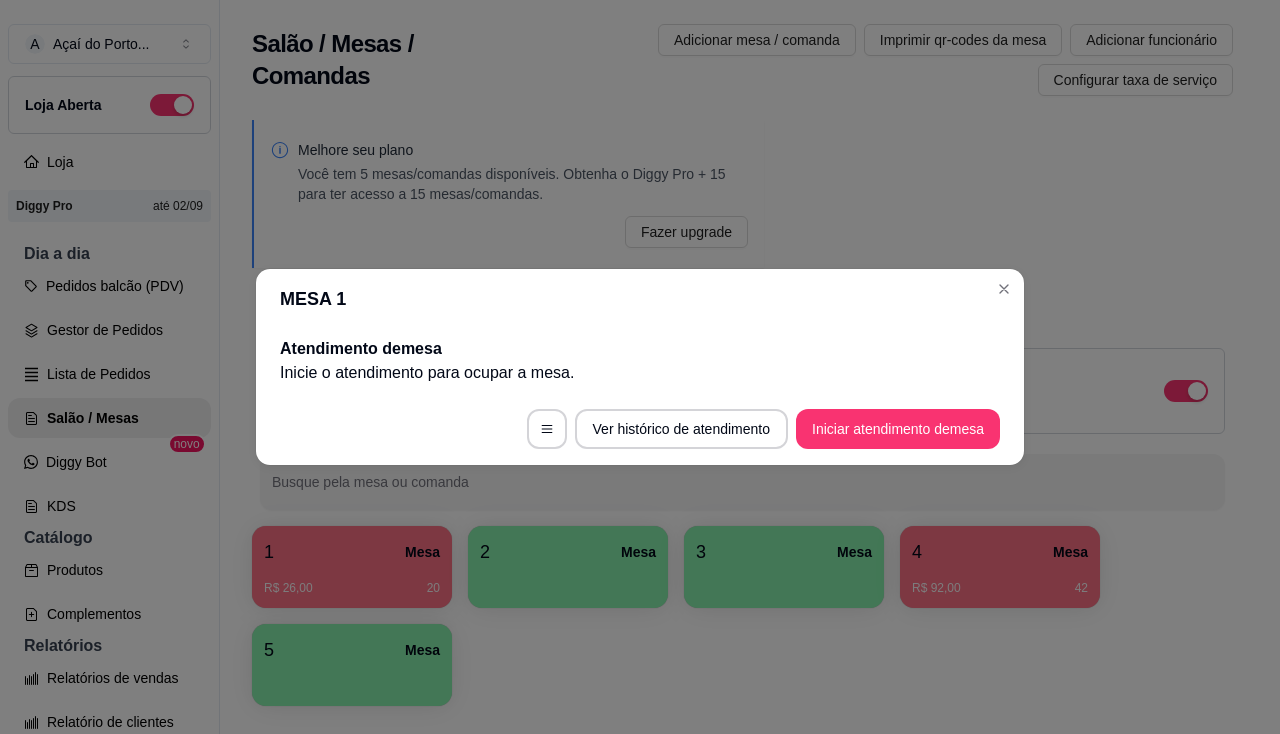 scroll, scrollTop: 0, scrollLeft: 0, axis: both 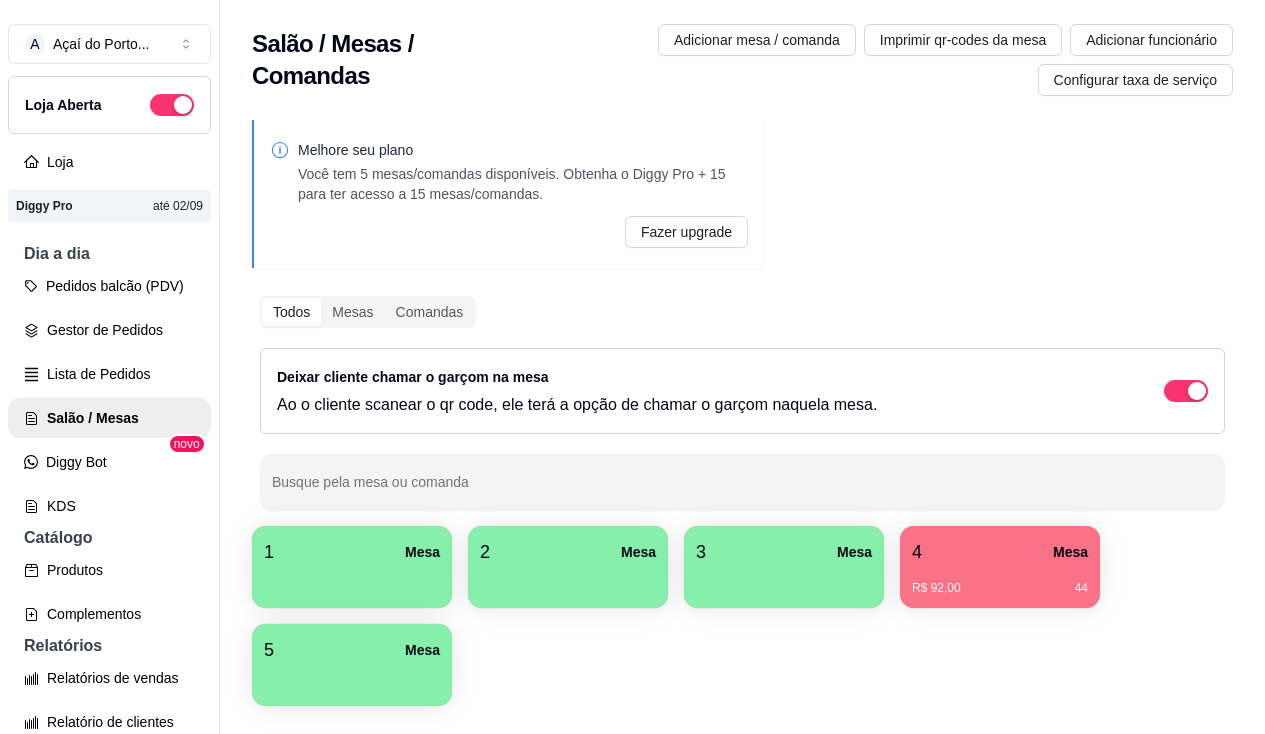 click on "4 Mesa R$ 92,00 44" at bounding box center [1000, 567] 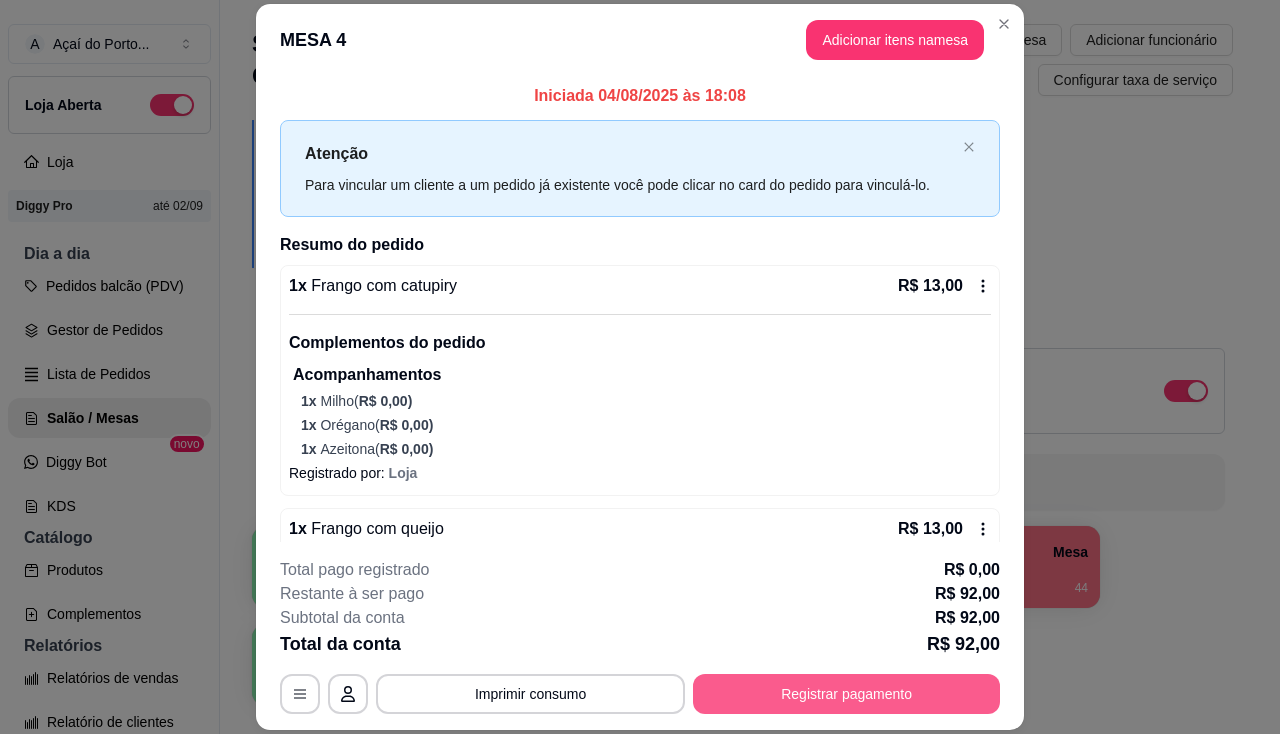 click on "Registrar pagamento" at bounding box center (846, 694) 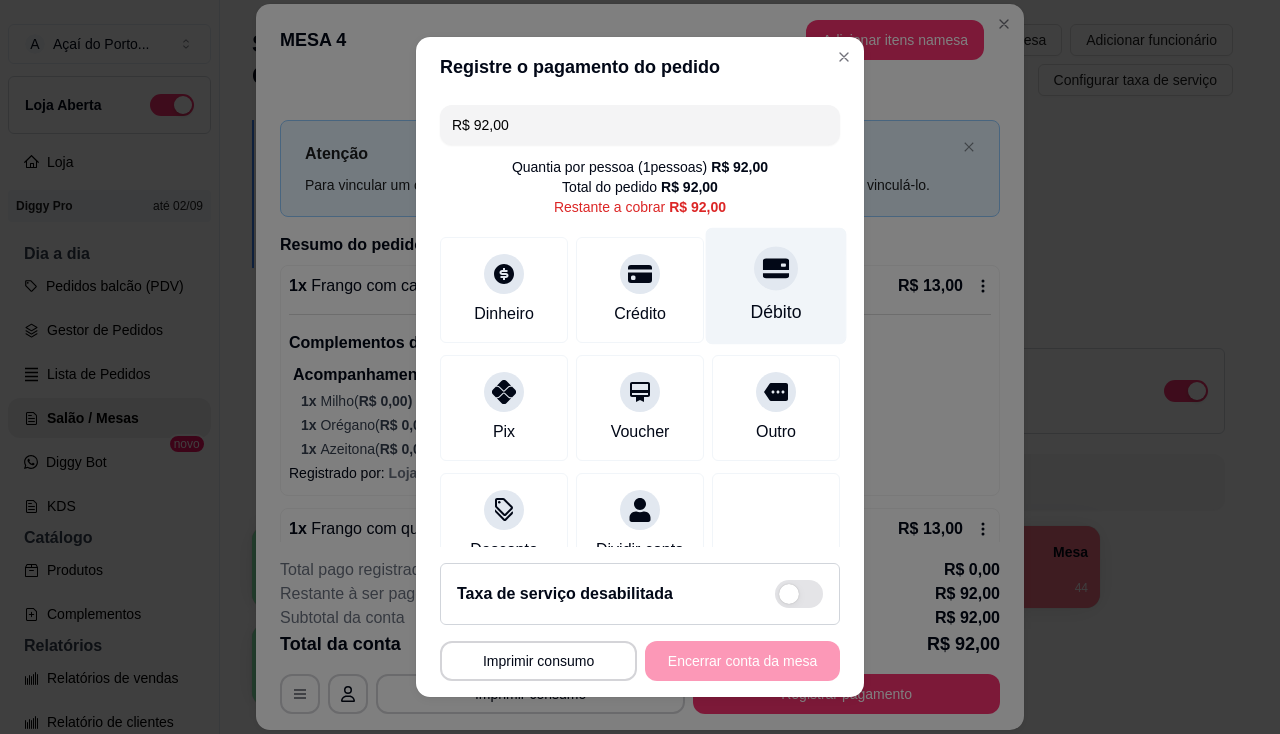click on "Débito" at bounding box center [776, 285] 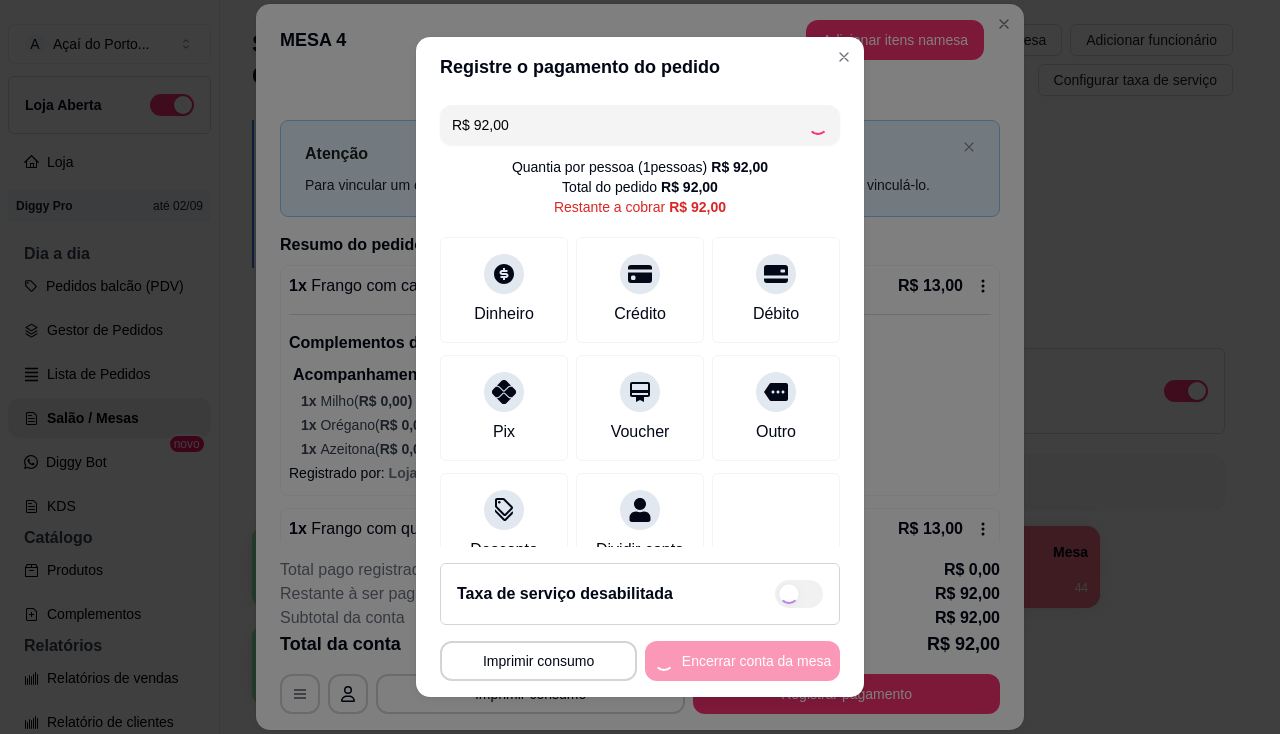 type on "R$ 0,00" 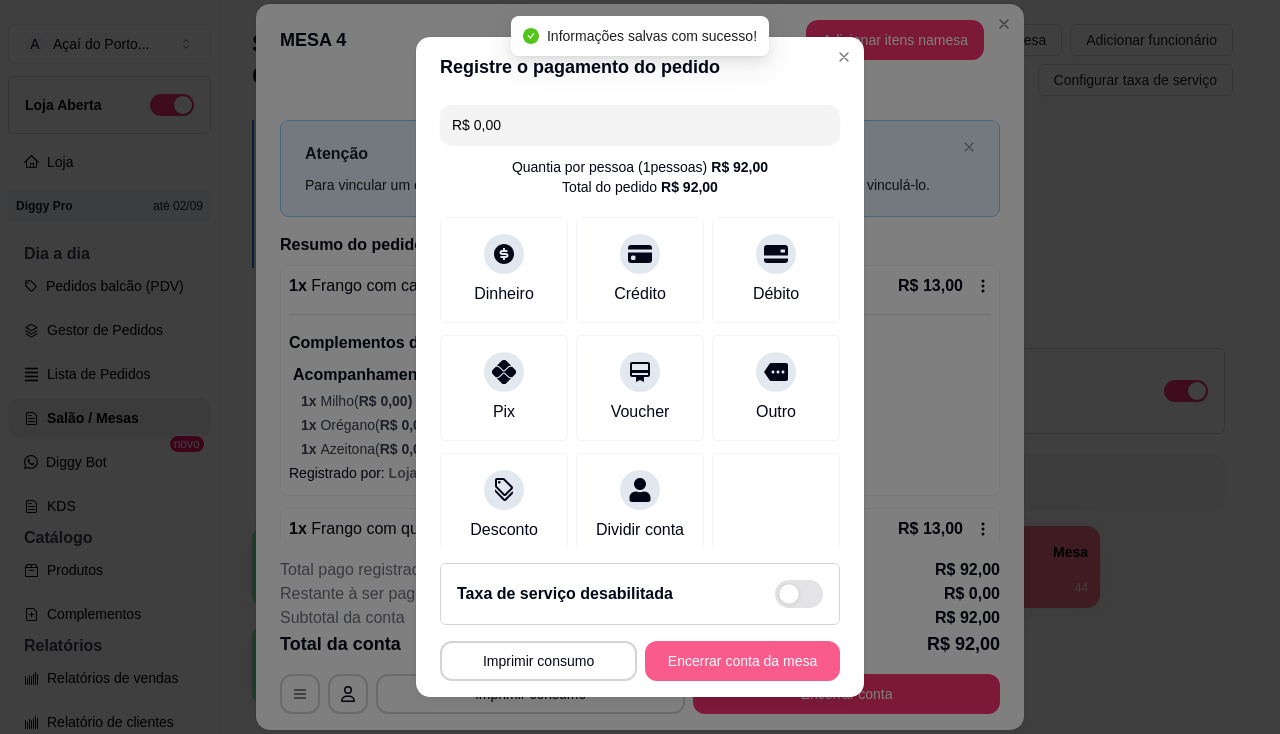 click on "Encerrar conta da mesa" at bounding box center (742, 661) 